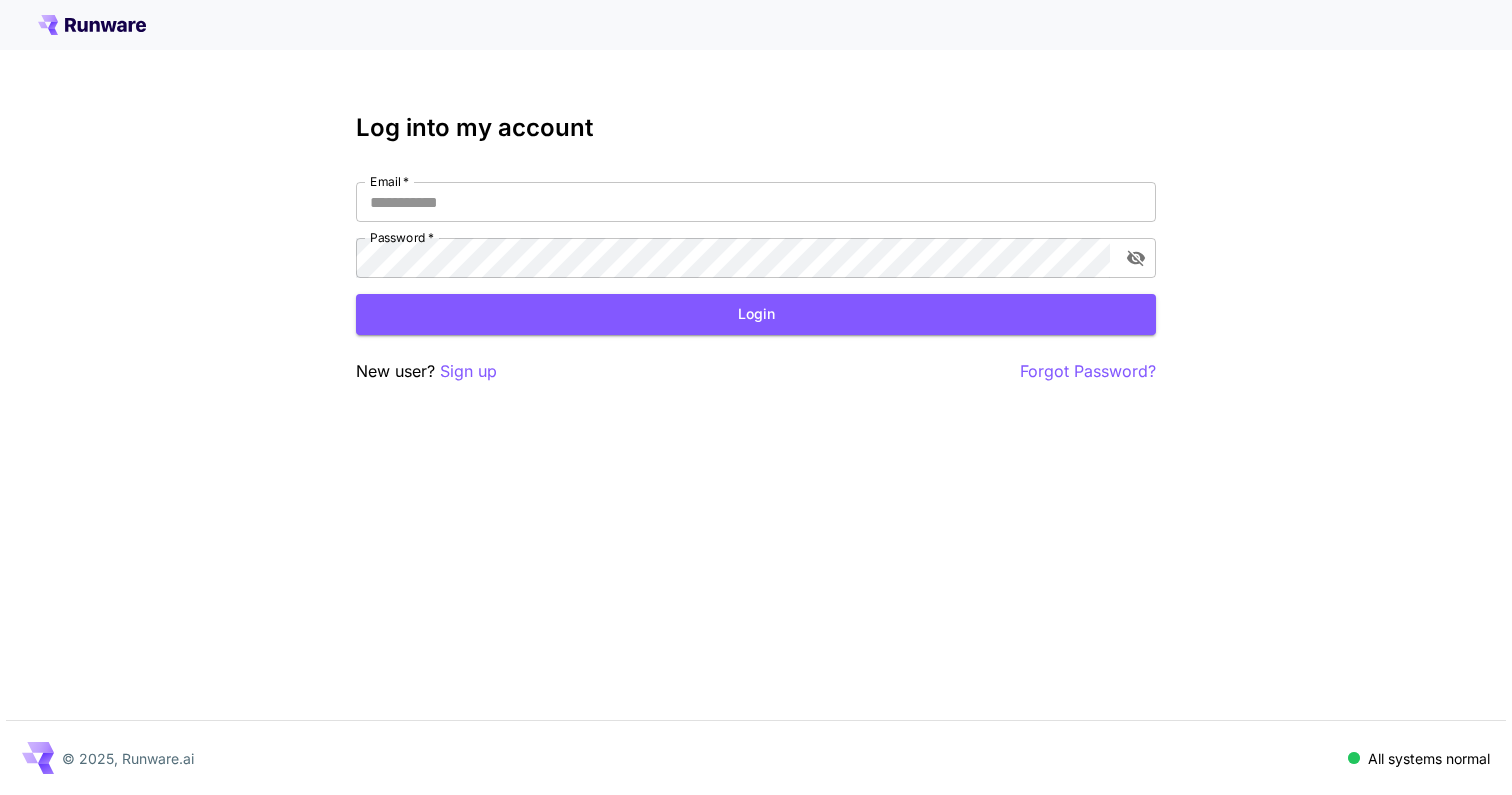 scroll, scrollTop: 0, scrollLeft: 0, axis: both 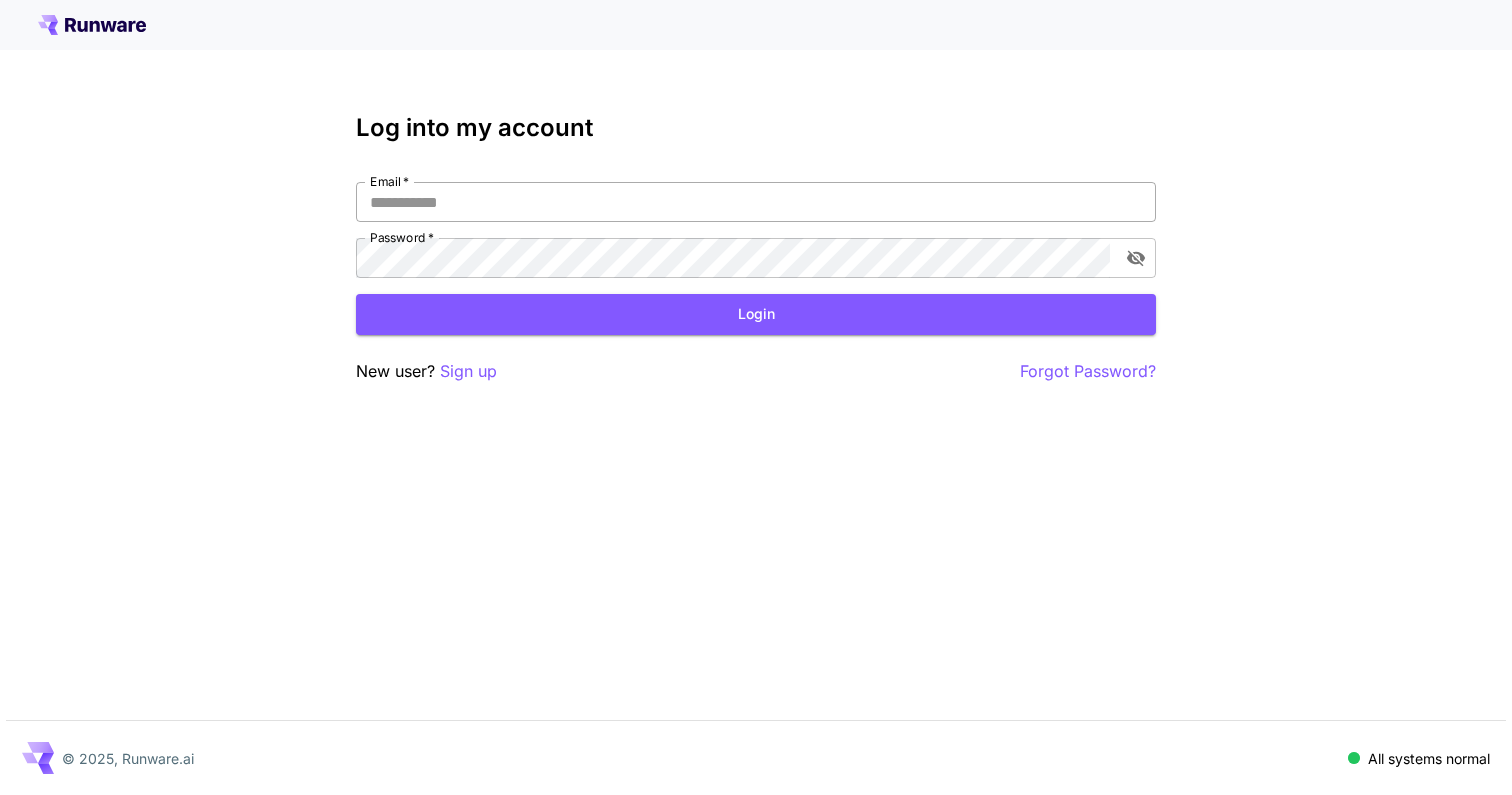 click on "Email   *" at bounding box center (756, 202) 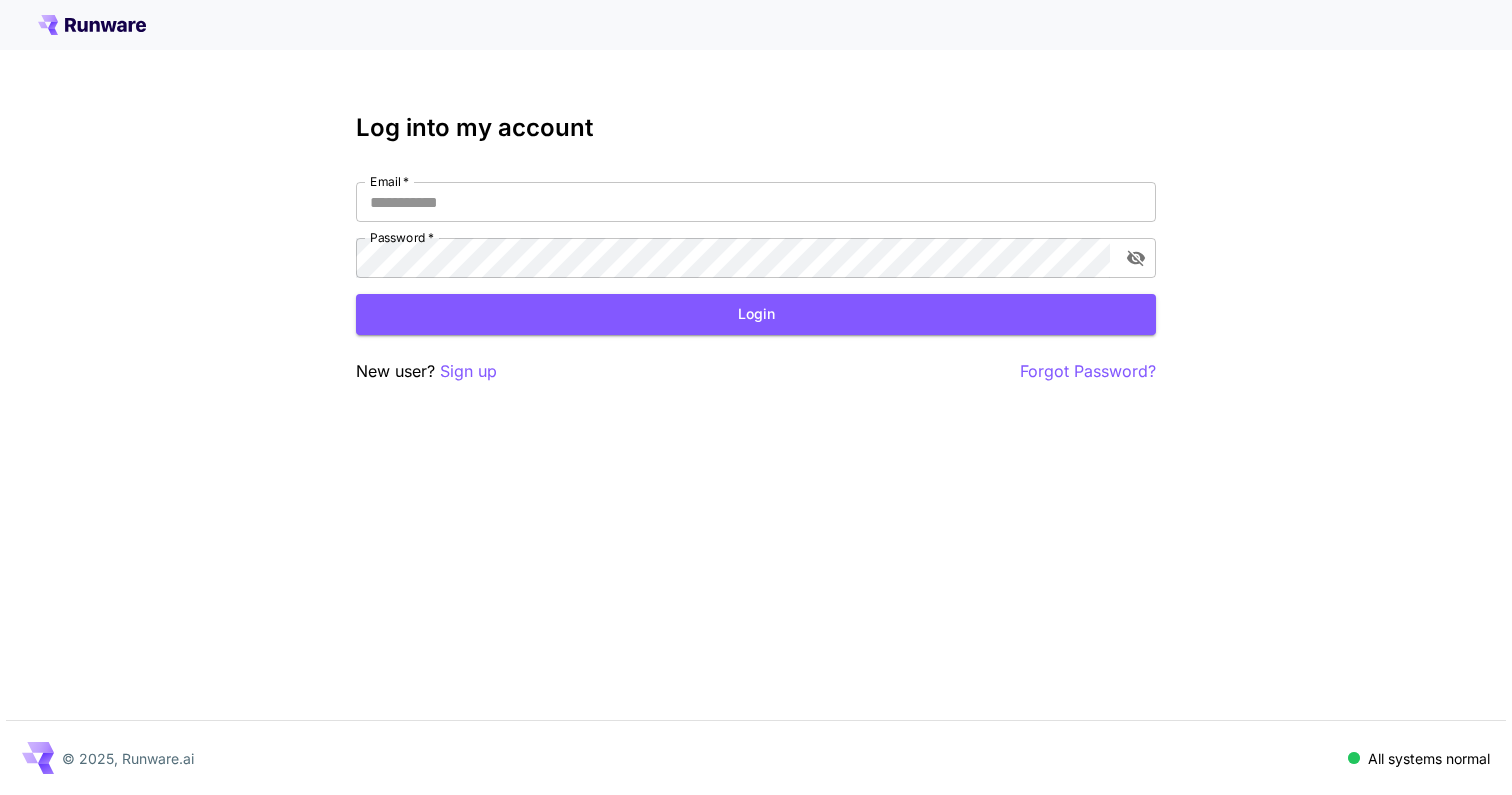 type on "**********" 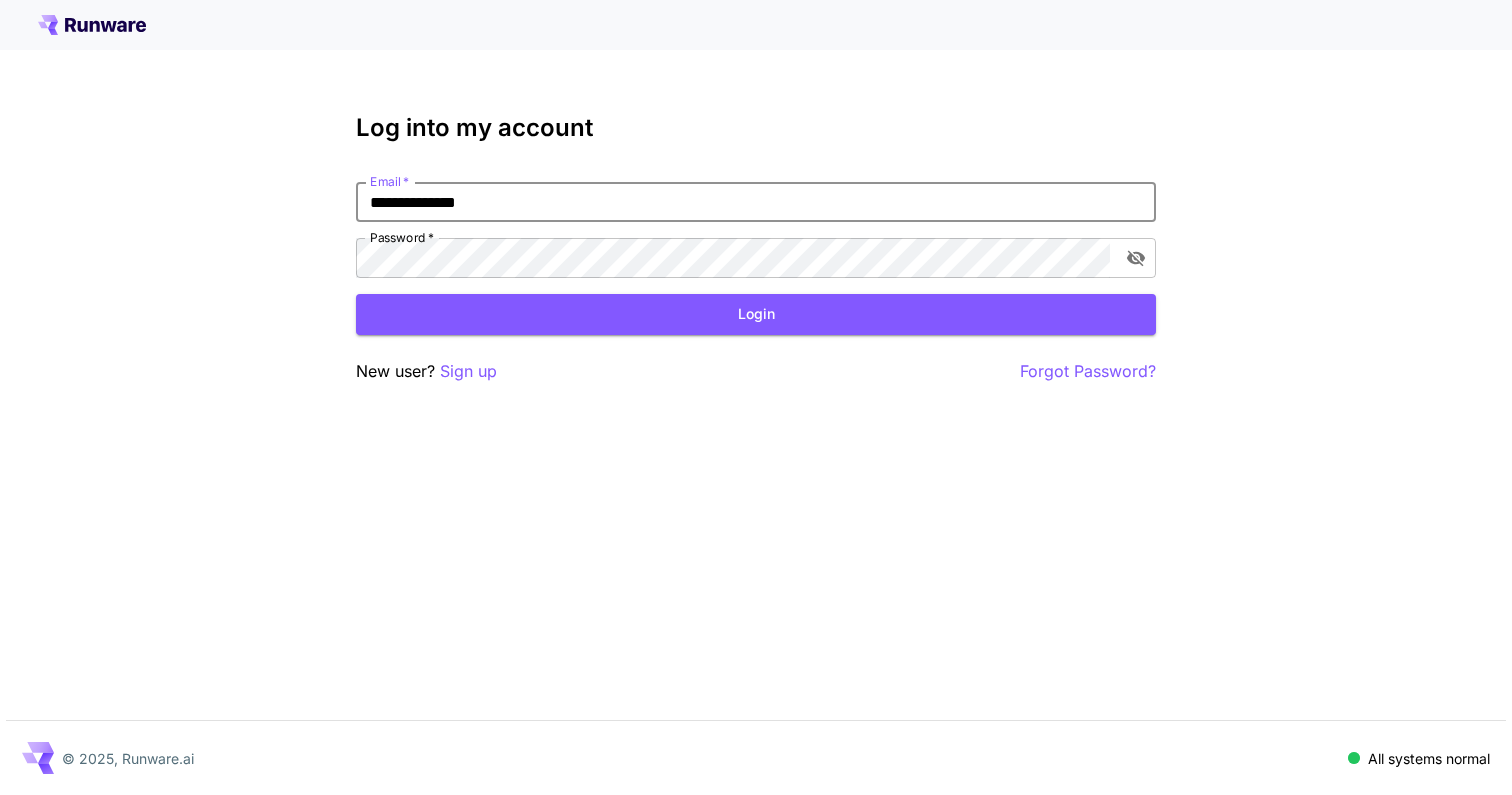 click on "Login" at bounding box center [756, 314] 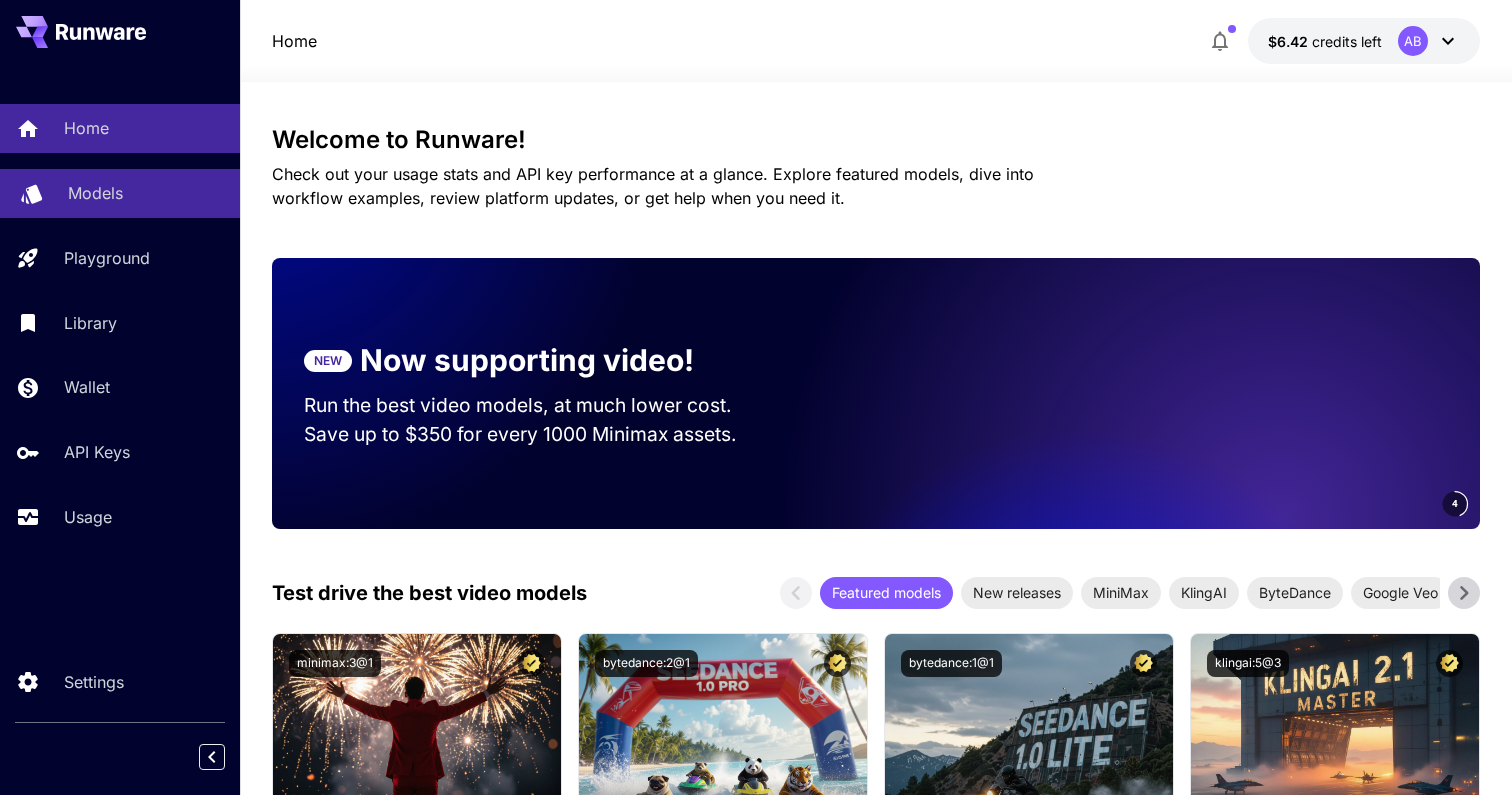 click on "Models" at bounding box center [95, 193] 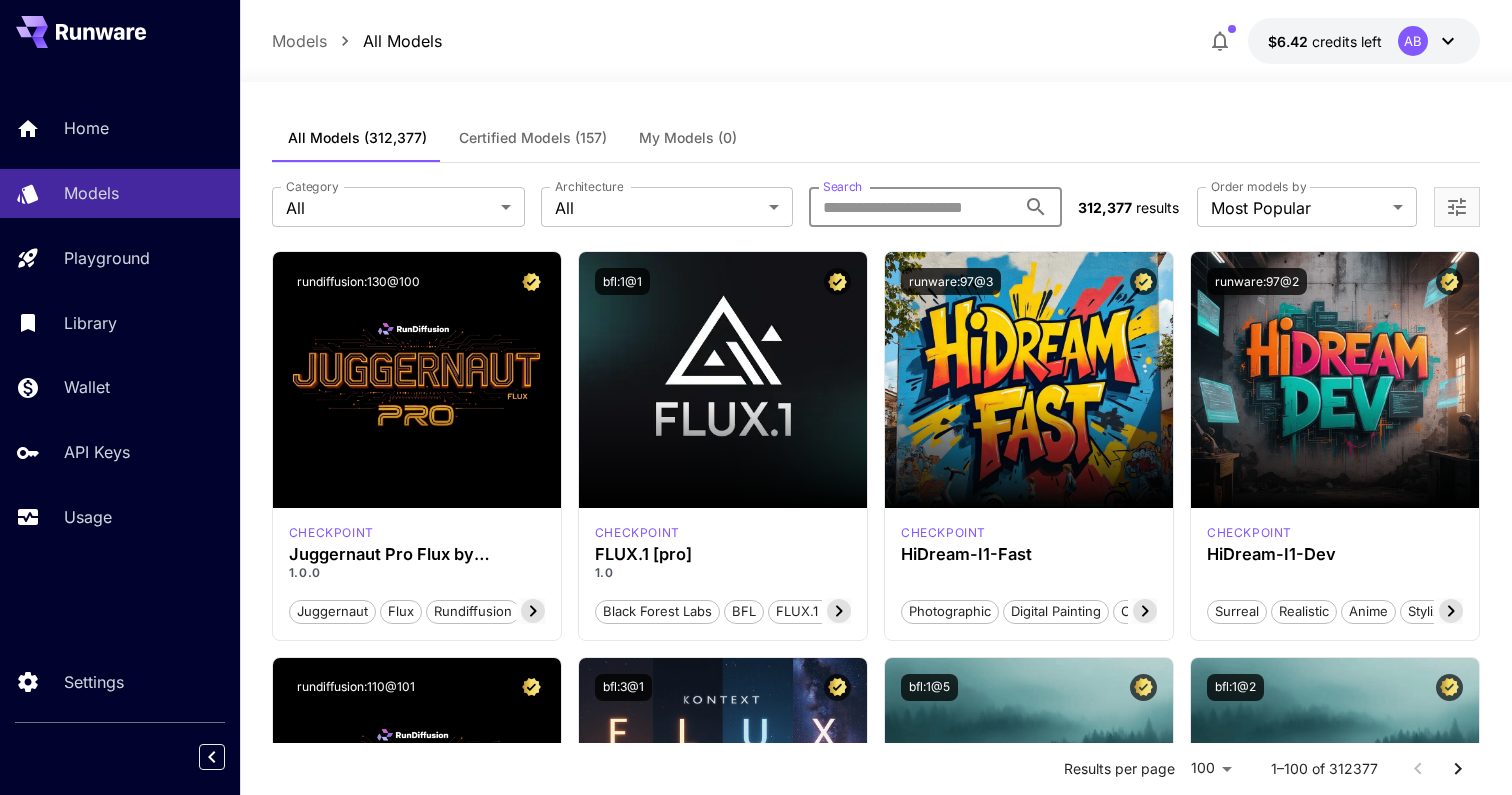 click on "Search" at bounding box center [912, 207] 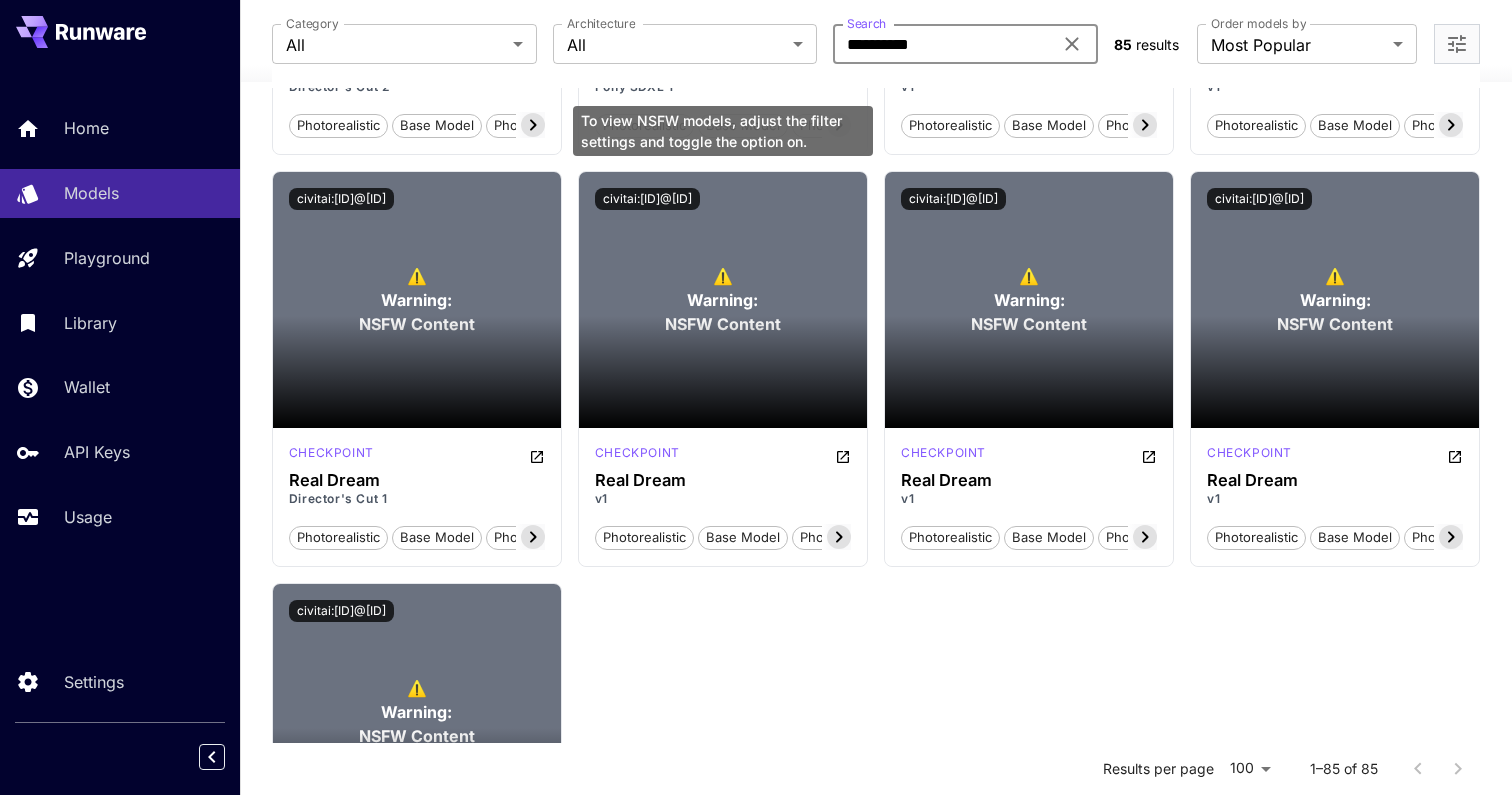 scroll, scrollTop: 8624, scrollLeft: 0, axis: vertical 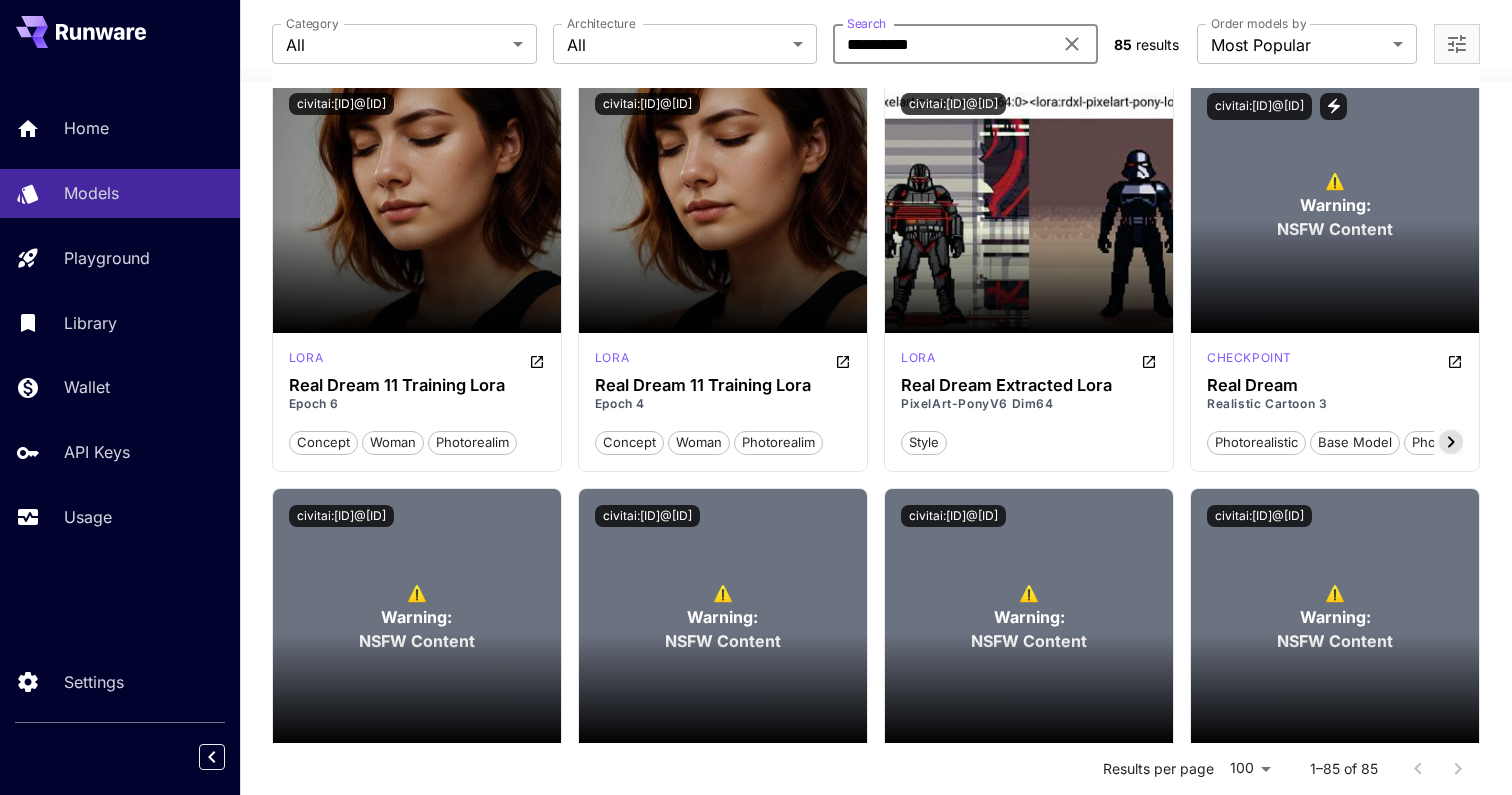 click on "**********" at bounding box center (942, 44) 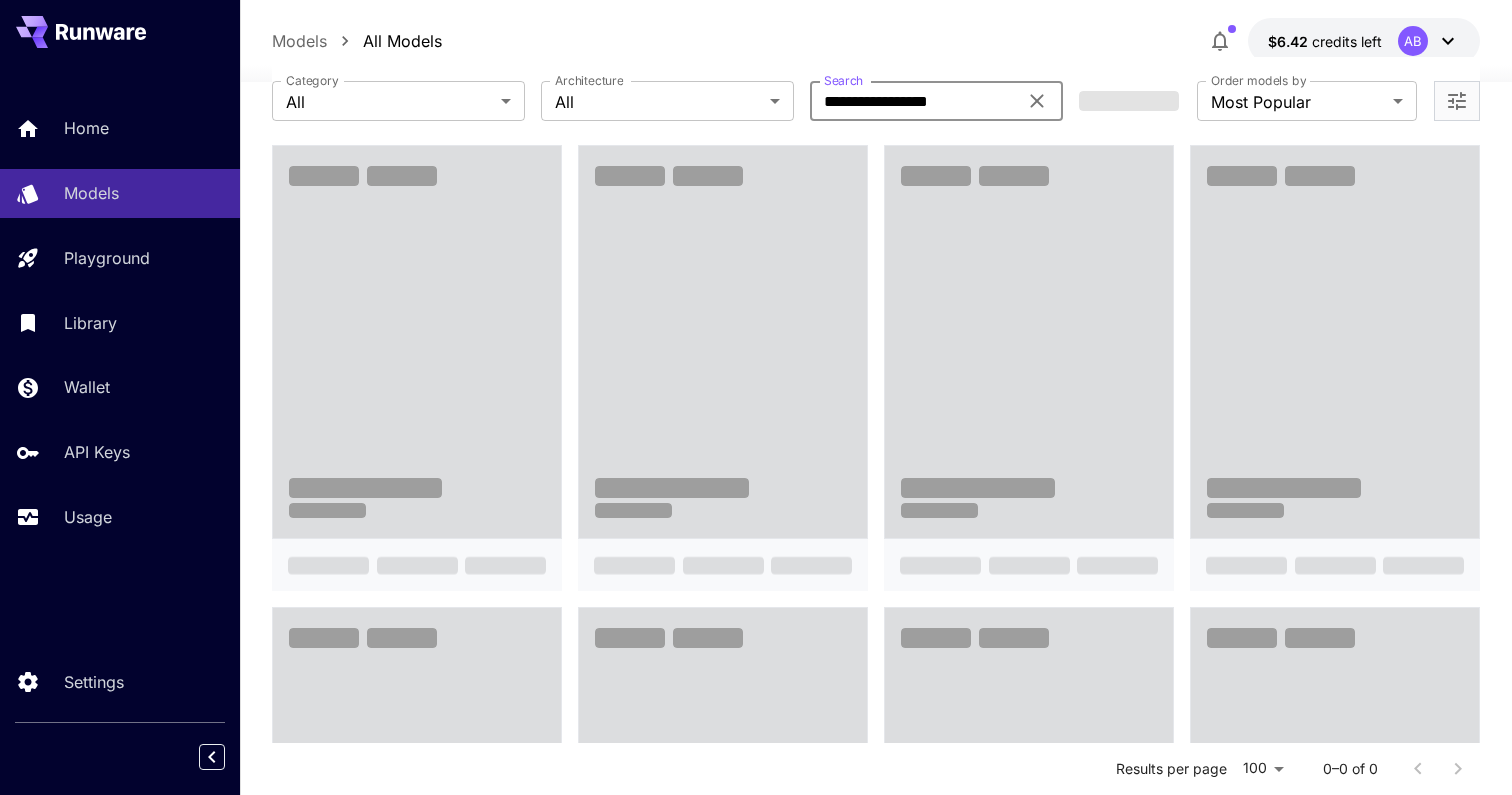scroll, scrollTop: 0, scrollLeft: 0, axis: both 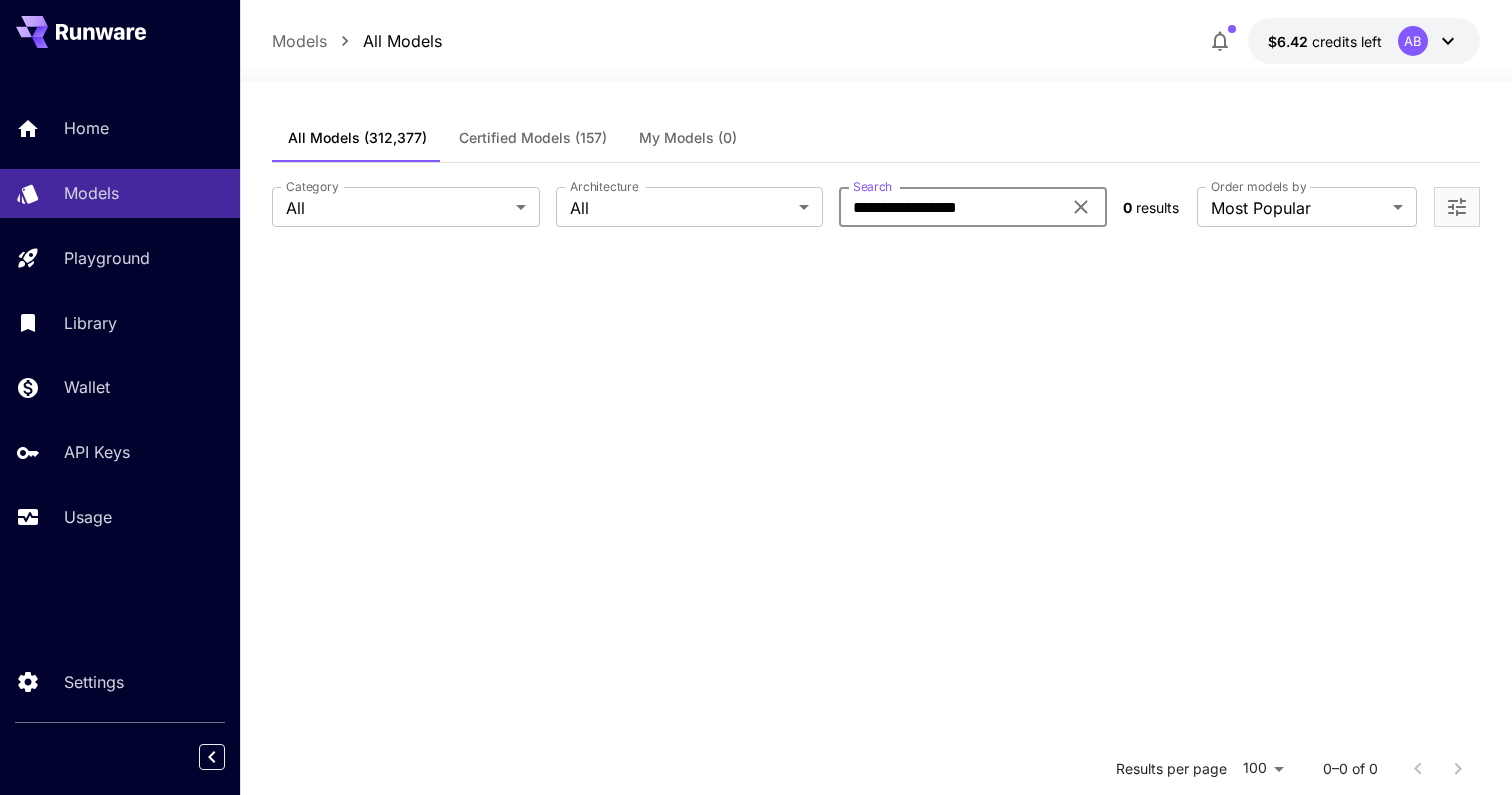 click on "**********" at bounding box center [950, 207] 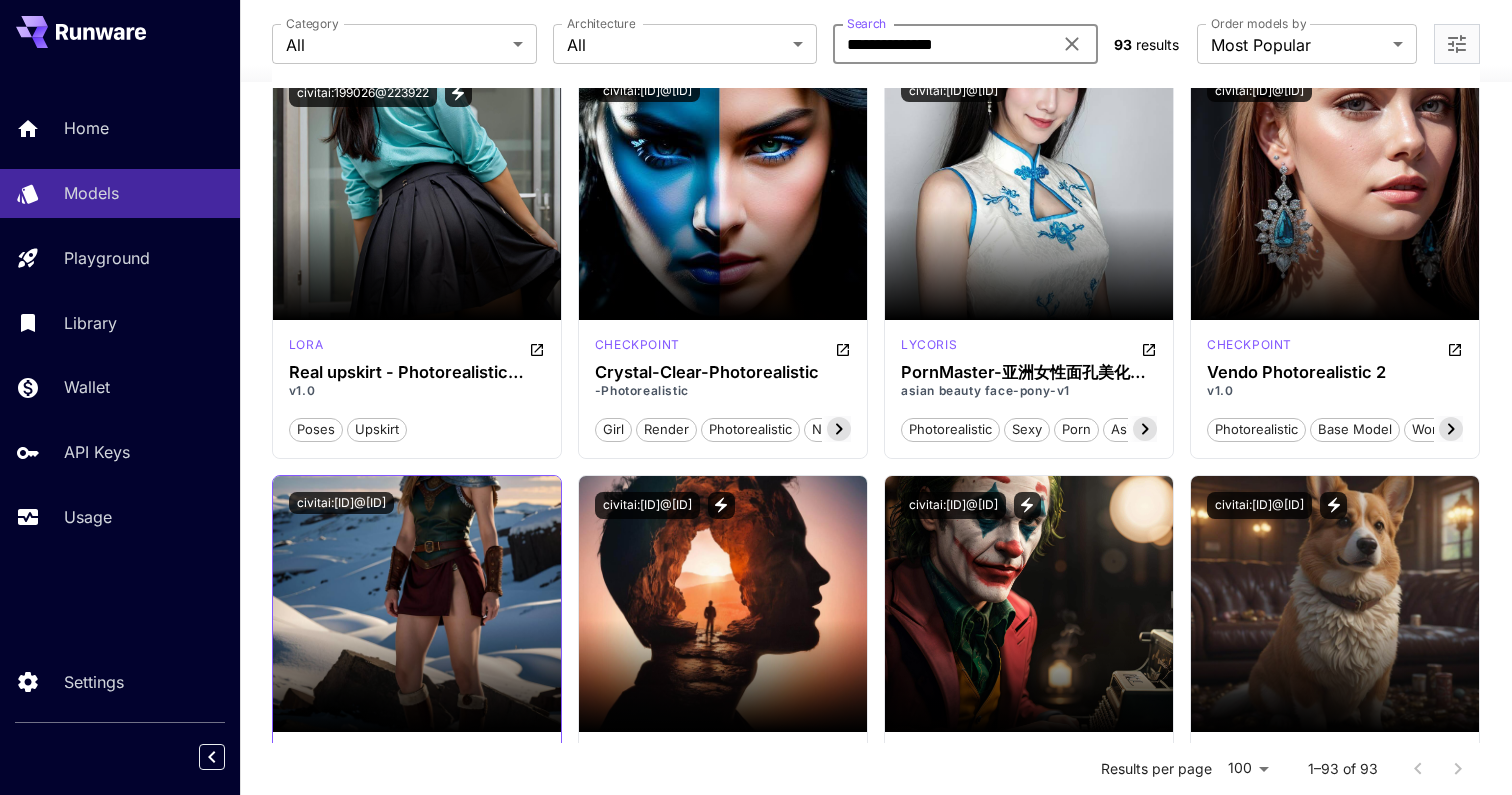 scroll, scrollTop: 478, scrollLeft: 0, axis: vertical 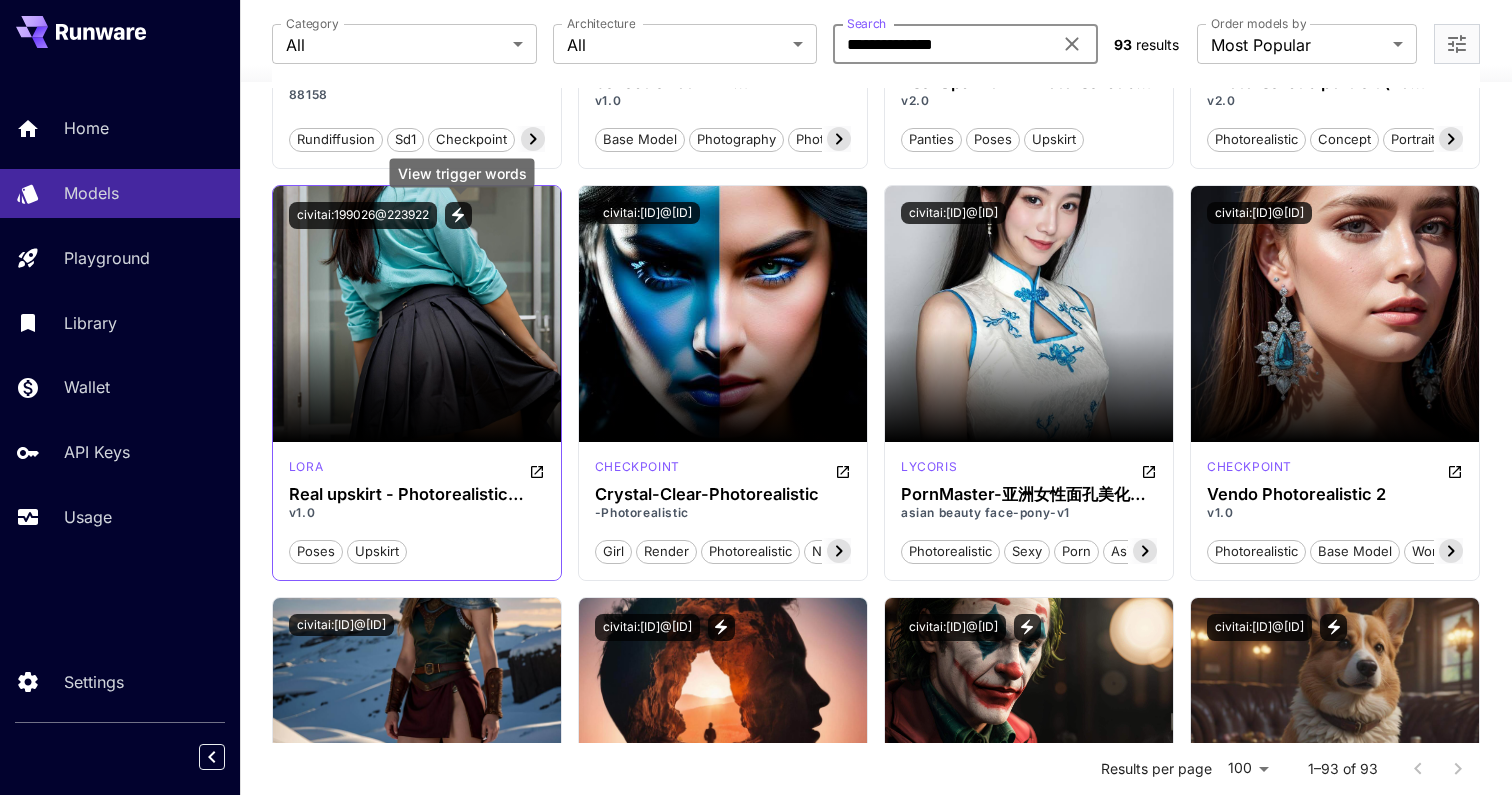 click 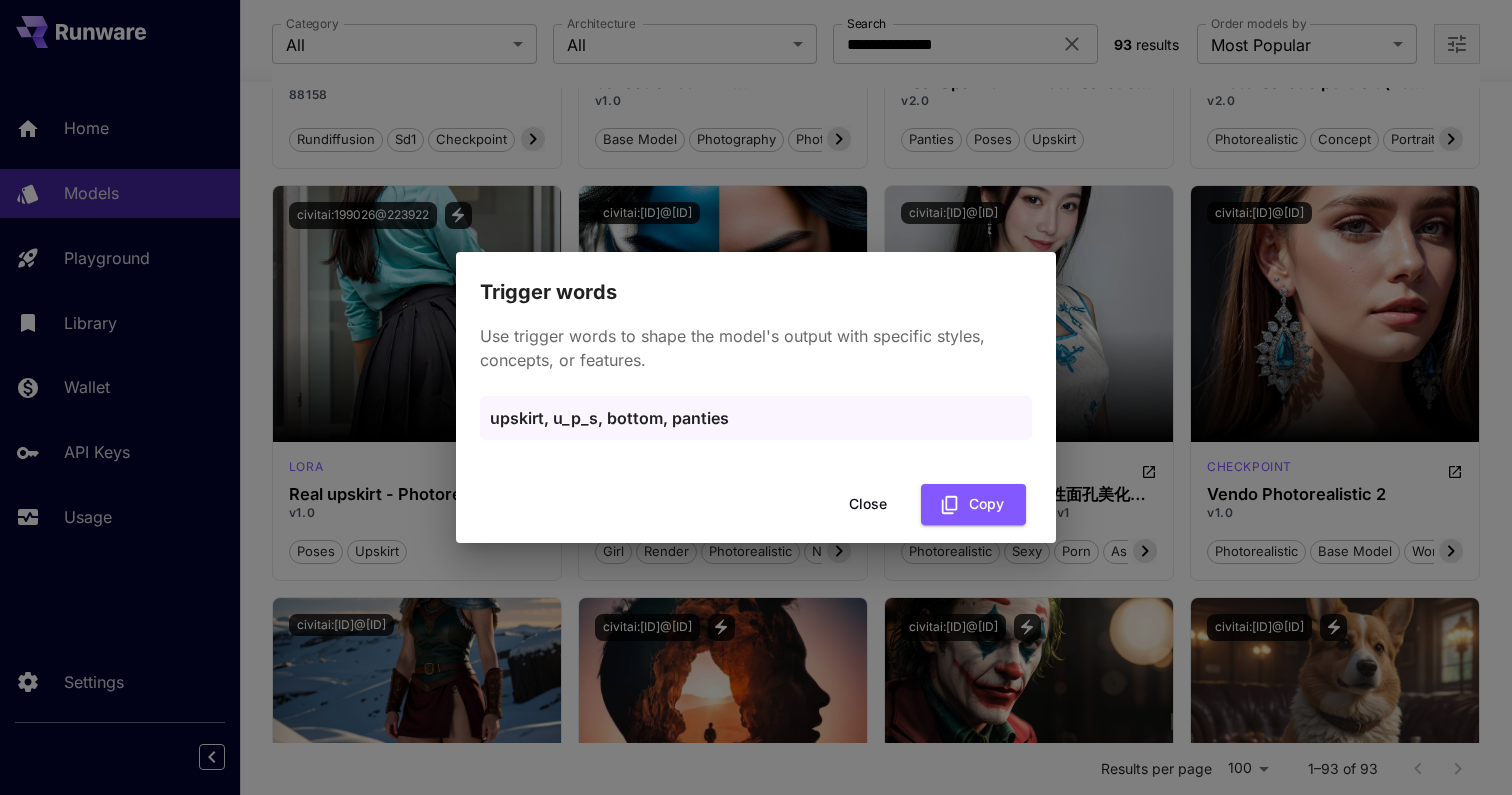 click on "Trigger words Use trigger words to shape the model's output with specific styles, concepts, or features. upskirt, u_p_s, bottom, panties Close Copy" at bounding box center (756, 397) 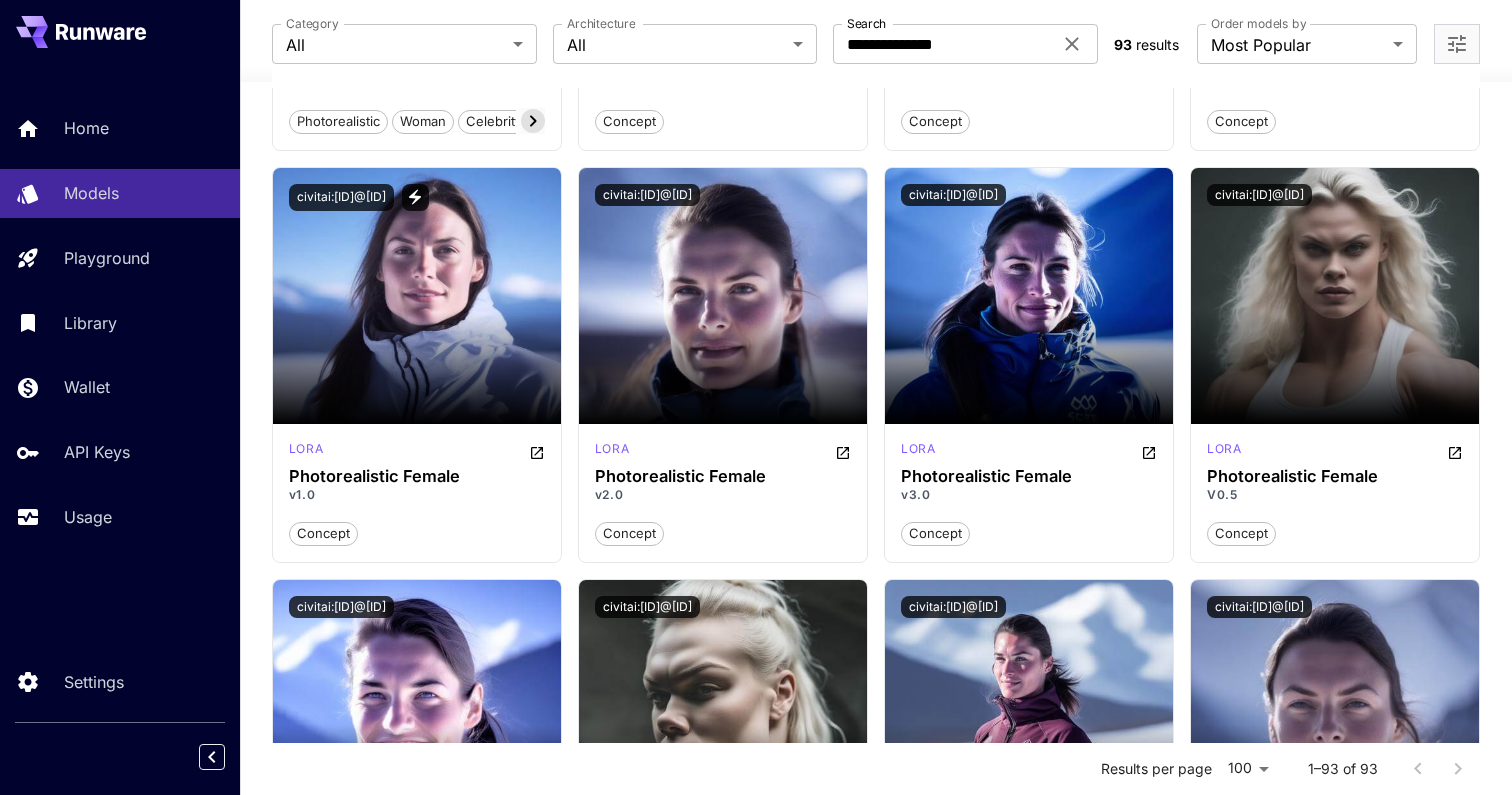 scroll, scrollTop: 6097, scrollLeft: 0, axis: vertical 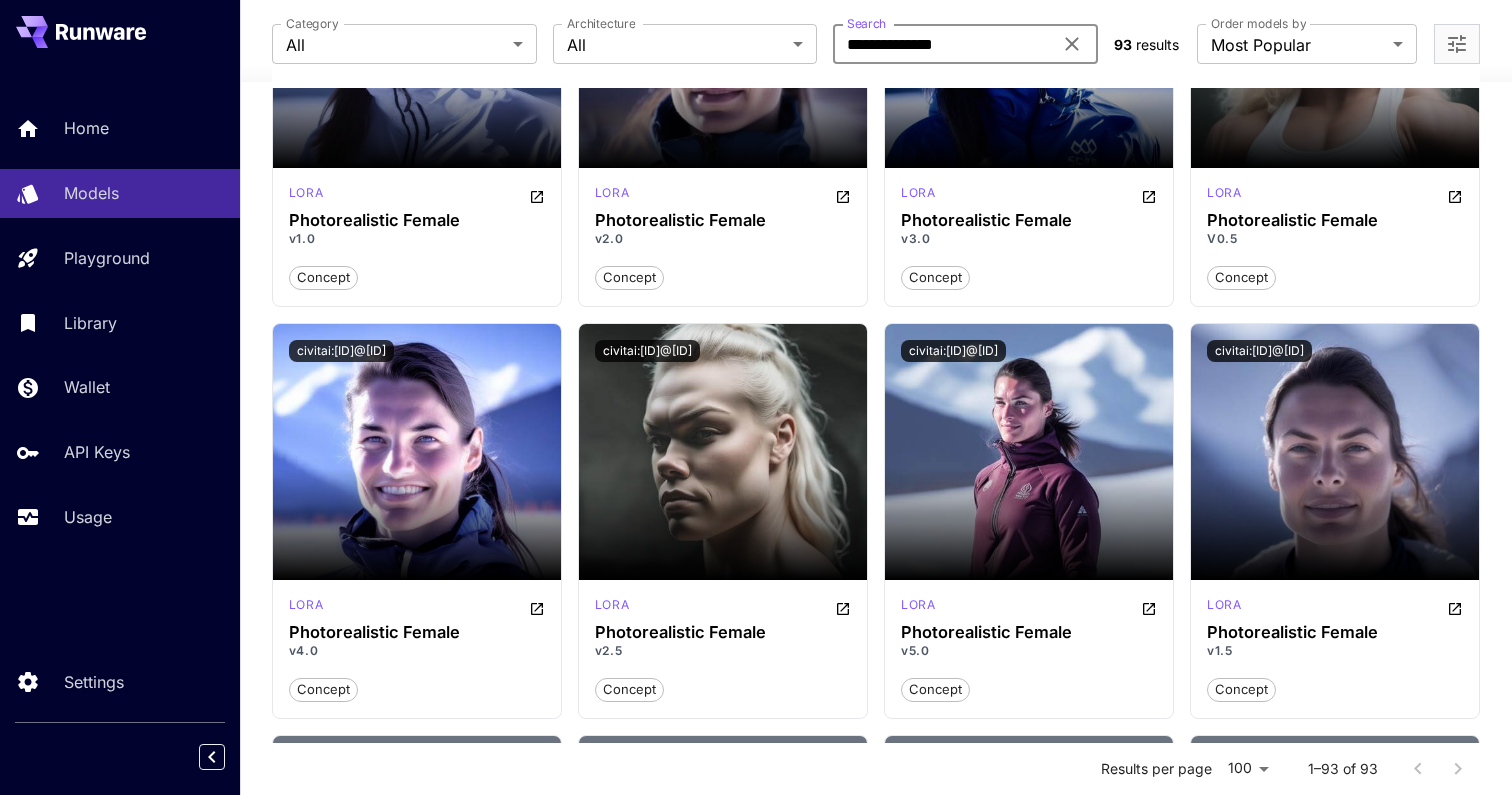 click on "**********" at bounding box center [942, 44] 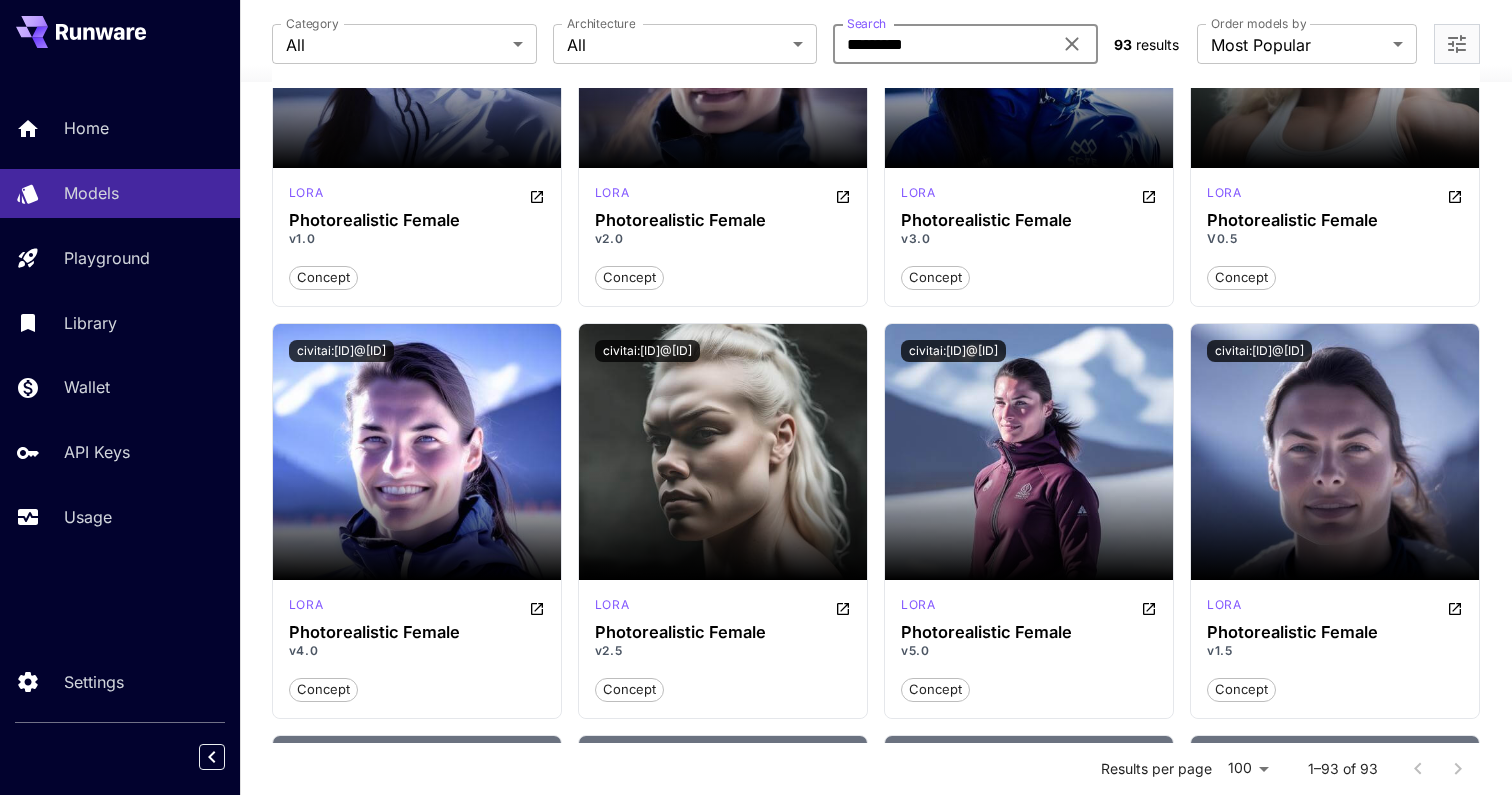 type on "*********" 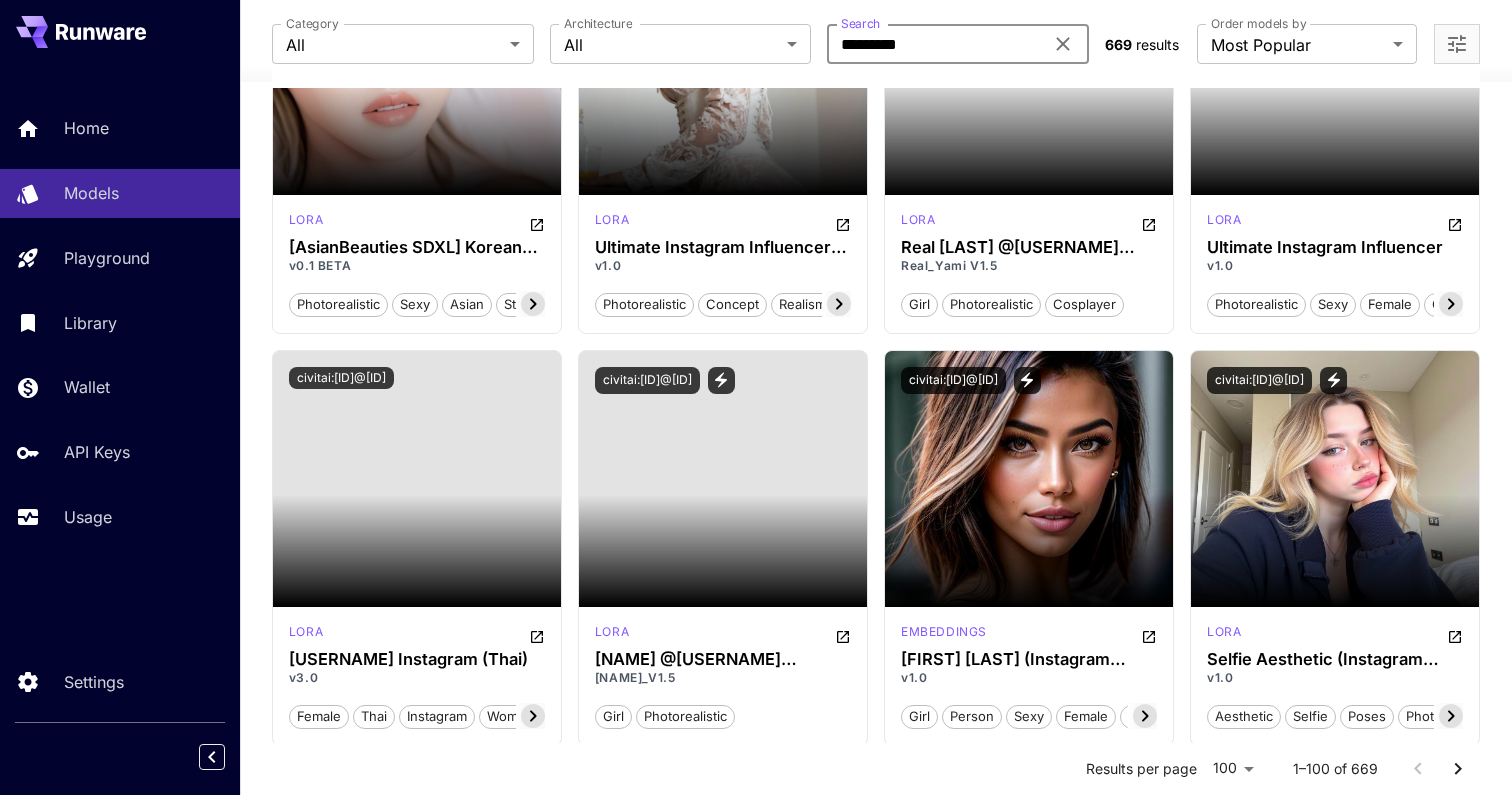 scroll, scrollTop: 0, scrollLeft: 0, axis: both 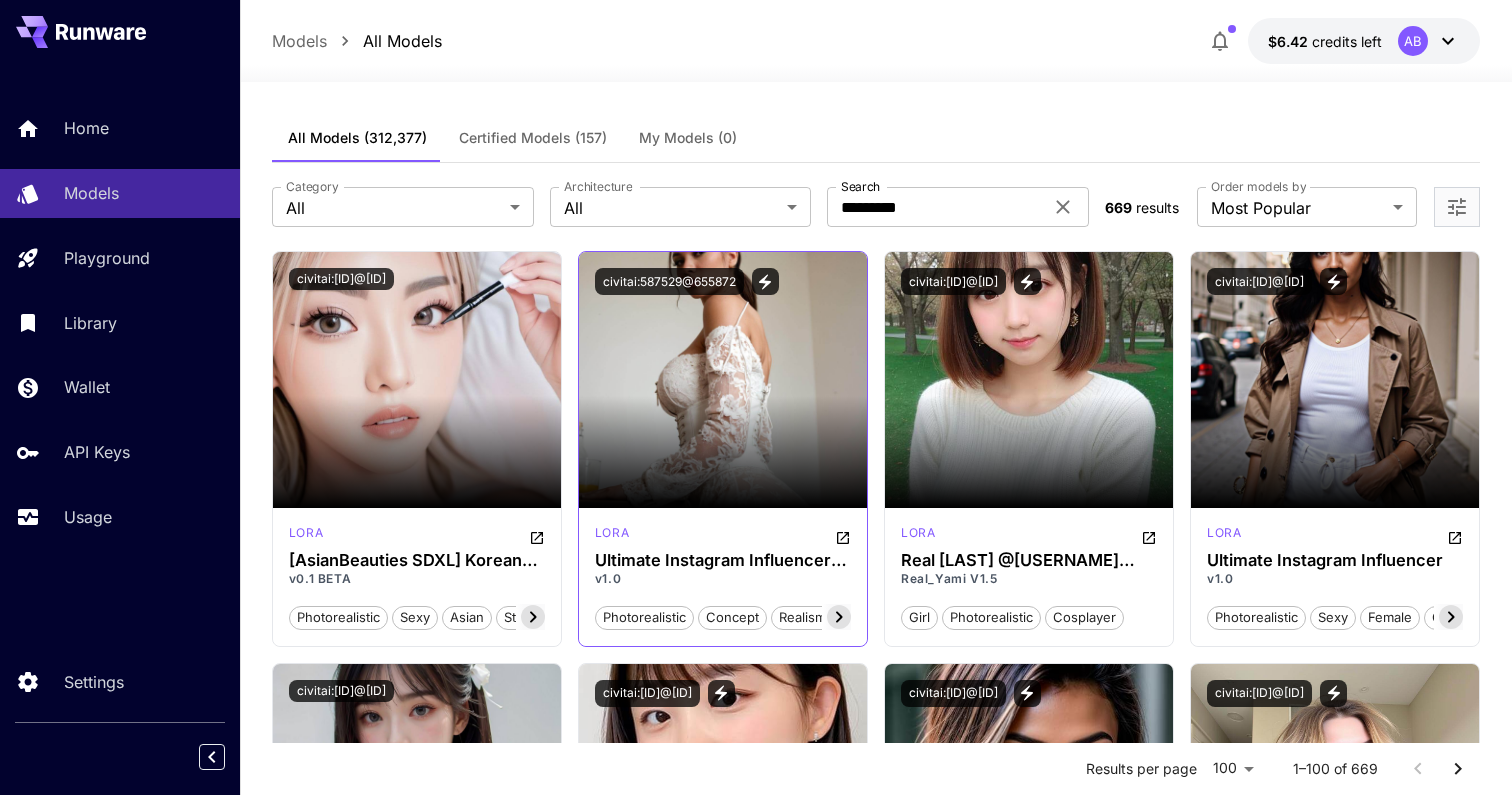 click at bounding box center [723, 452] 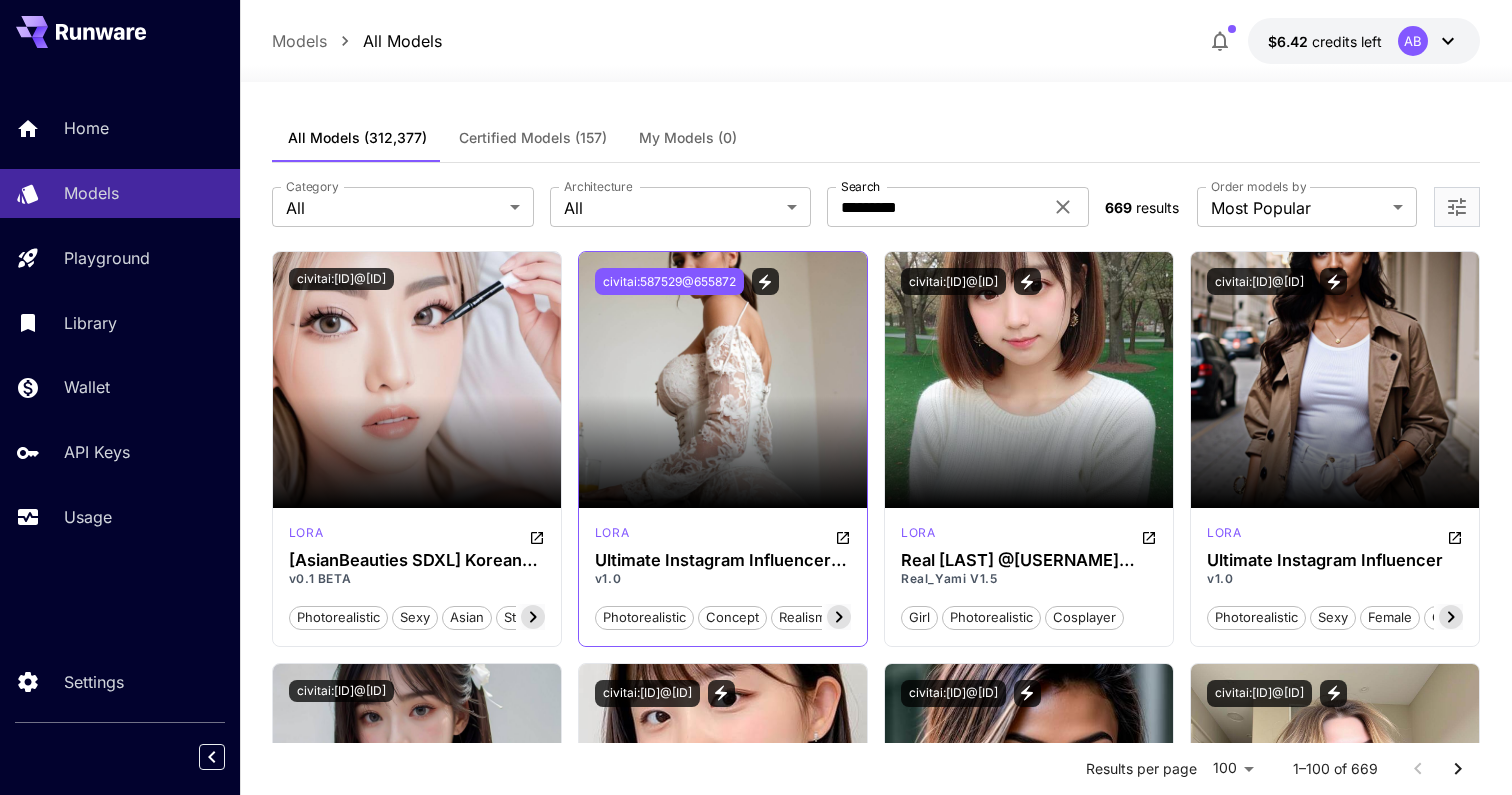 click on "civitai:587529@655872" at bounding box center (669, 281) 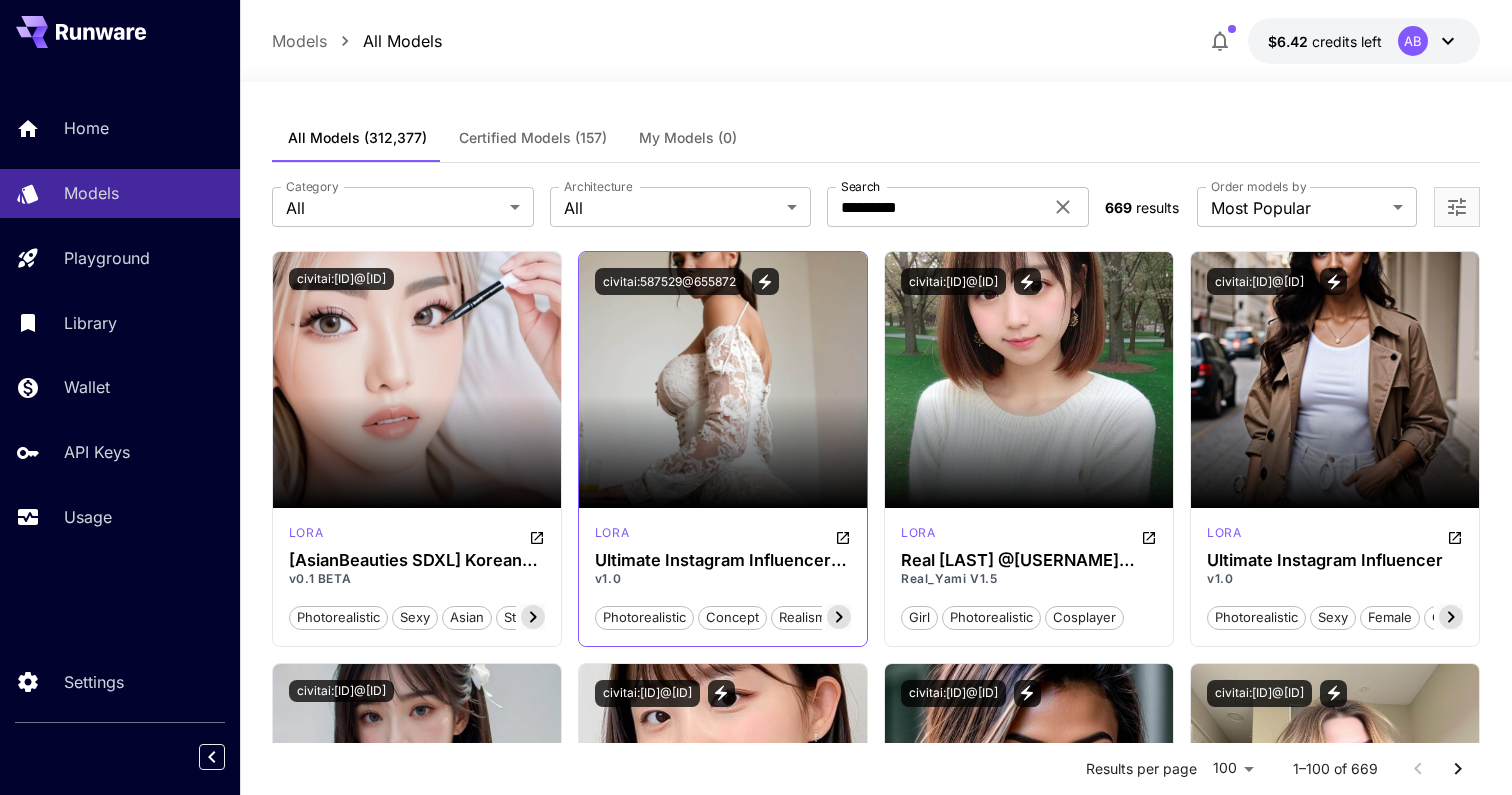 click at bounding box center [723, 380] 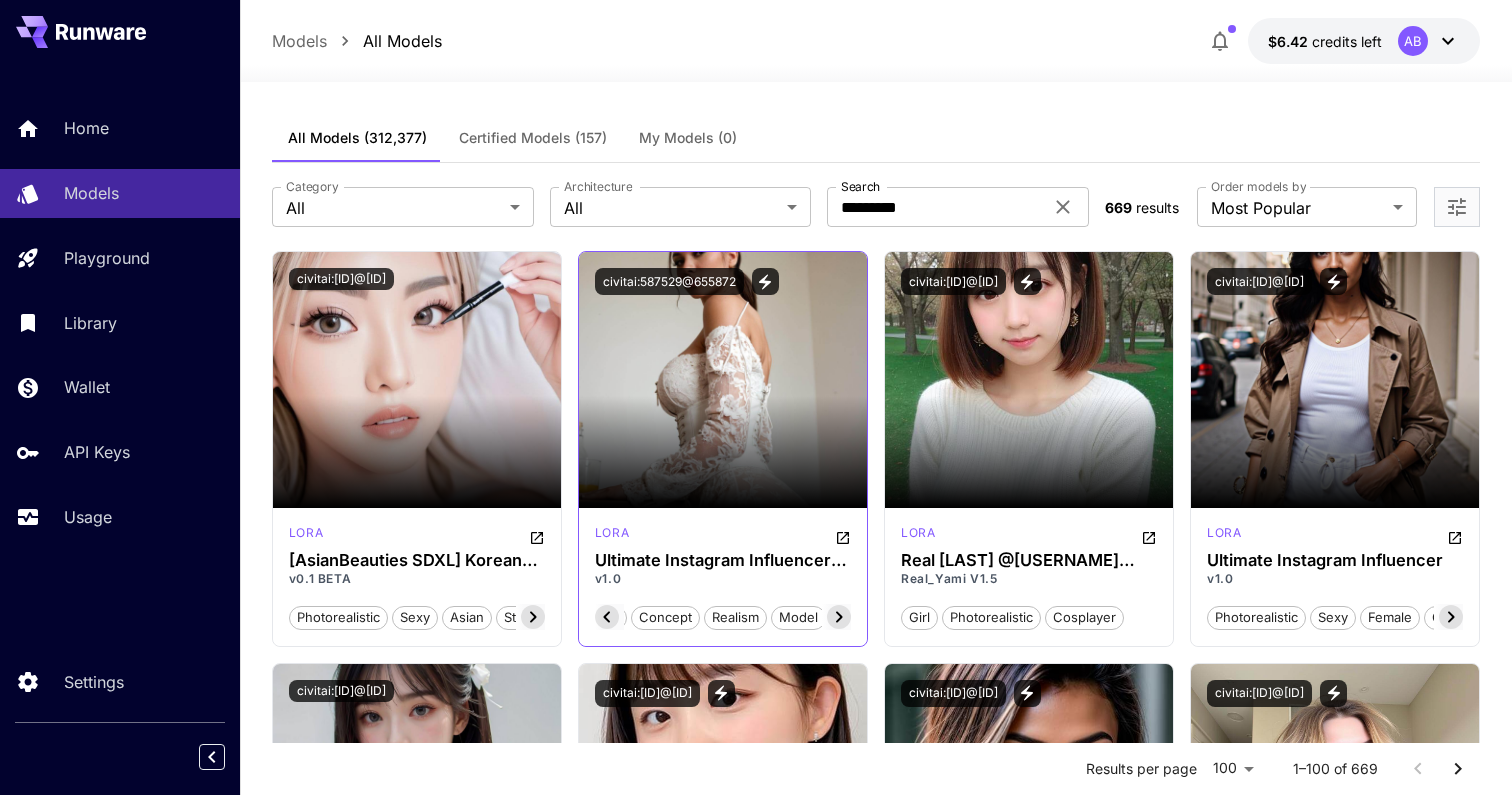scroll, scrollTop: 0, scrollLeft: 200, axis: horizontal 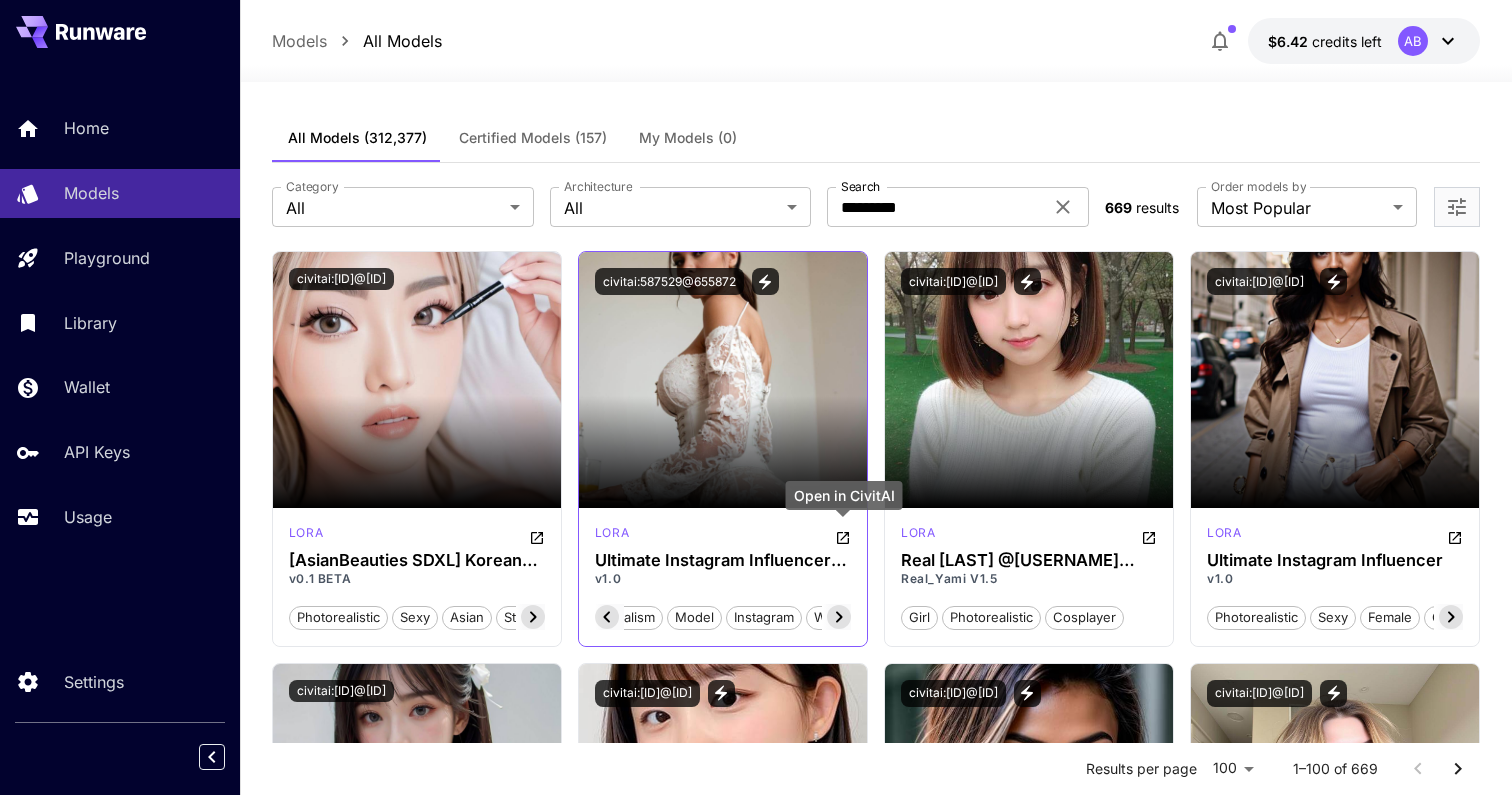 click 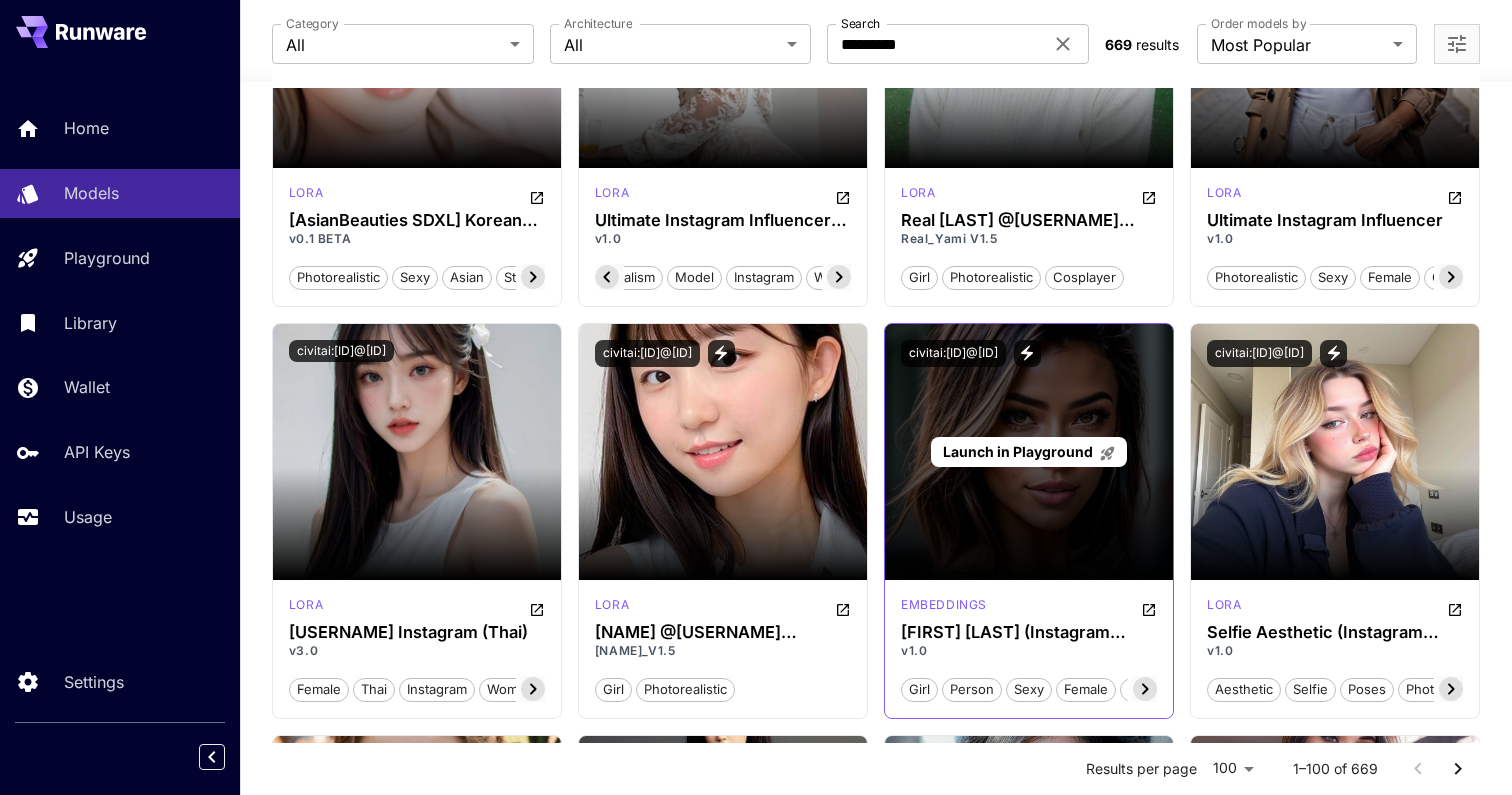 scroll, scrollTop: 369, scrollLeft: 0, axis: vertical 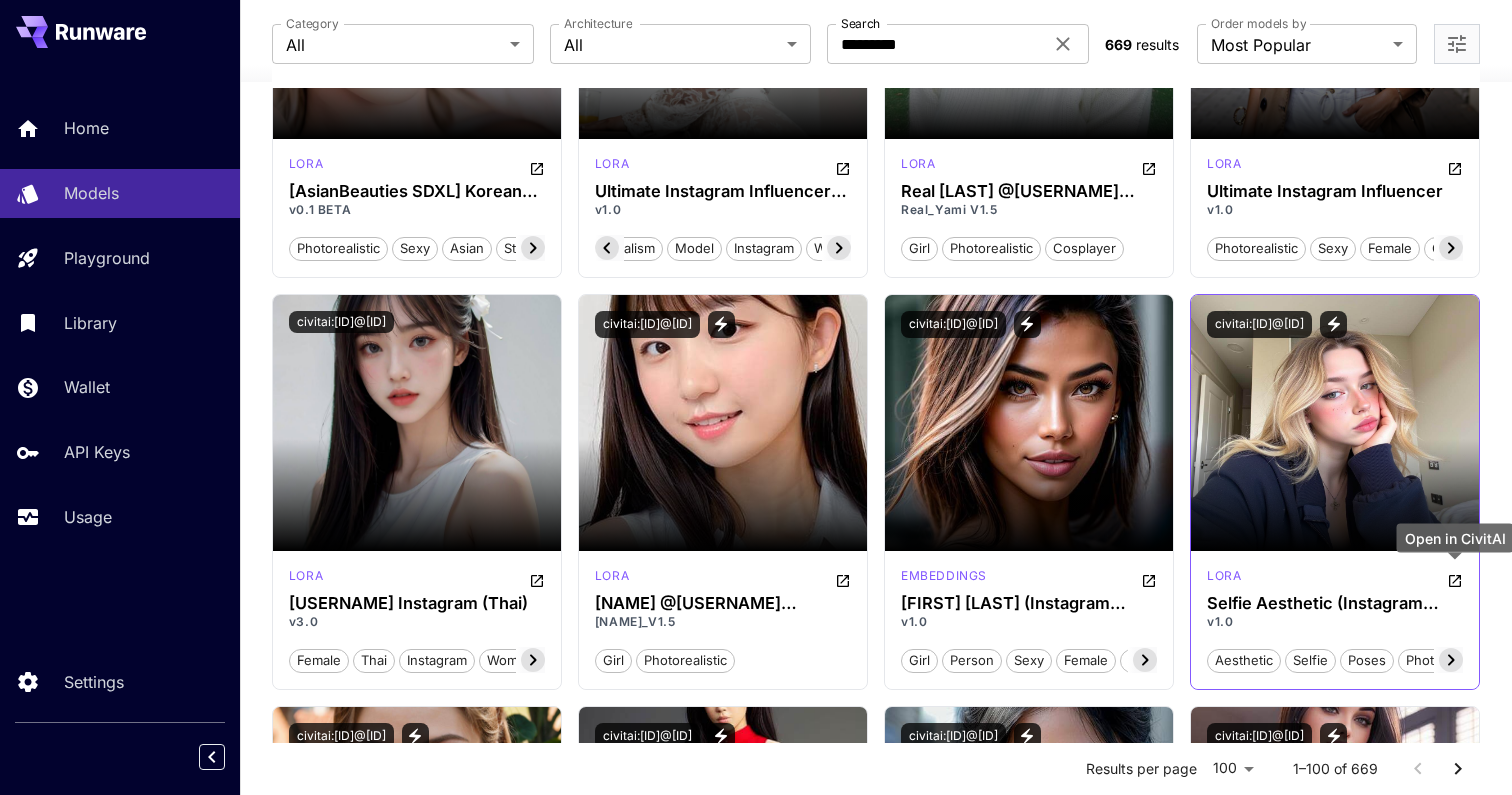 click 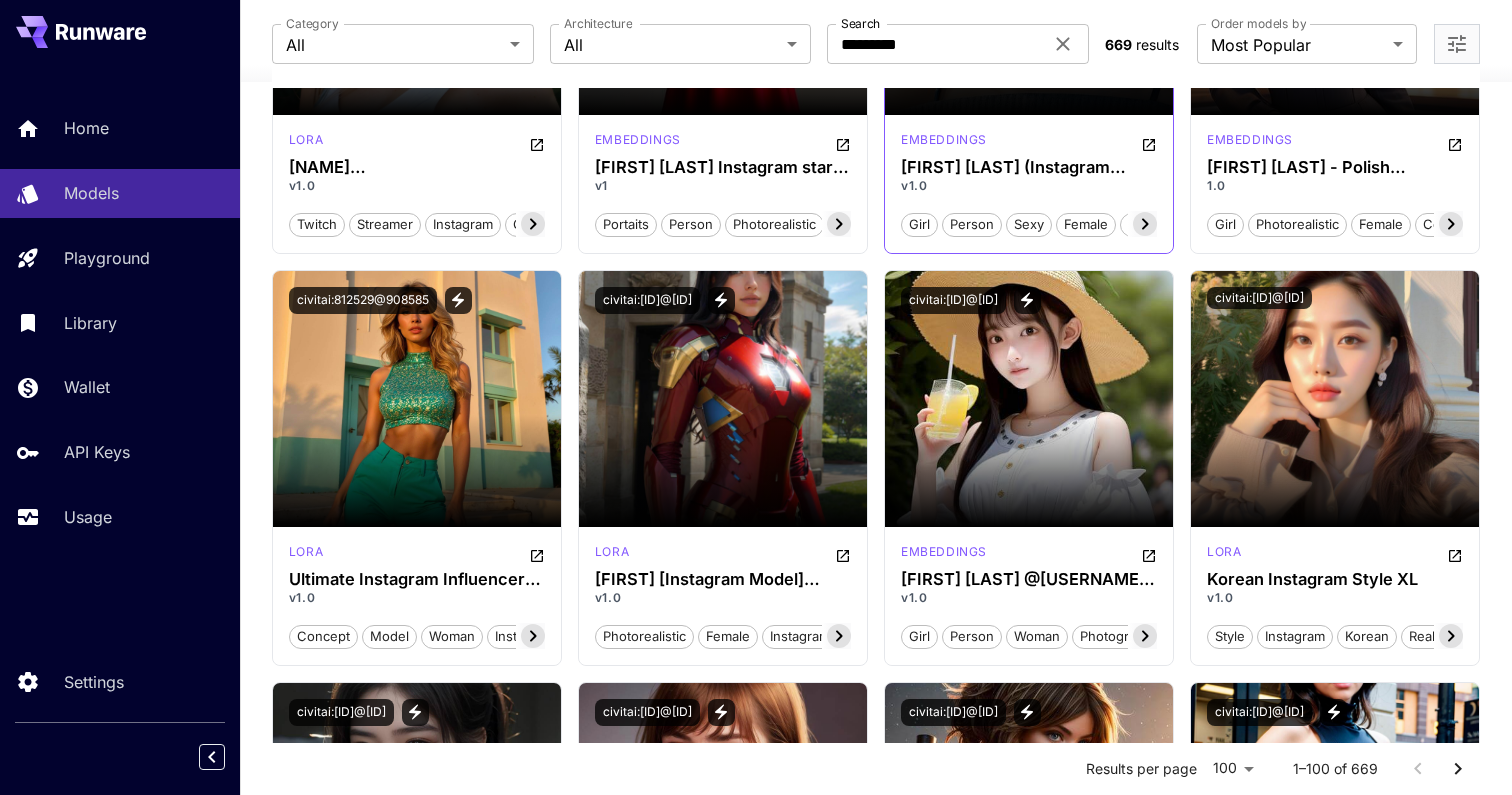 scroll, scrollTop: 1331, scrollLeft: 0, axis: vertical 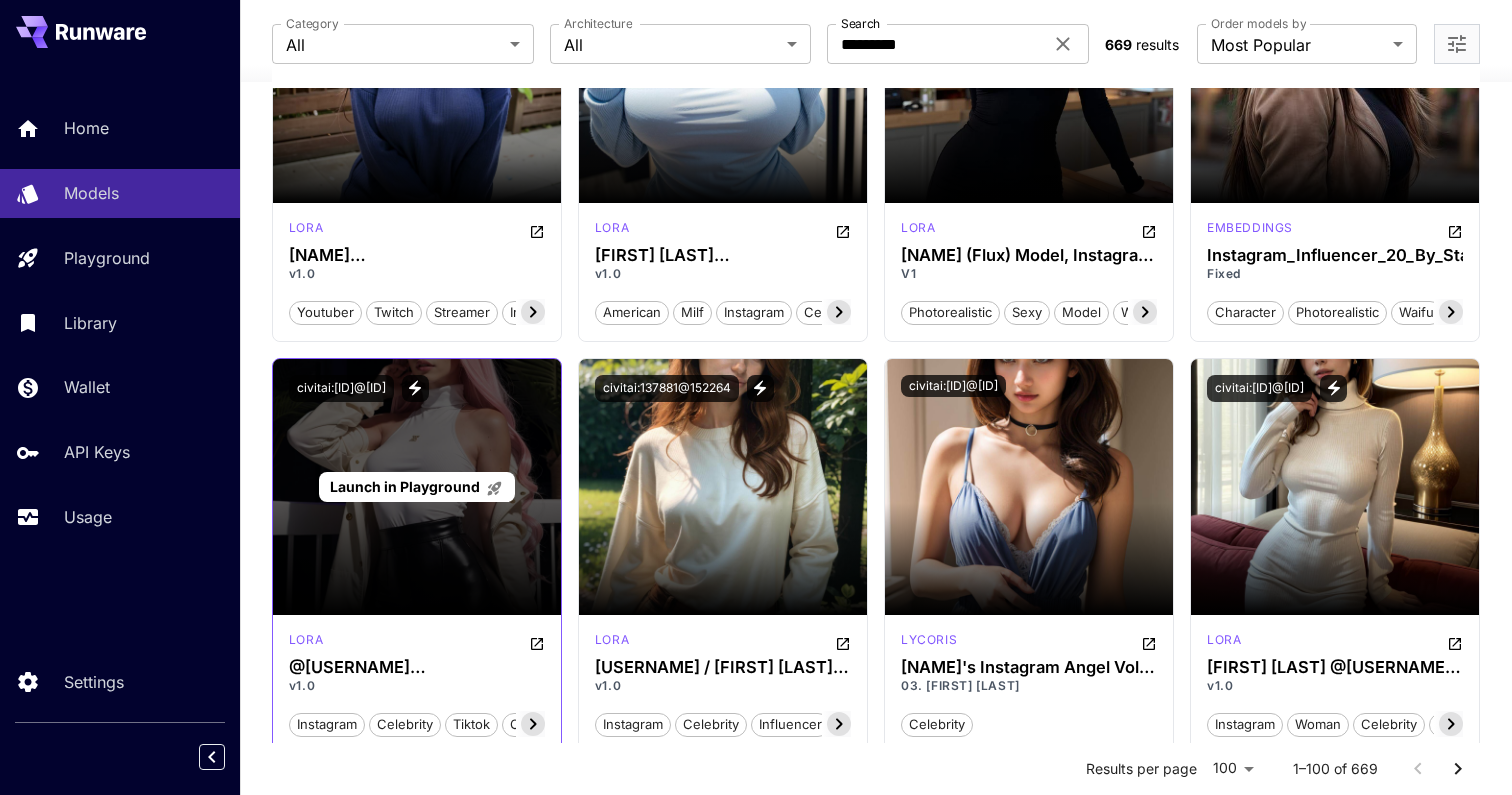 click on "Launch in Playground" at bounding box center [405, 486] 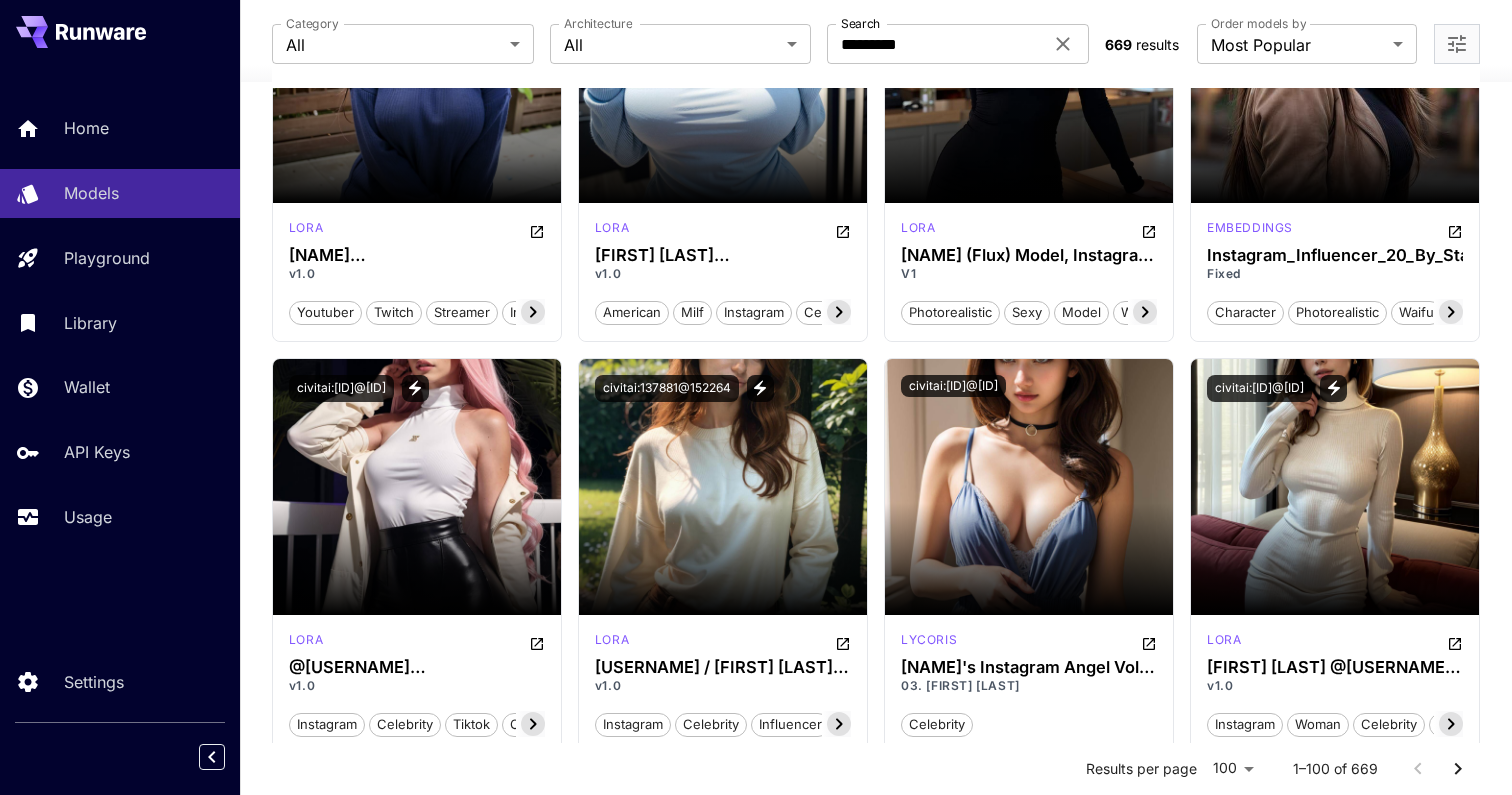scroll, scrollTop: 0, scrollLeft: 0, axis: both 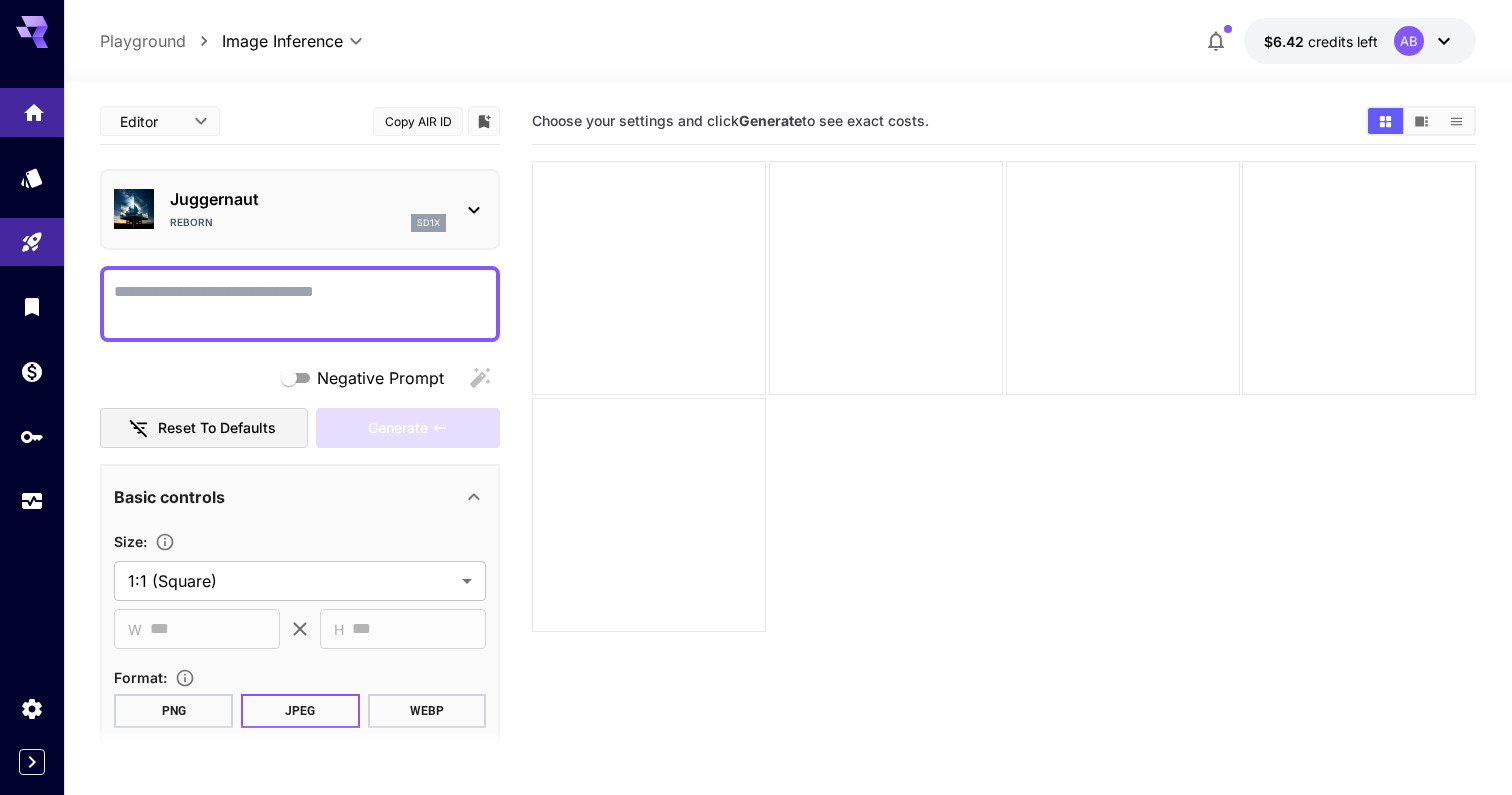click at bounding box center (32, 112) 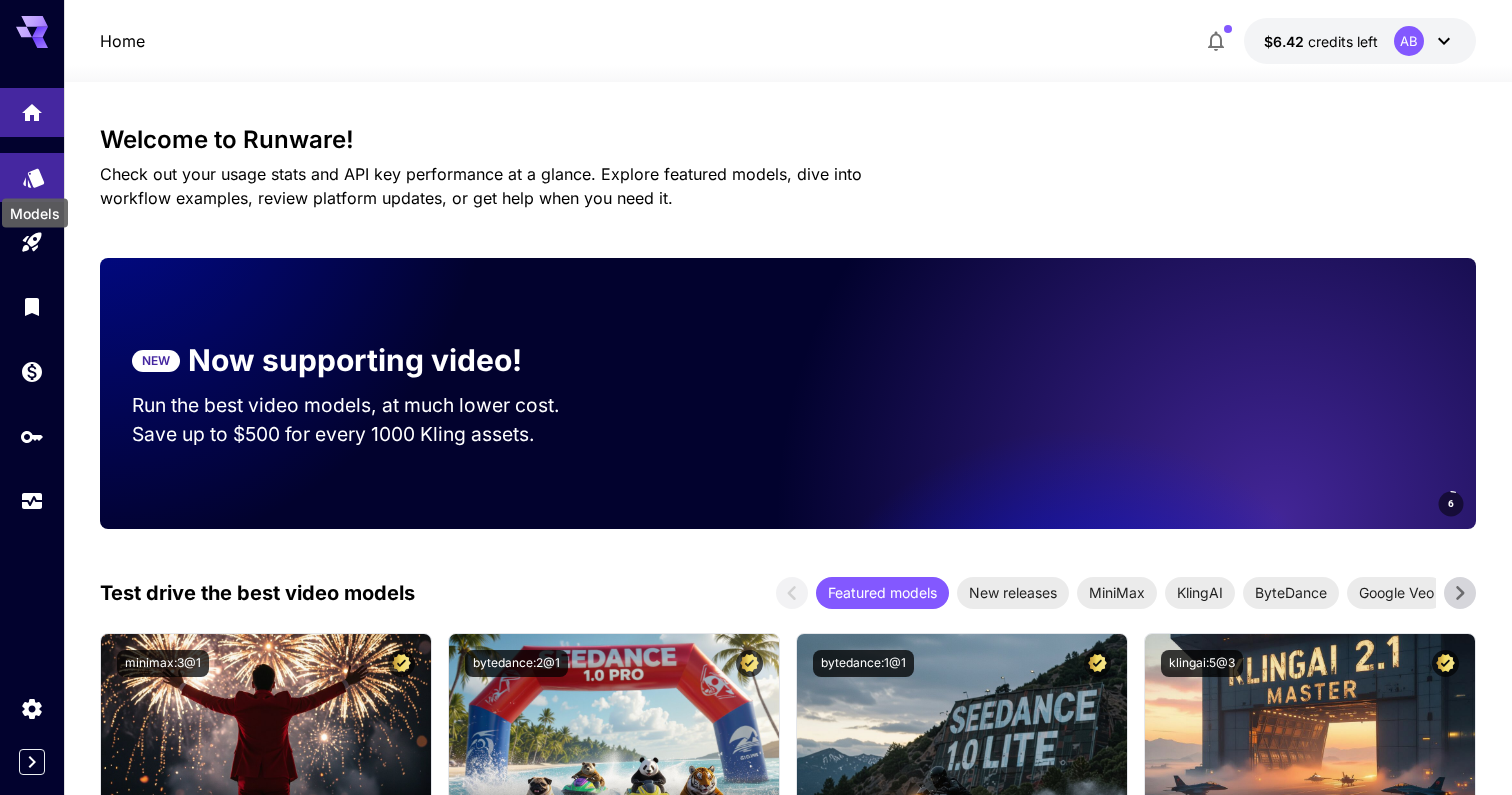 click at bounding box center [32, 177] 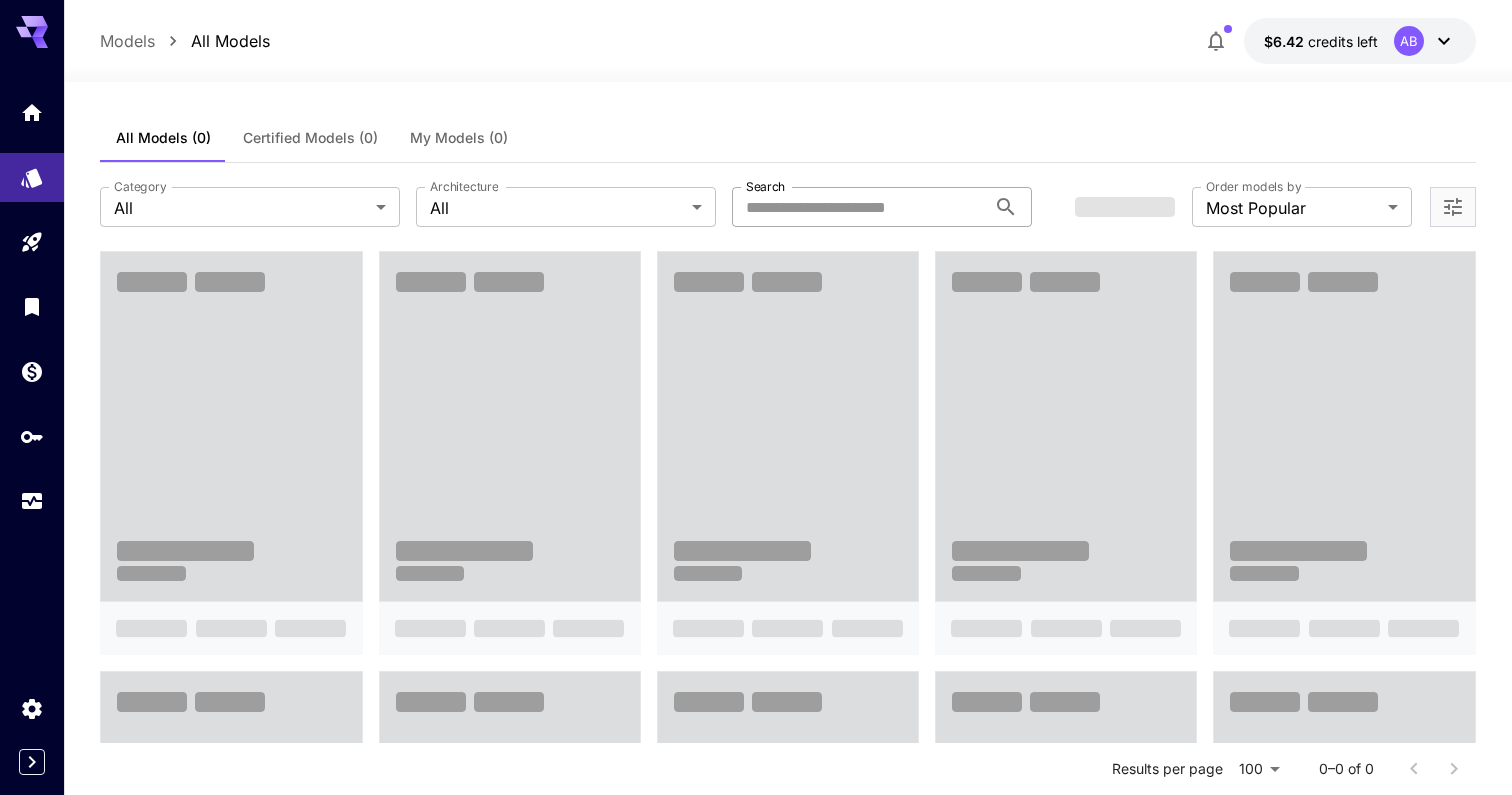 click on "Search" at bounding box center [859, 207] 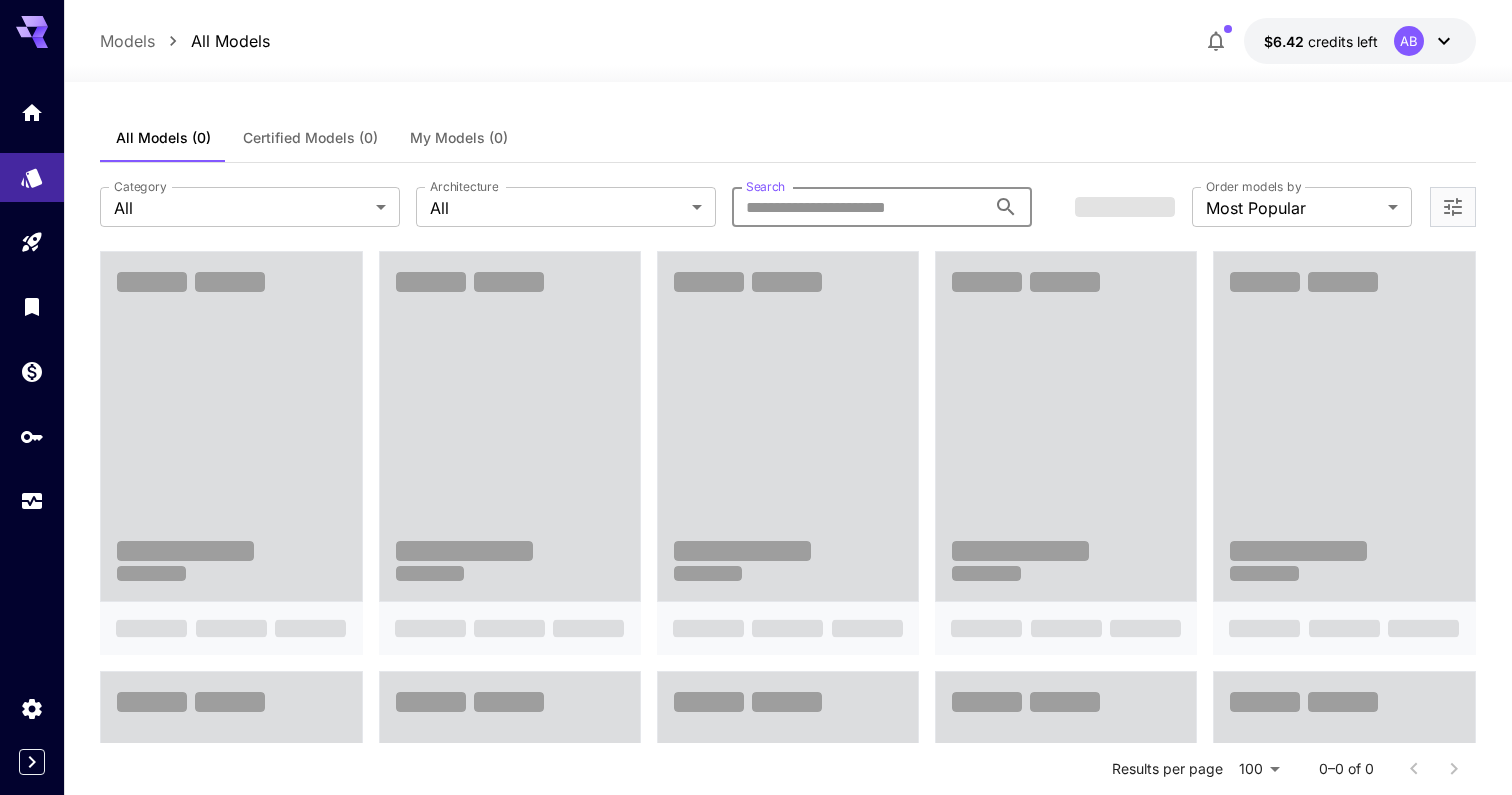 paste on "******" 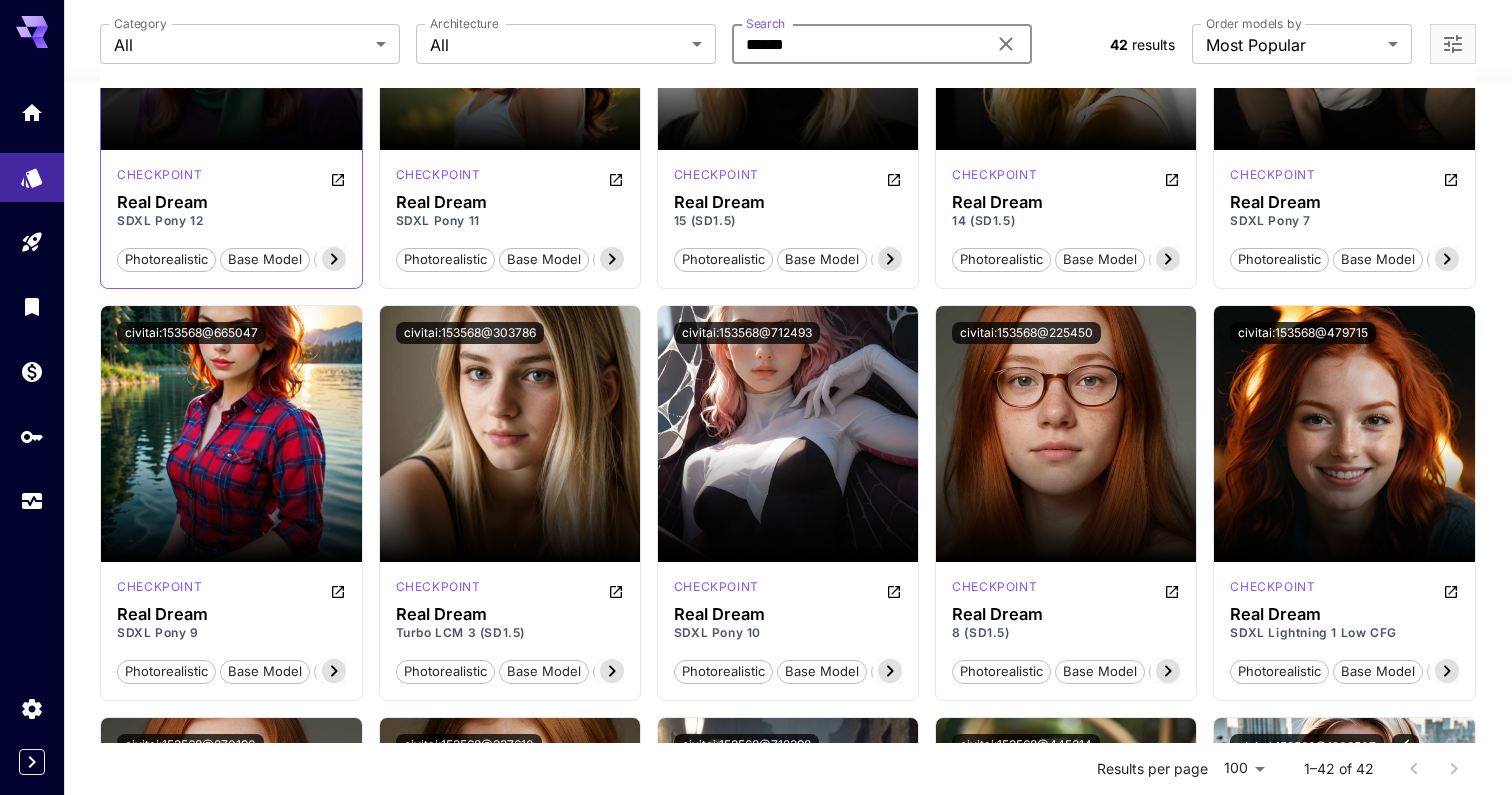 scroll, scrollTop: 51, scrollLeft: 0, axis: vertical 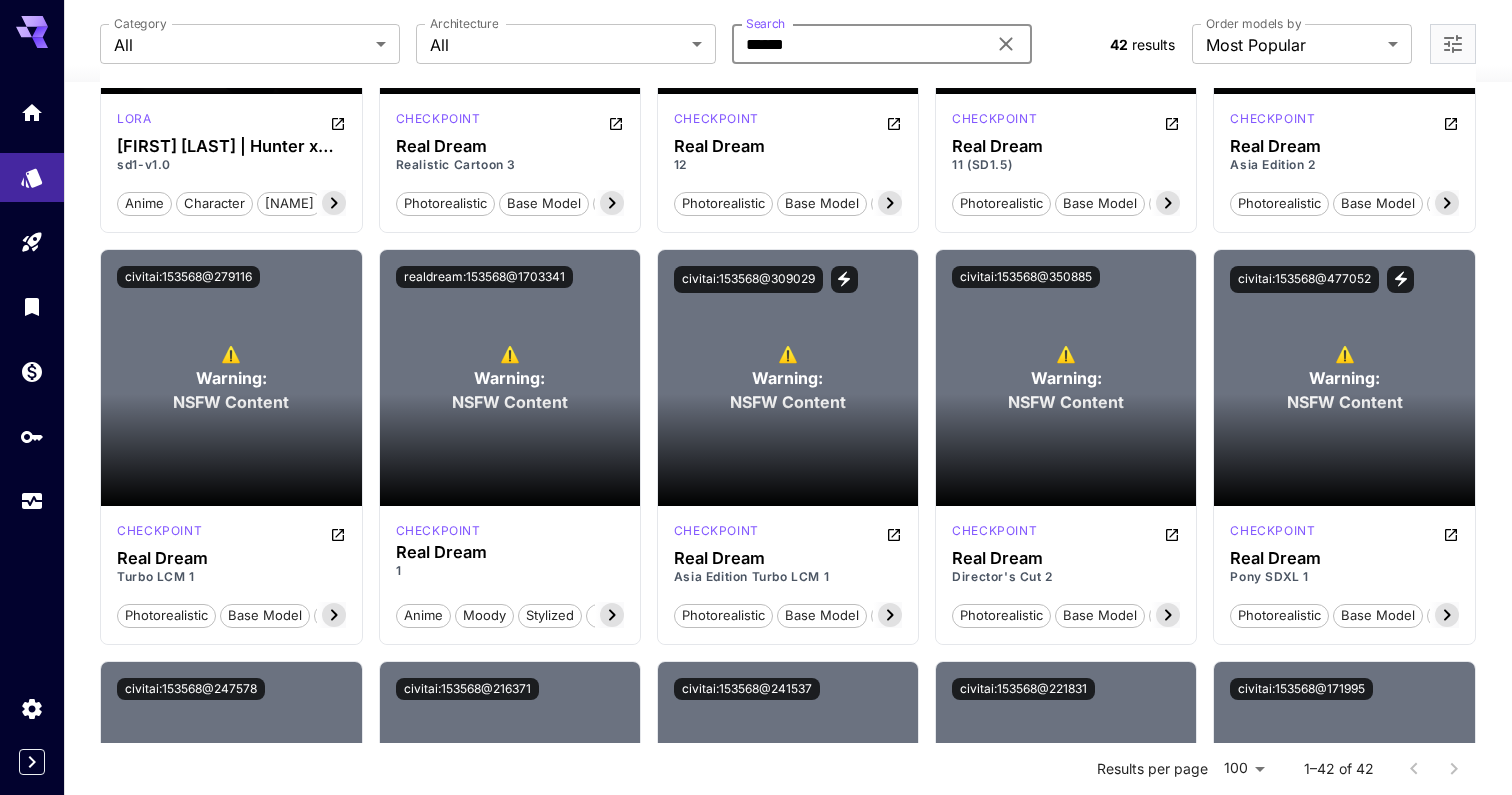 click on "******" at bounding box center (859, 44) 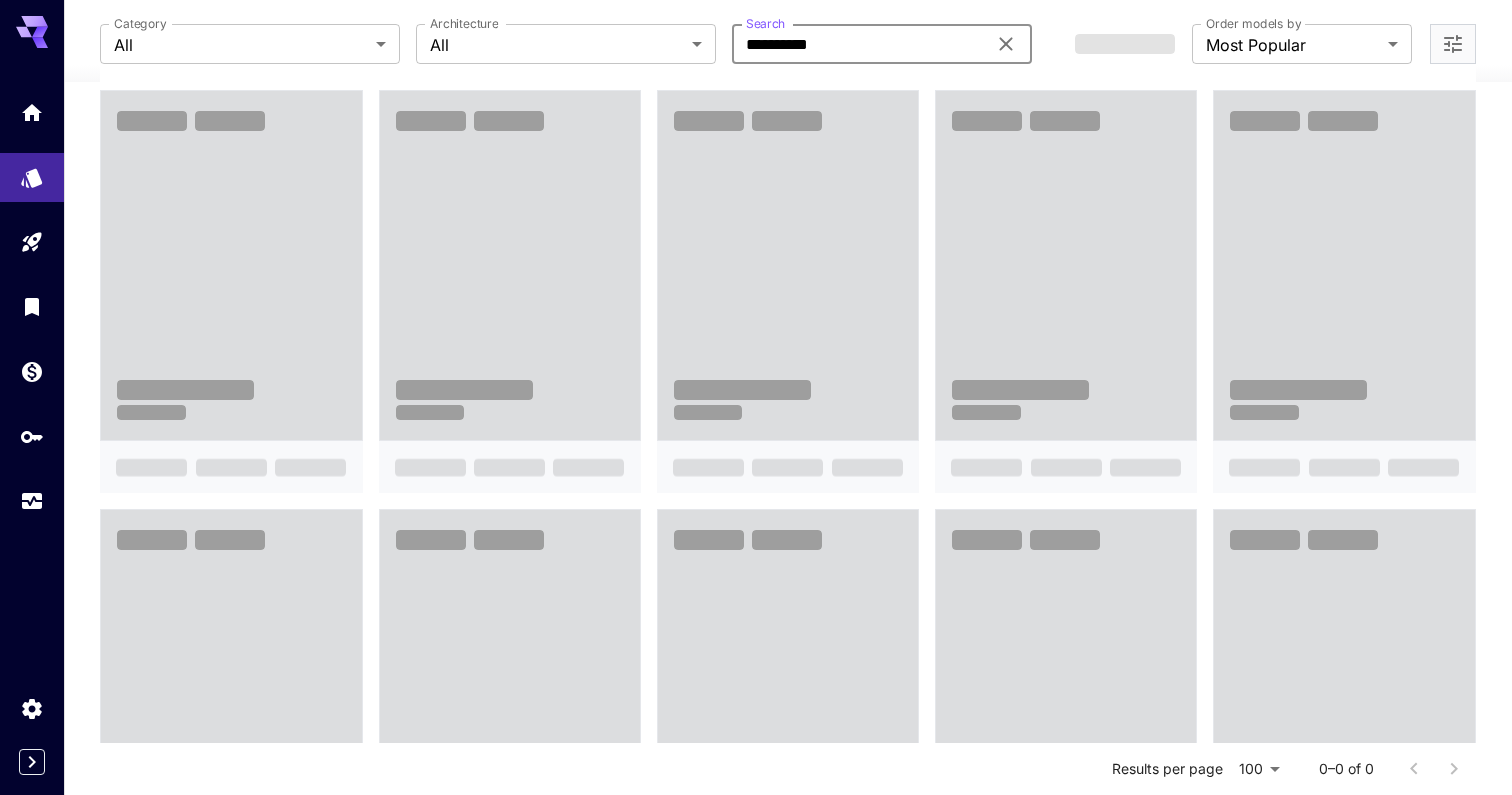 scroll, scrollTop: 0, scrollLeft: 0, axis: both 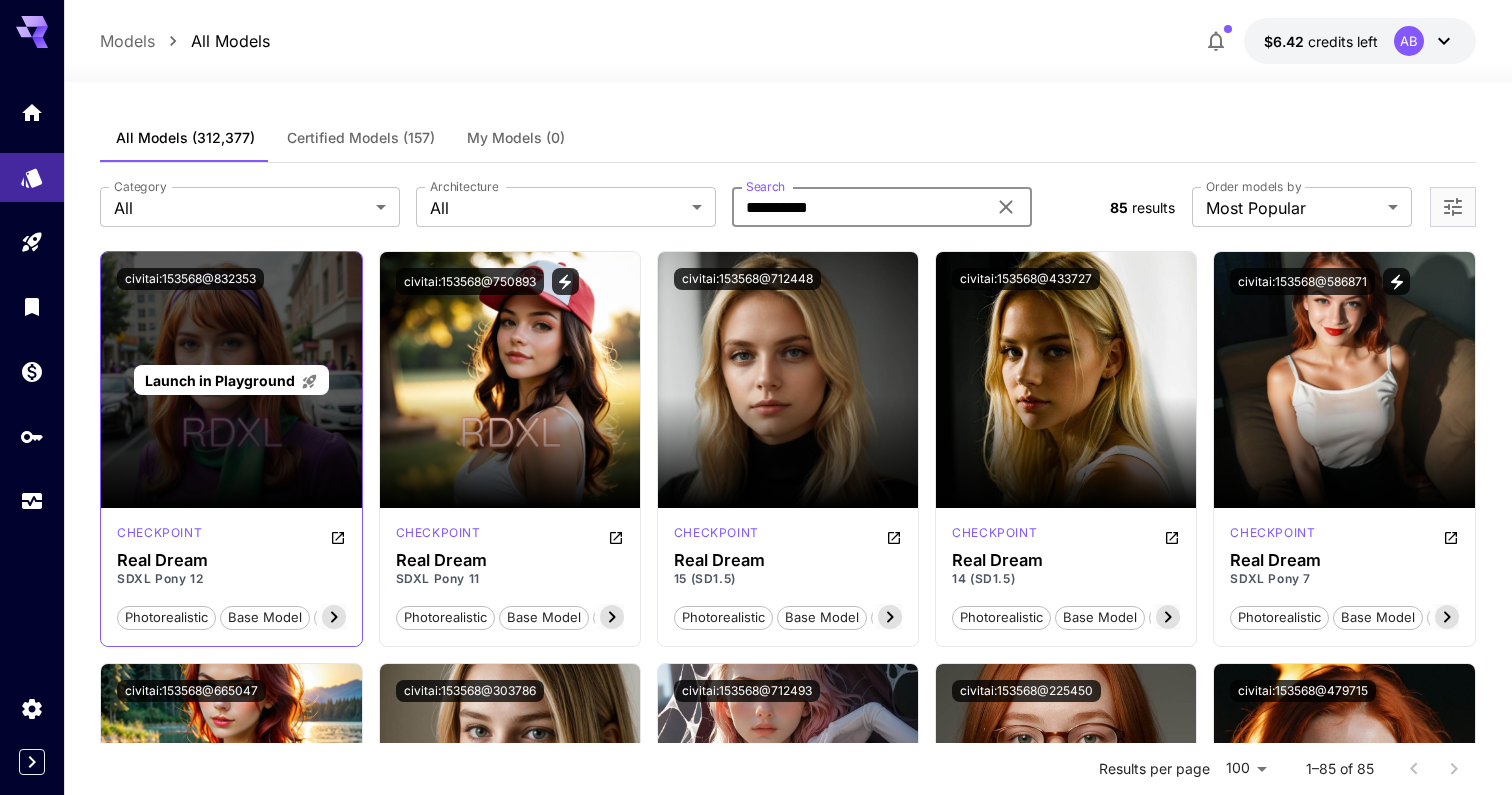 type on "**********" 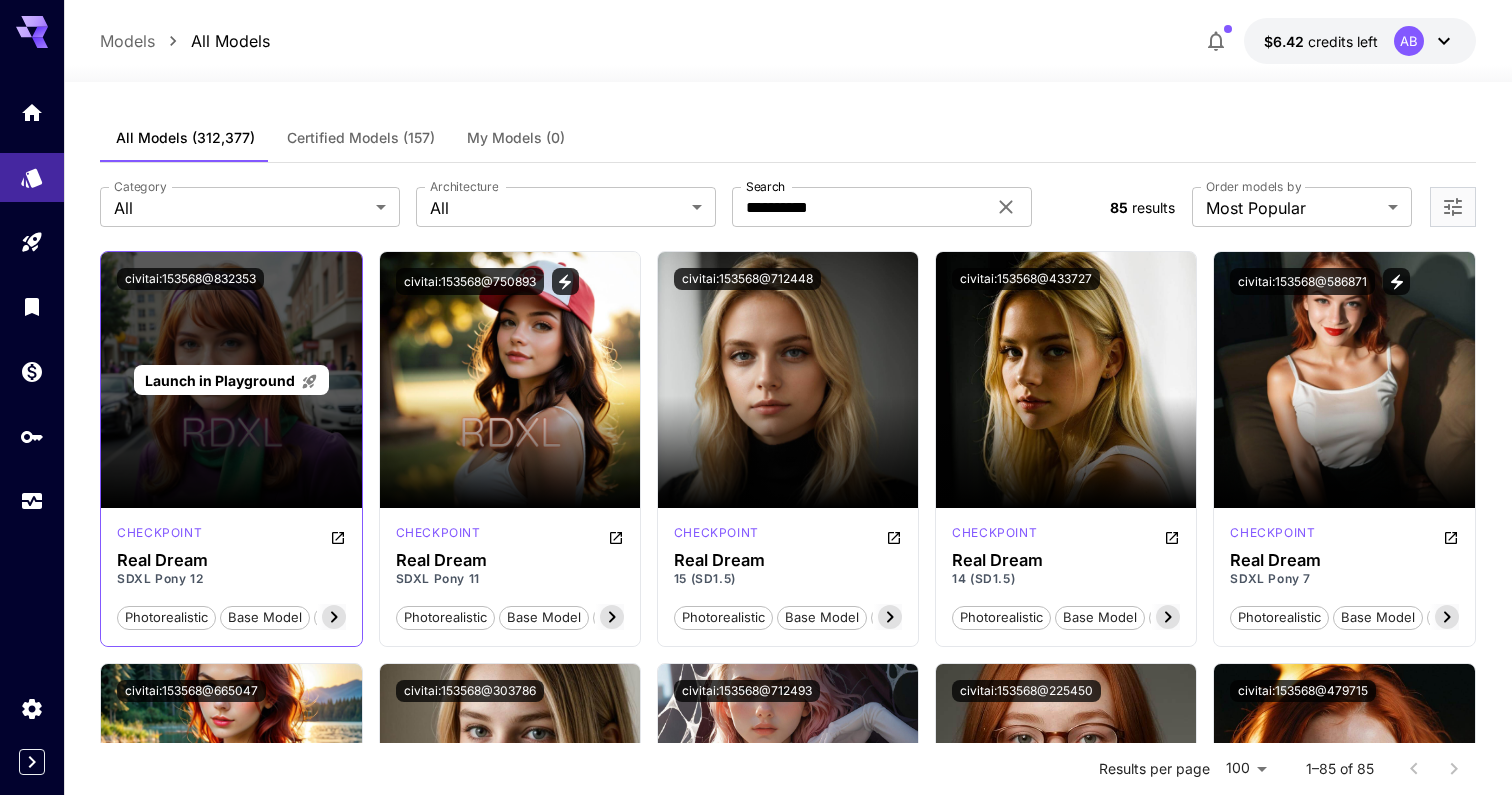 click on "Launch in Playground" at bounding box center (220, 380) 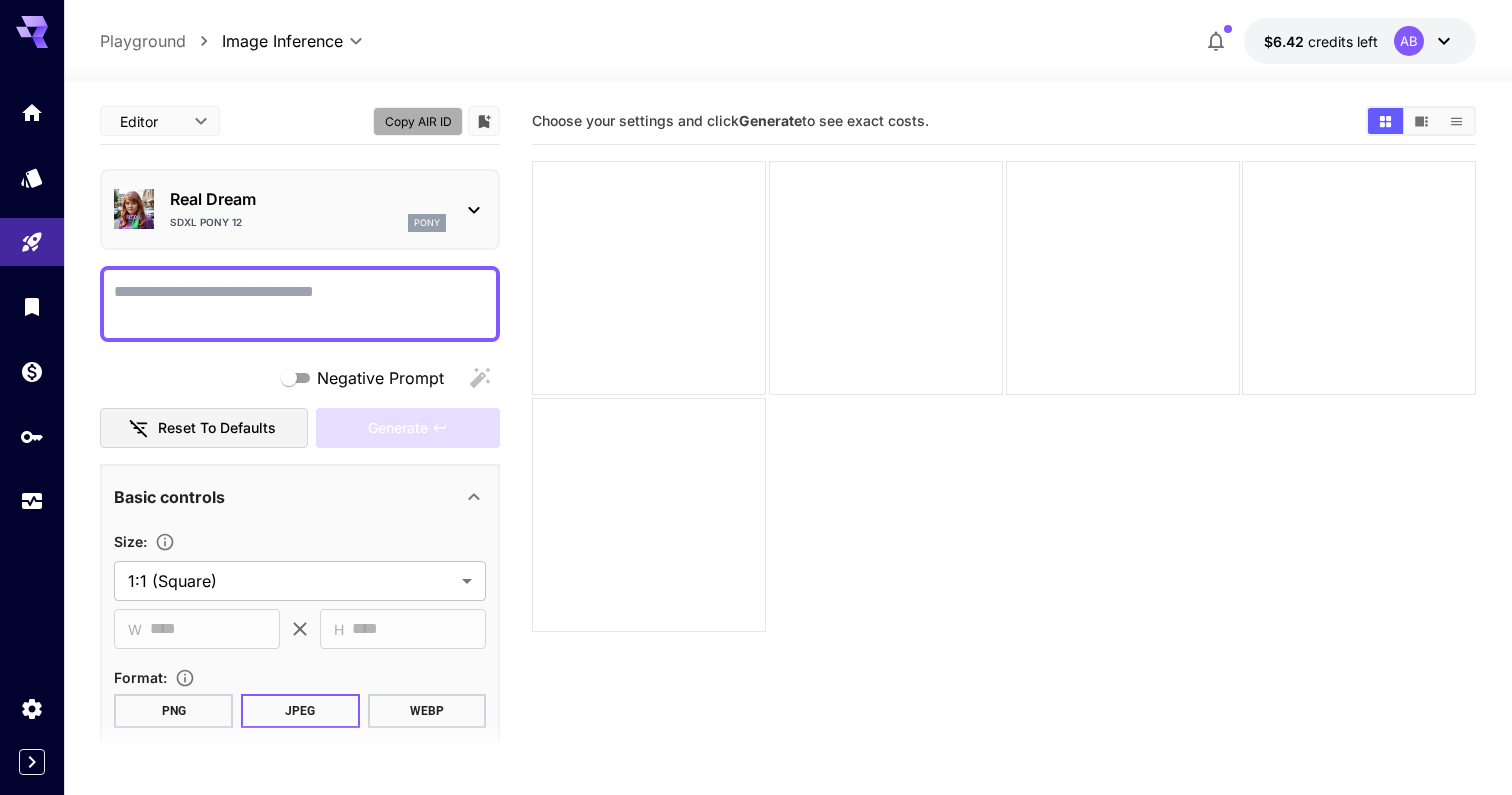 click on "Copy AIR ID" at bounding box center [418, 121] 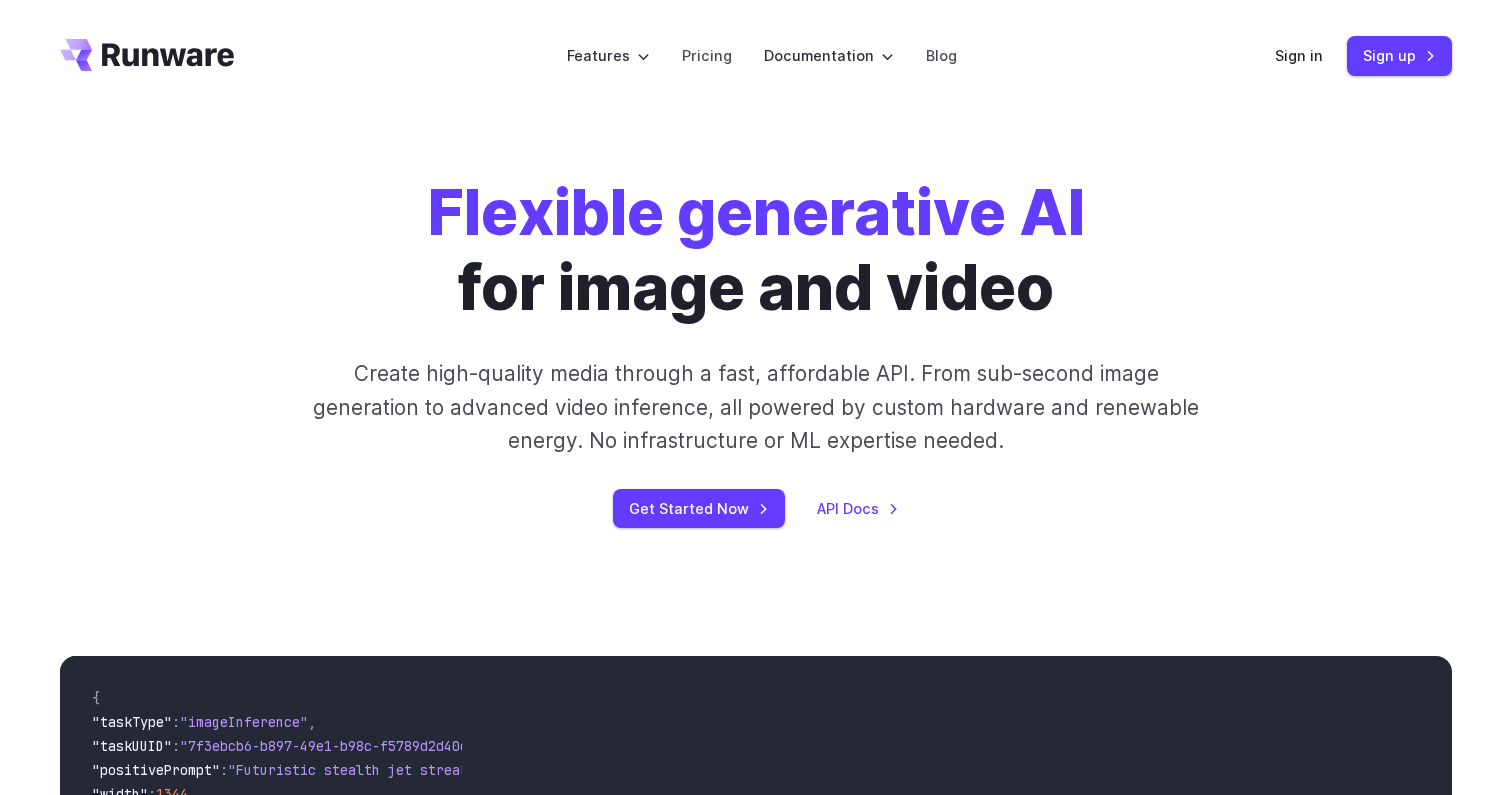scroll, scrollTop: 0, scrollLeft: 0, axis: both 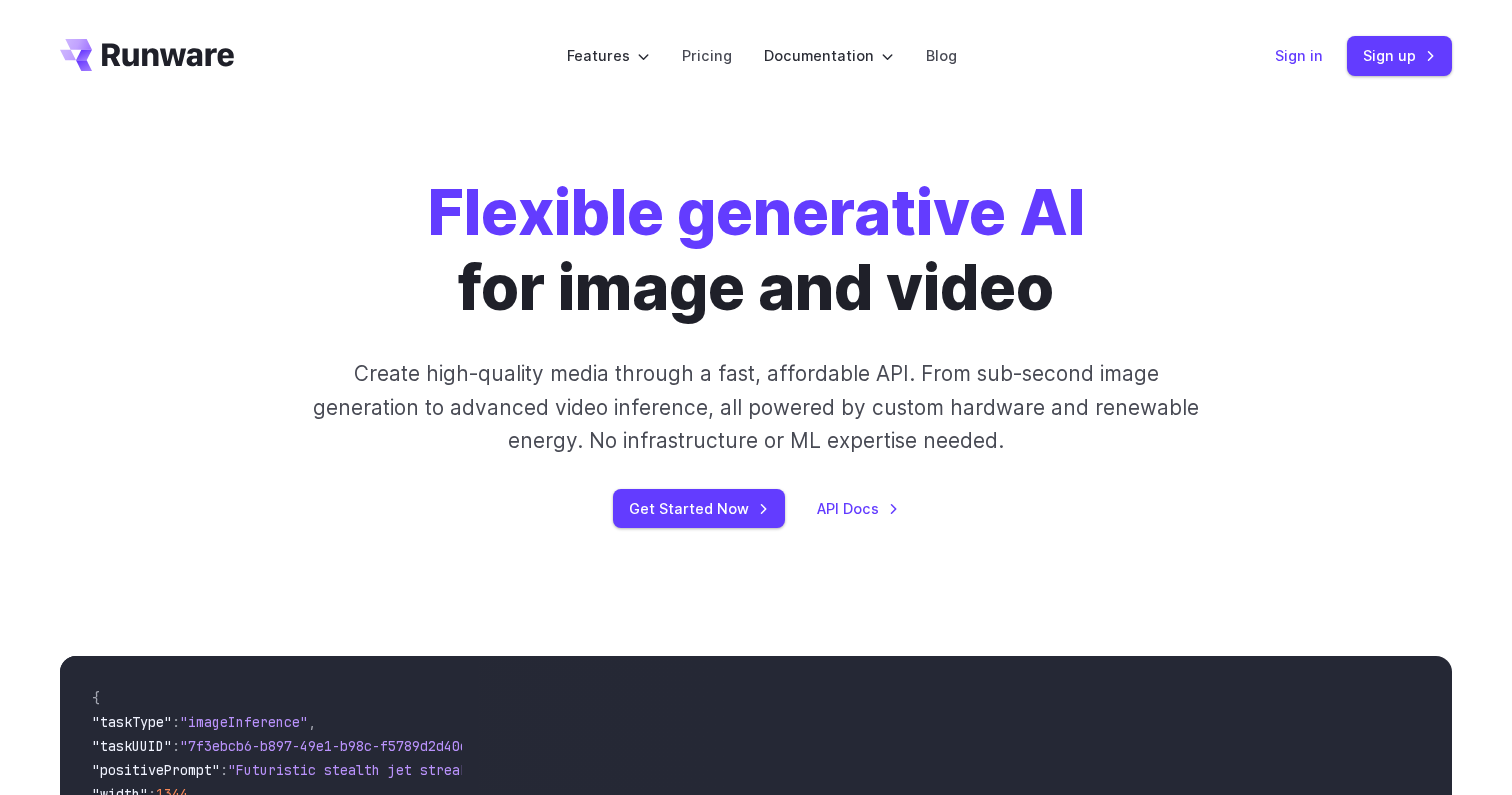 click on "Sign in" at bounding box center [1299, 55] 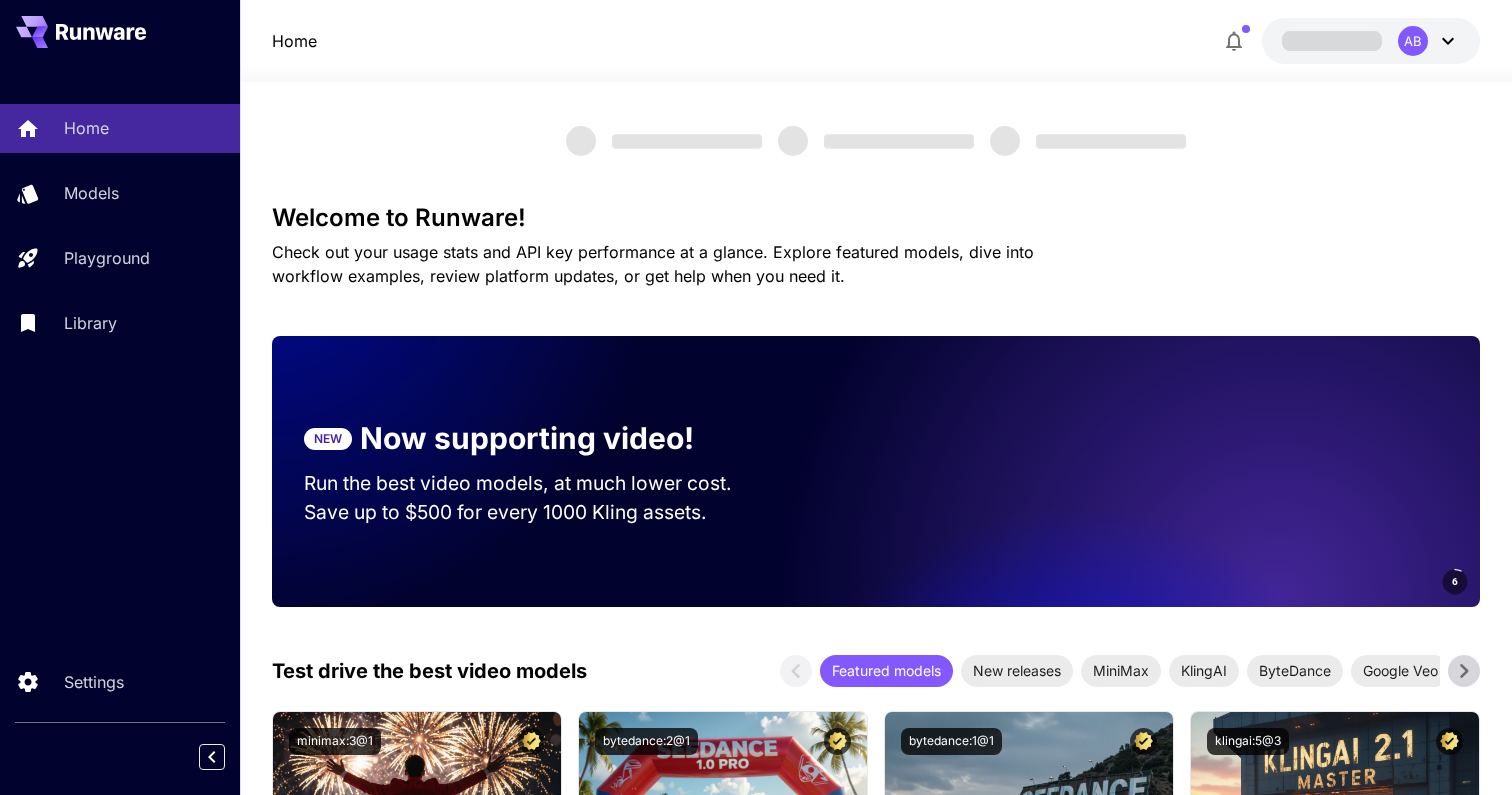 scroll, scrollTop: 0, scrollLeft: 0, axis: both 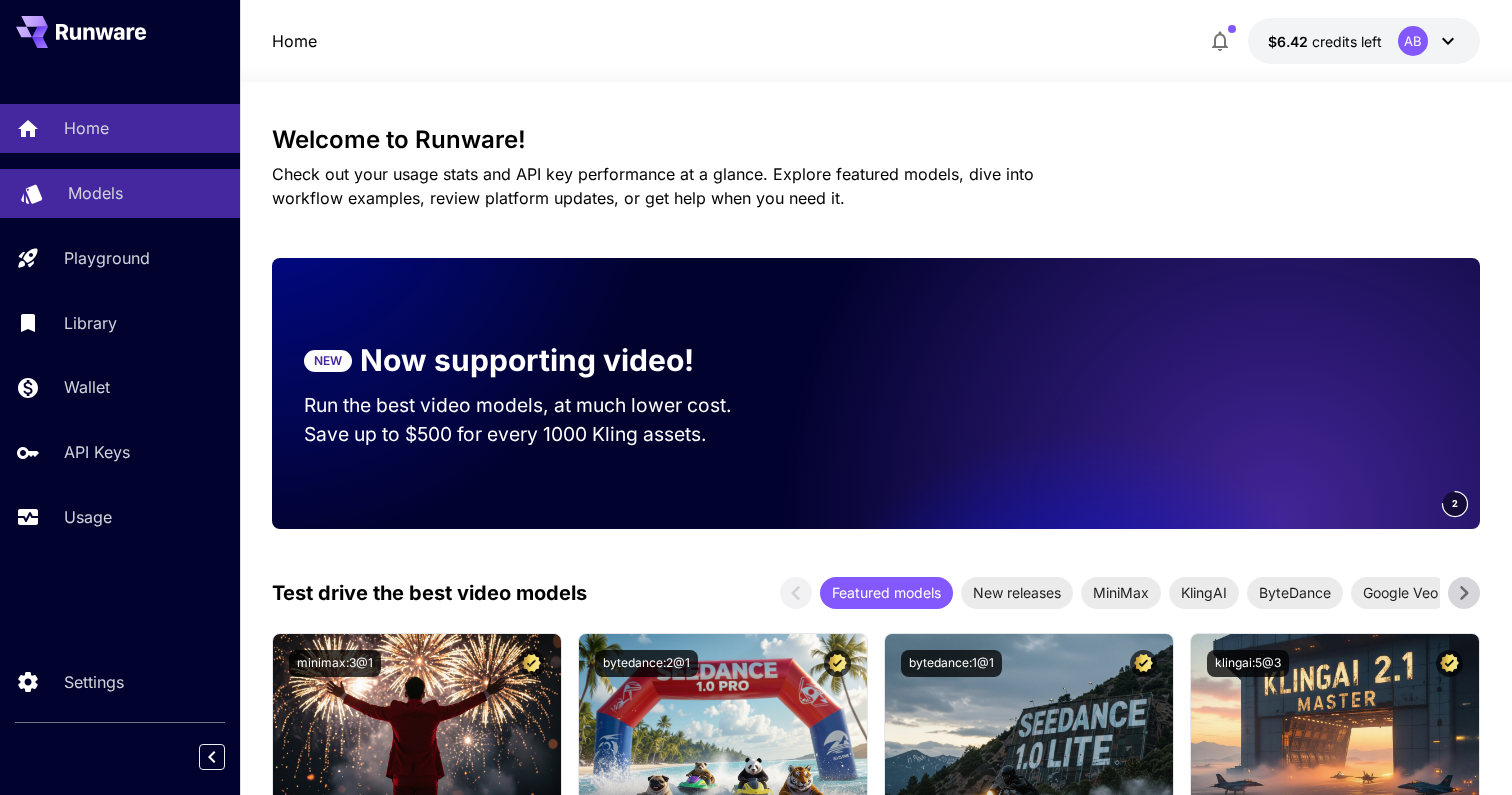 click on "Models" at bounding box center (120, 193) 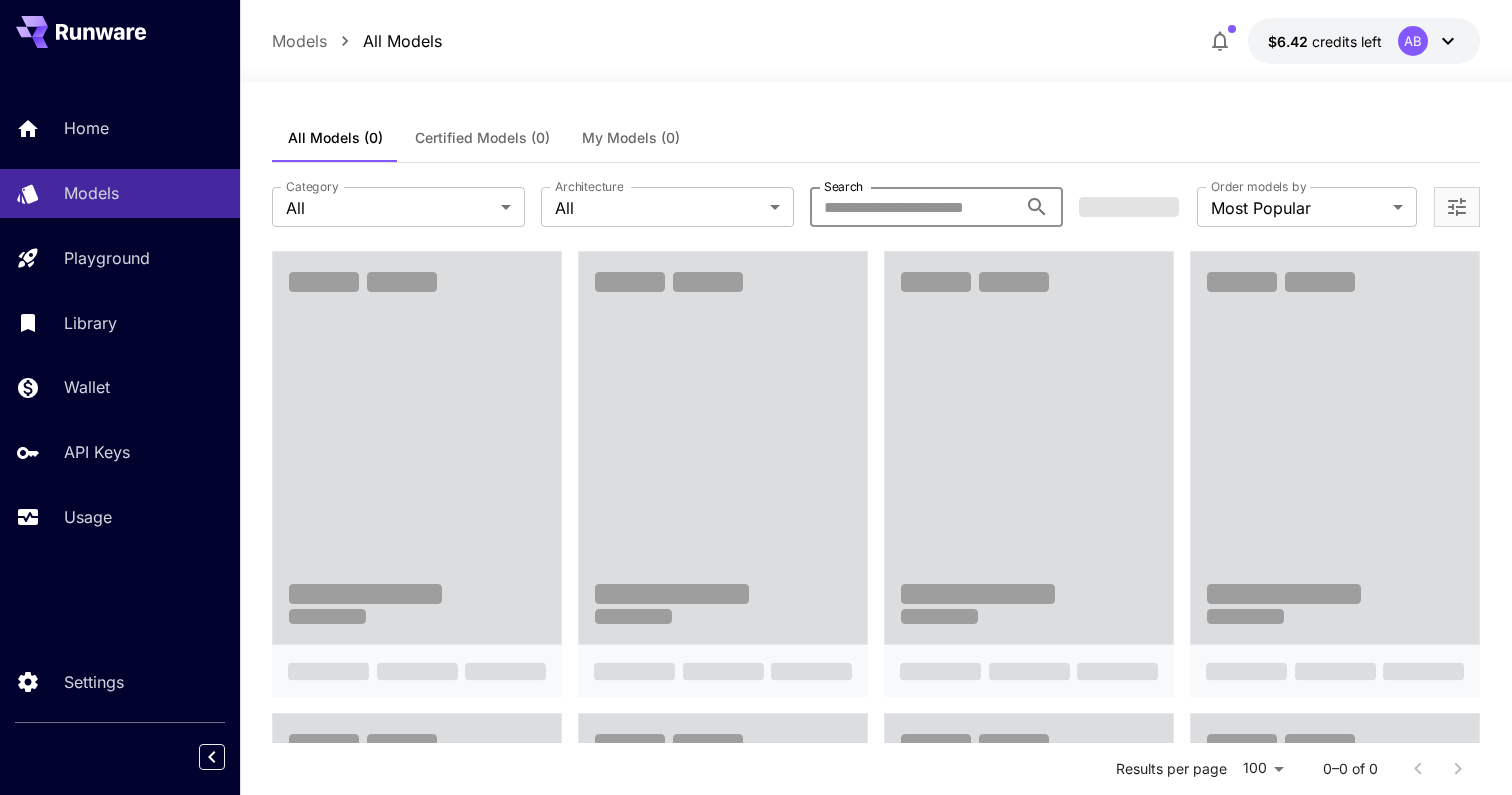 click on "Search" at bounding box center [913, 207] 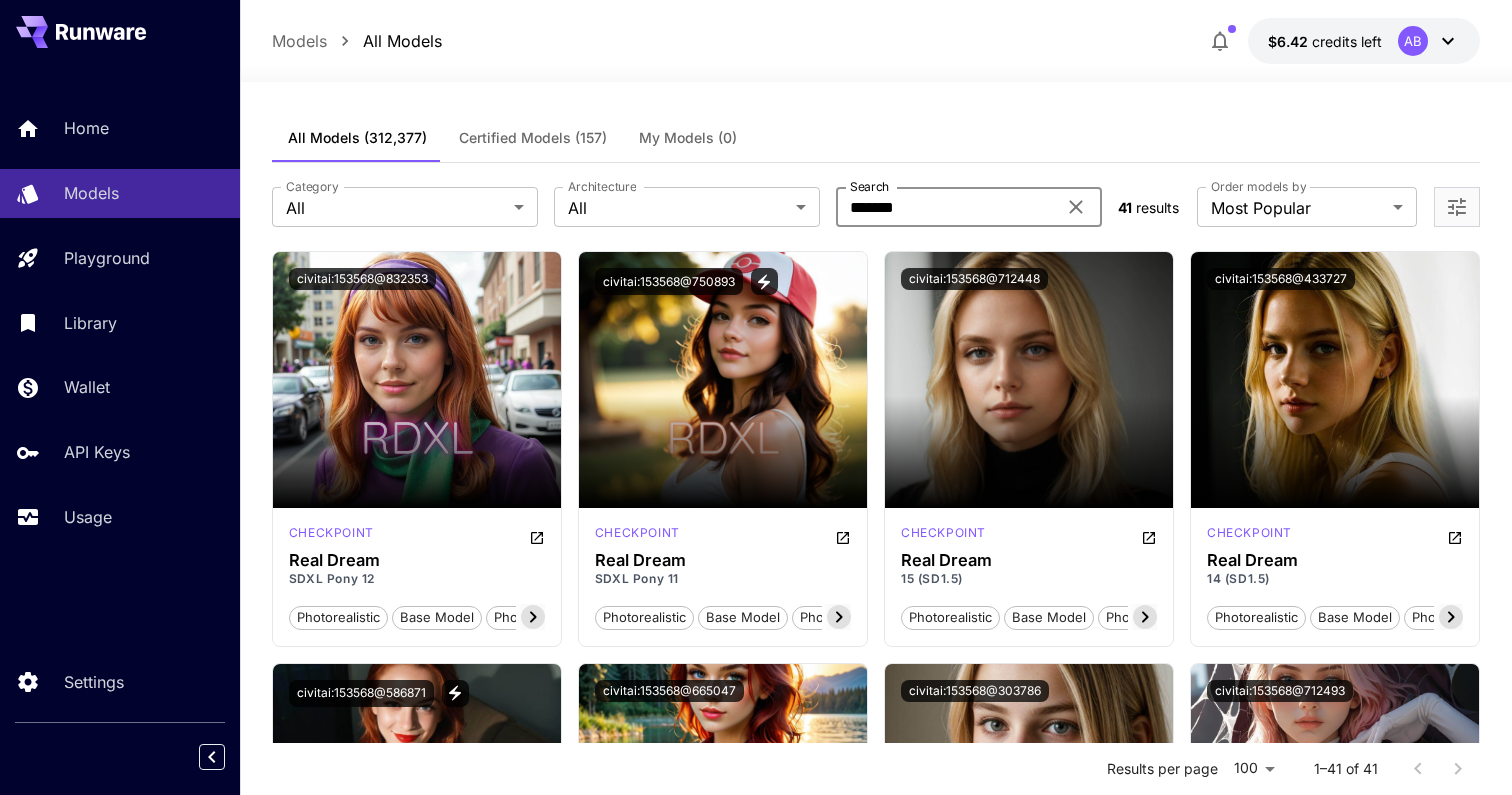 paste on "*******" 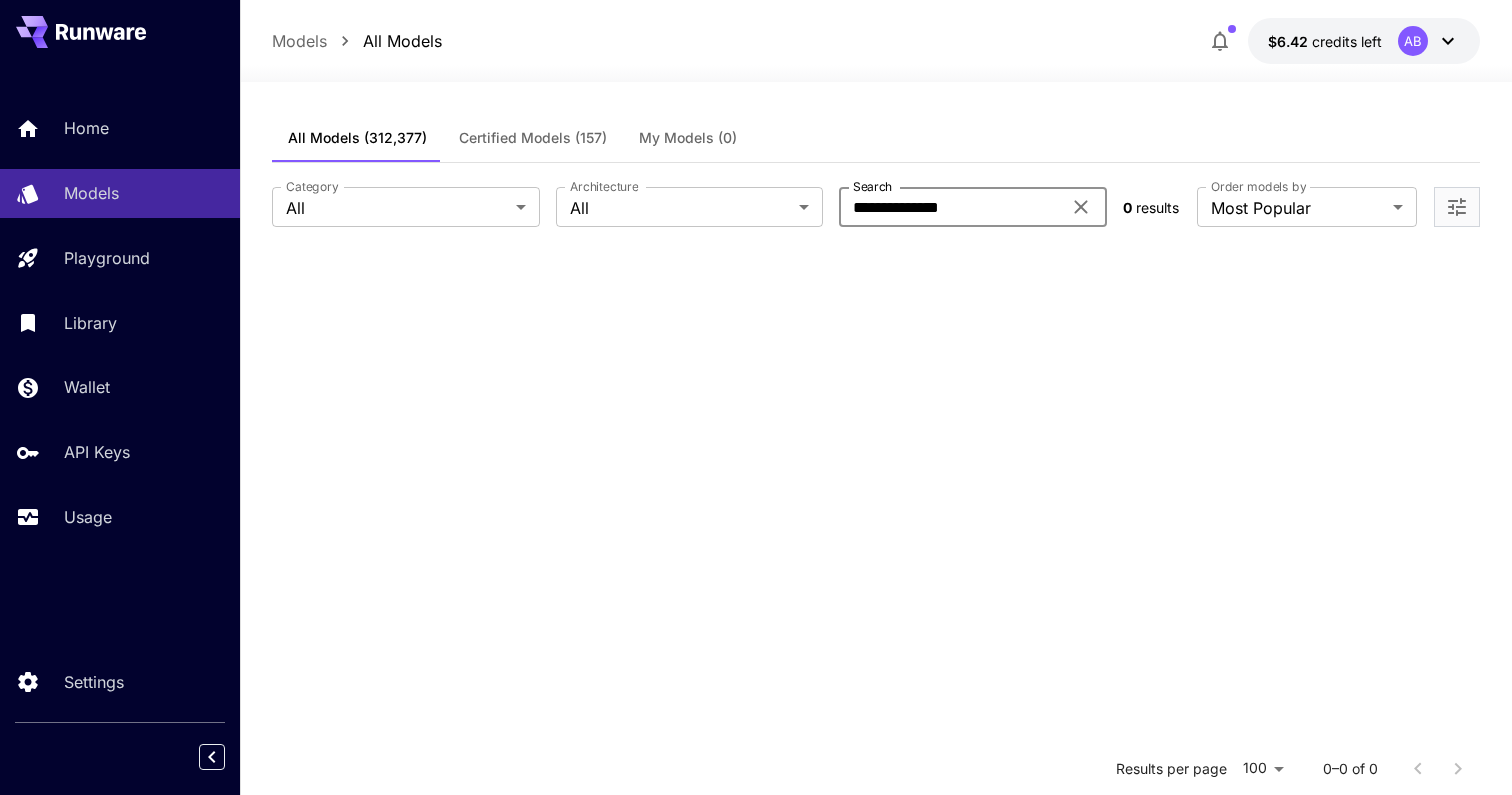 click on "**********" at bounding box center (950, 207) 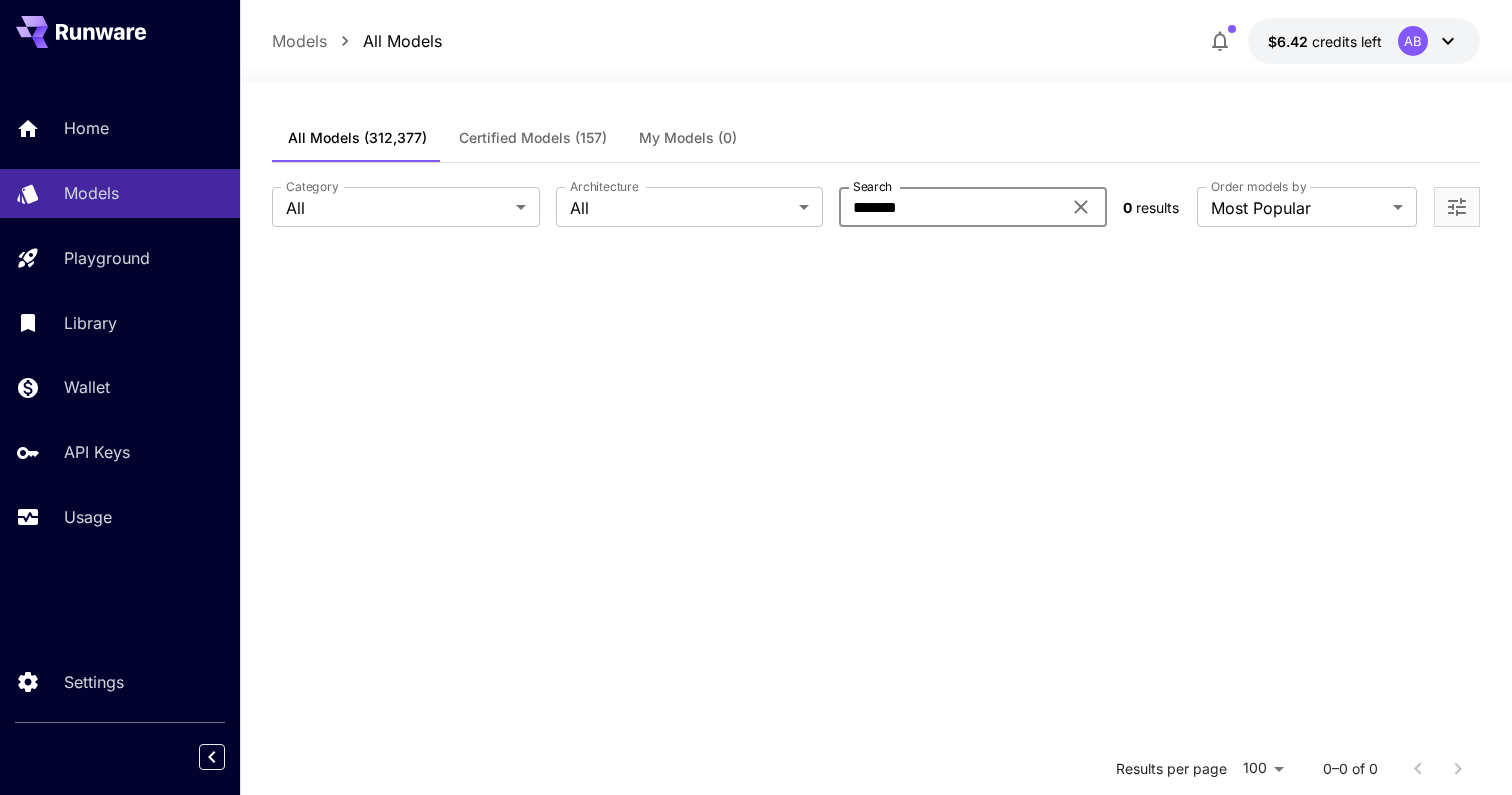type on "*******" 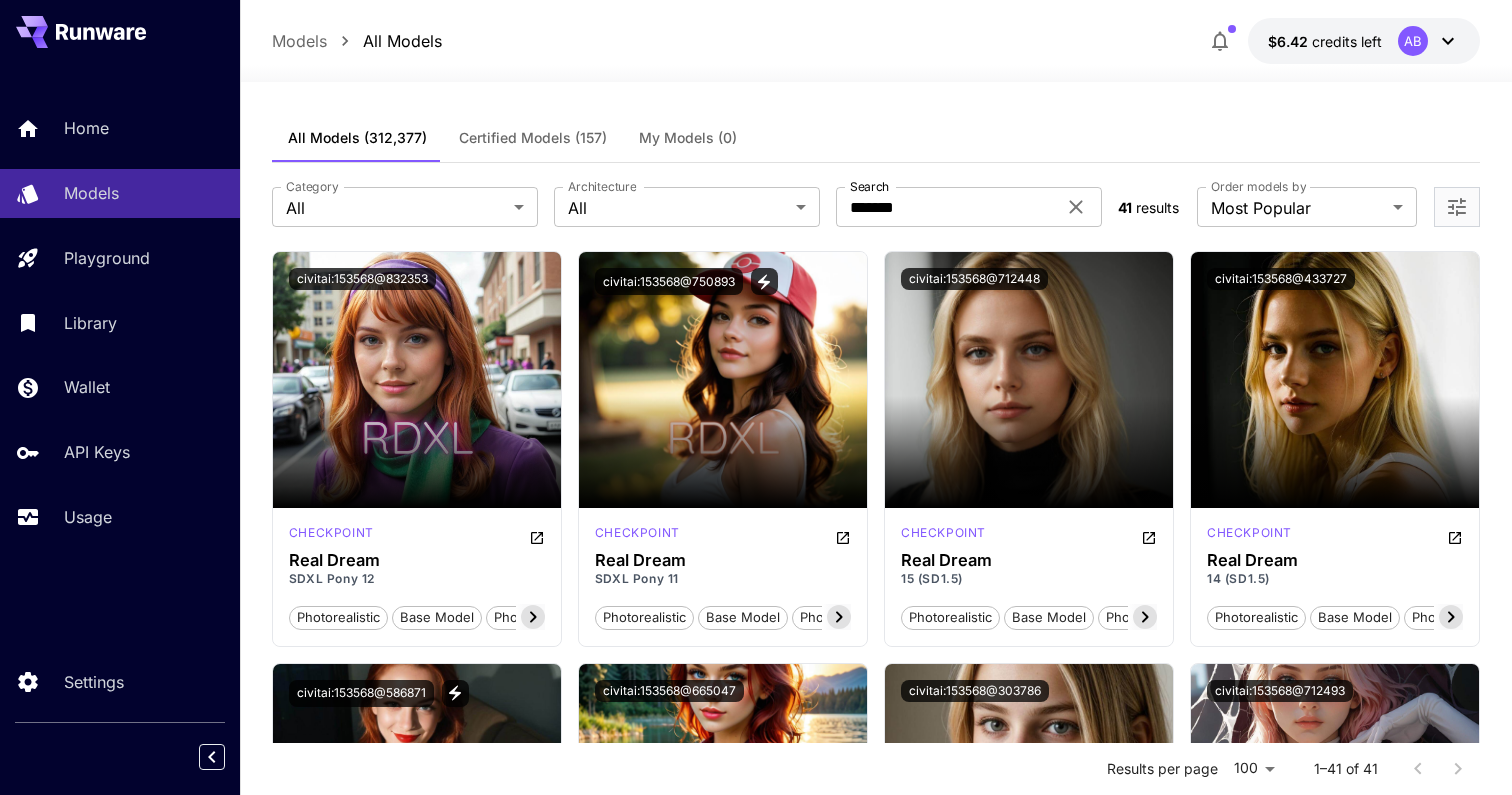 click on "Order models by" at bounding box center [1258, 186] 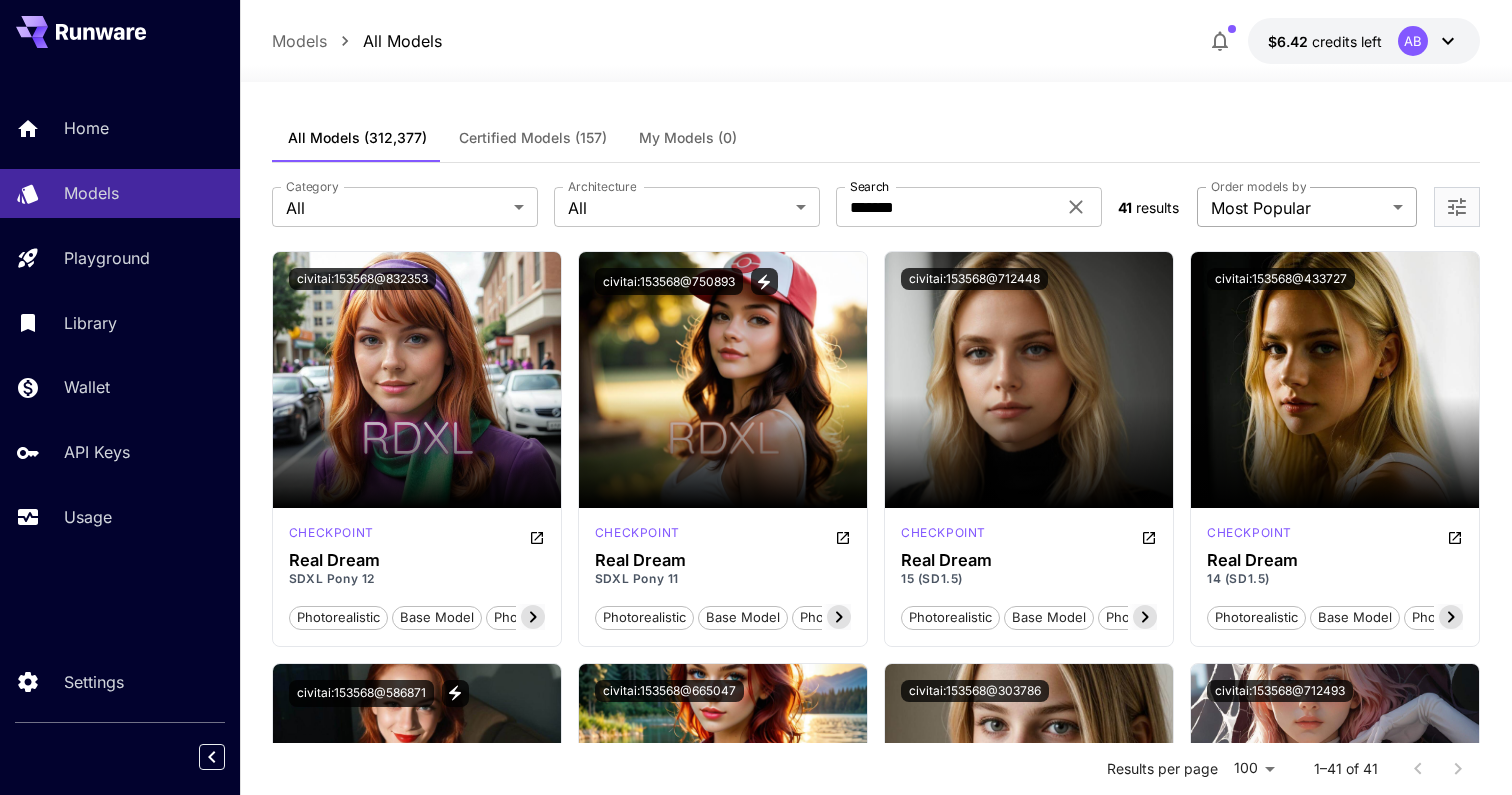 click on "**********" at bounding box center [756, 3853] 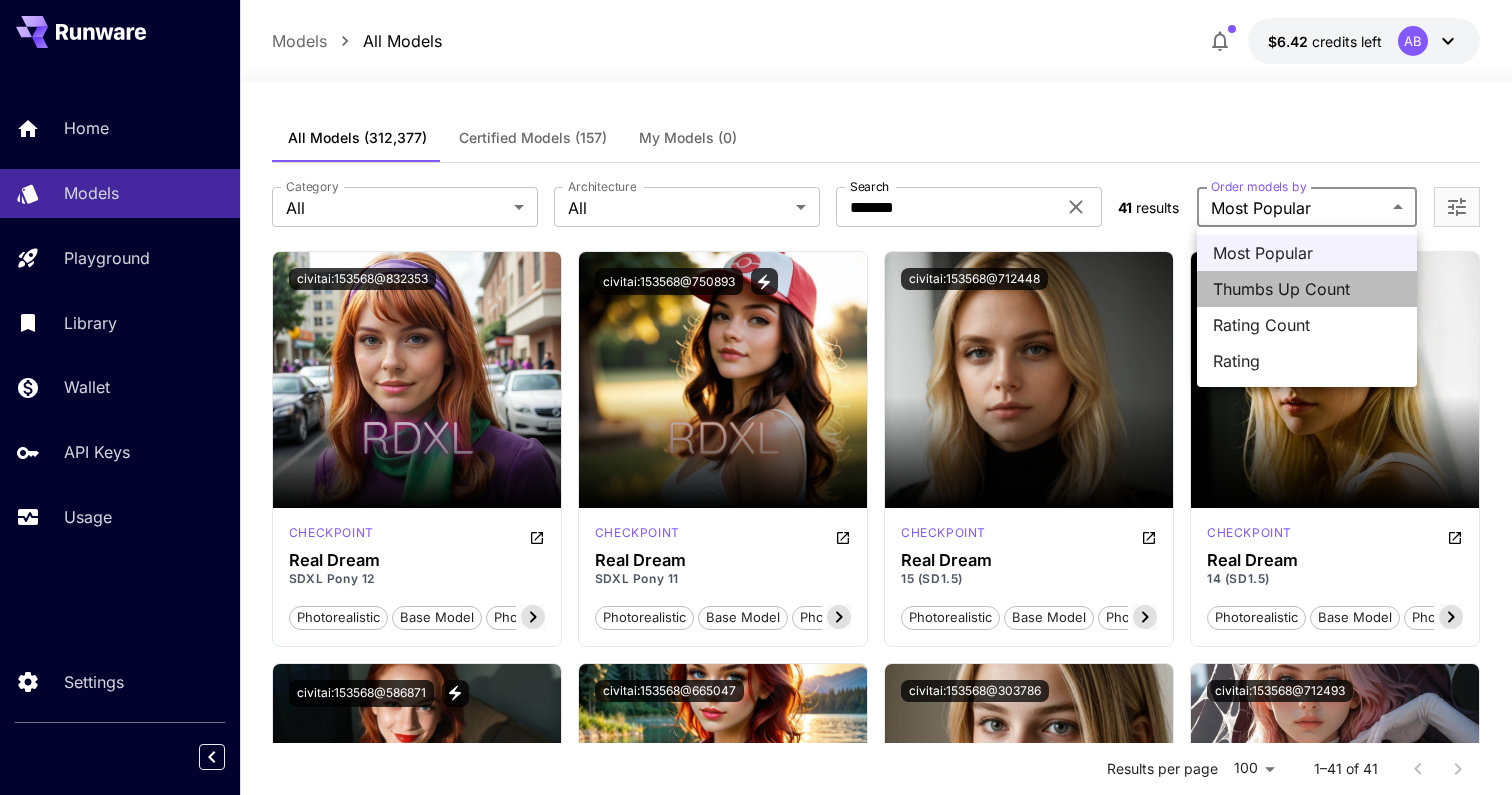 click on "Thumbs Up Count" at bounding box center [1307, 289] 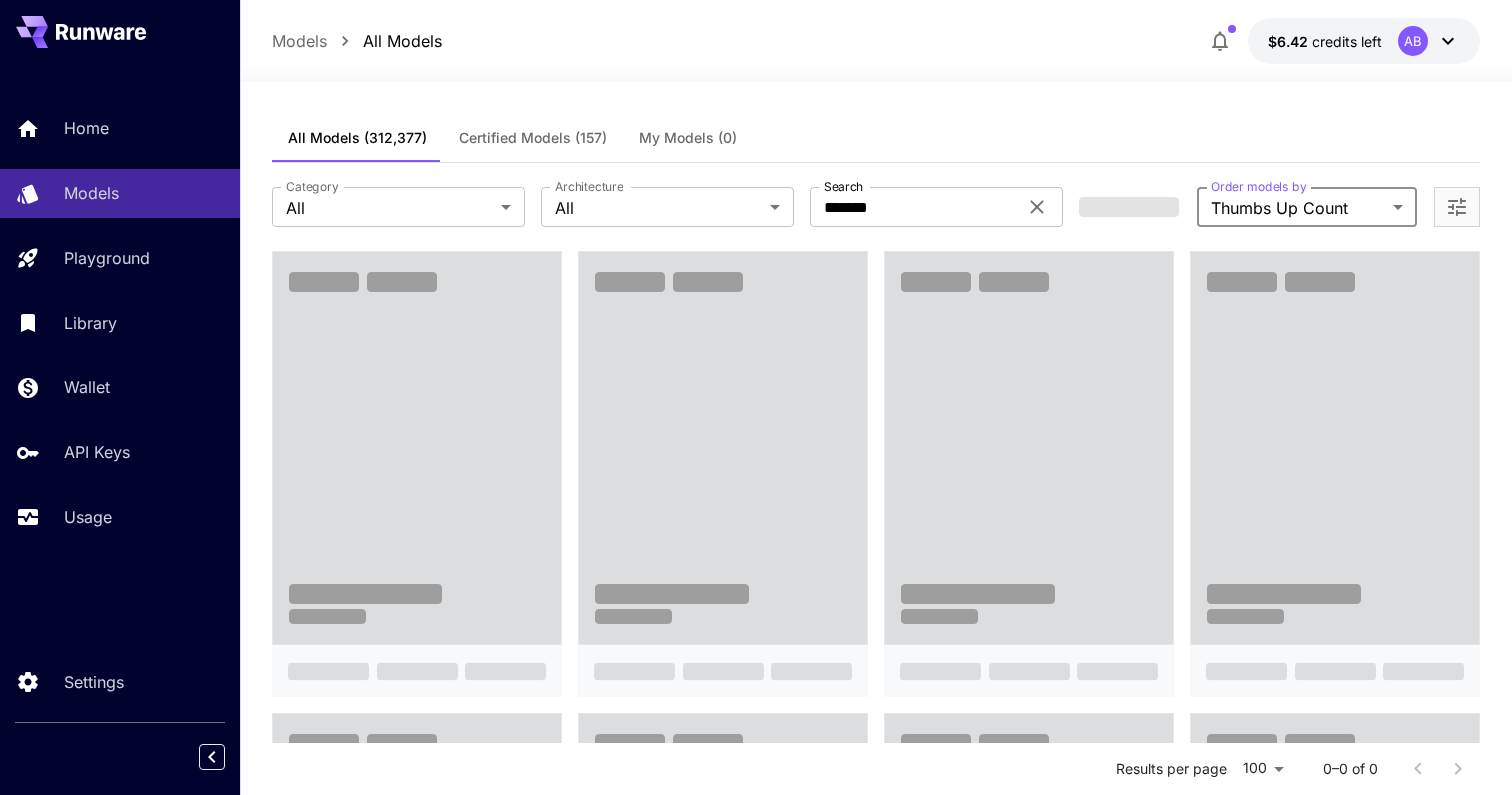 click on "Models All Models $6.42    credits left  AB" at bounding box center (876, 41) 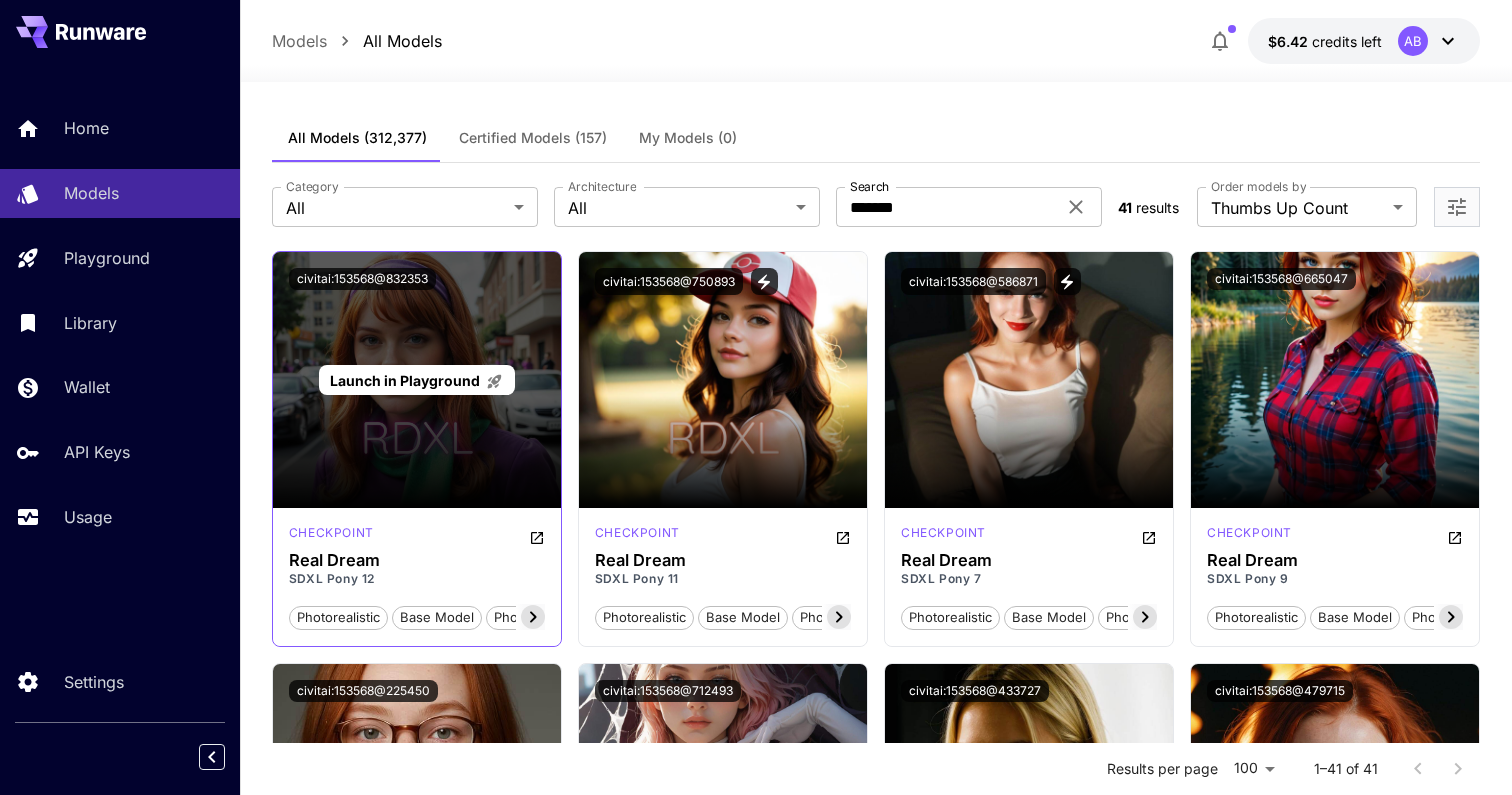 click on "Launch in Playground" at bounding box center [405, 380] 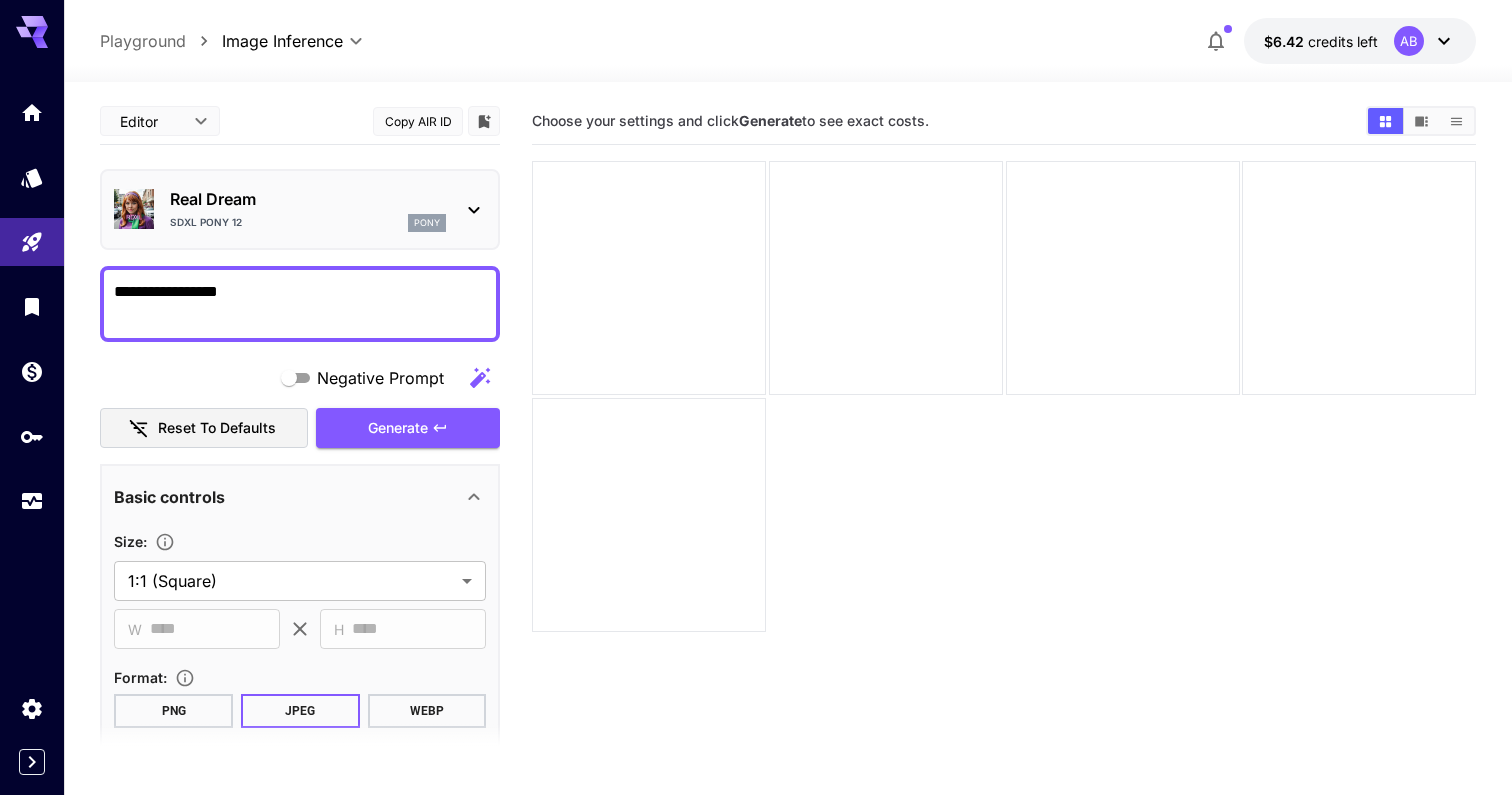 click on "**********" at bounding box center [300, 304] 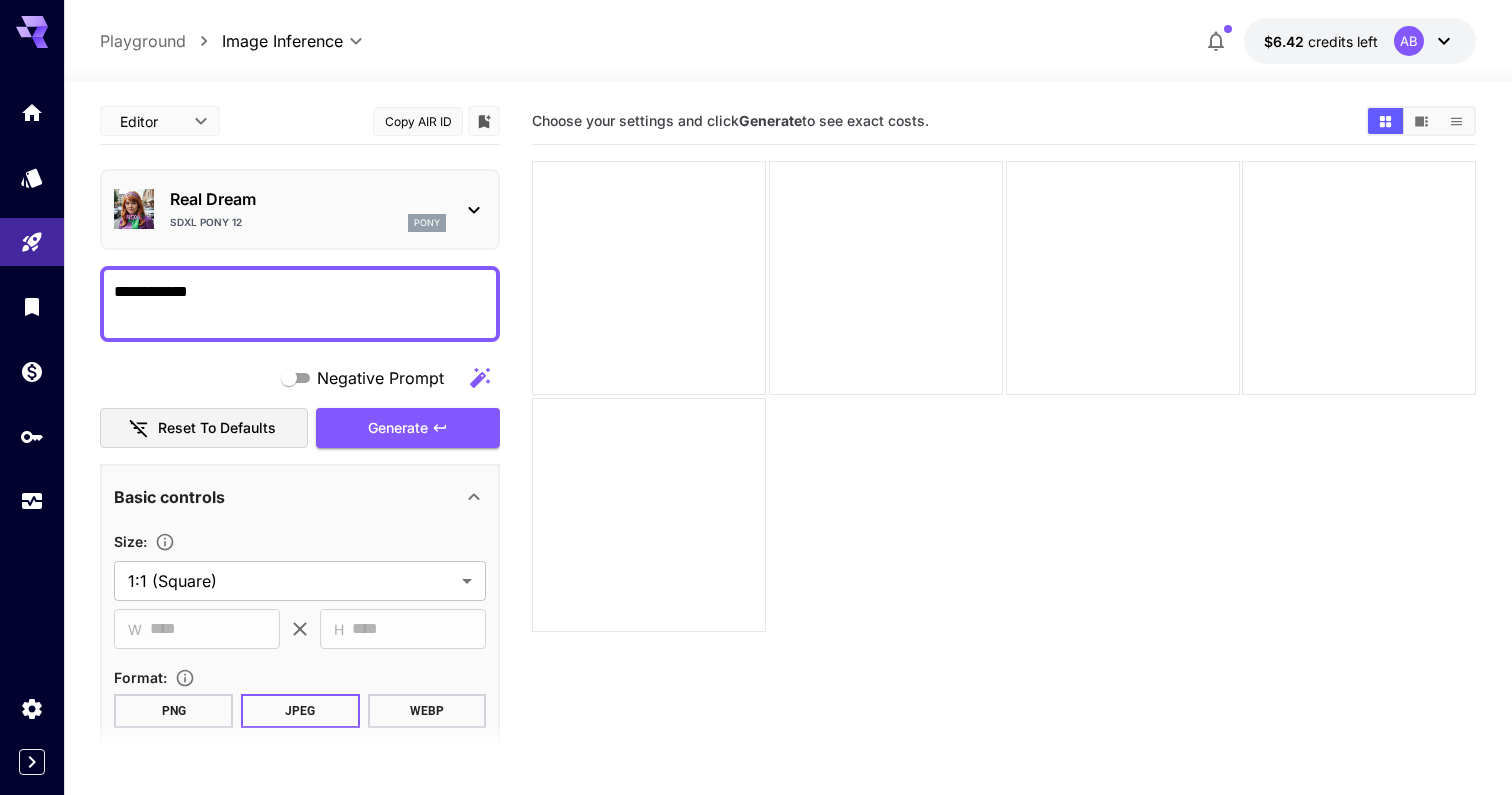 click on "**********" at bounding box center (300, 304) 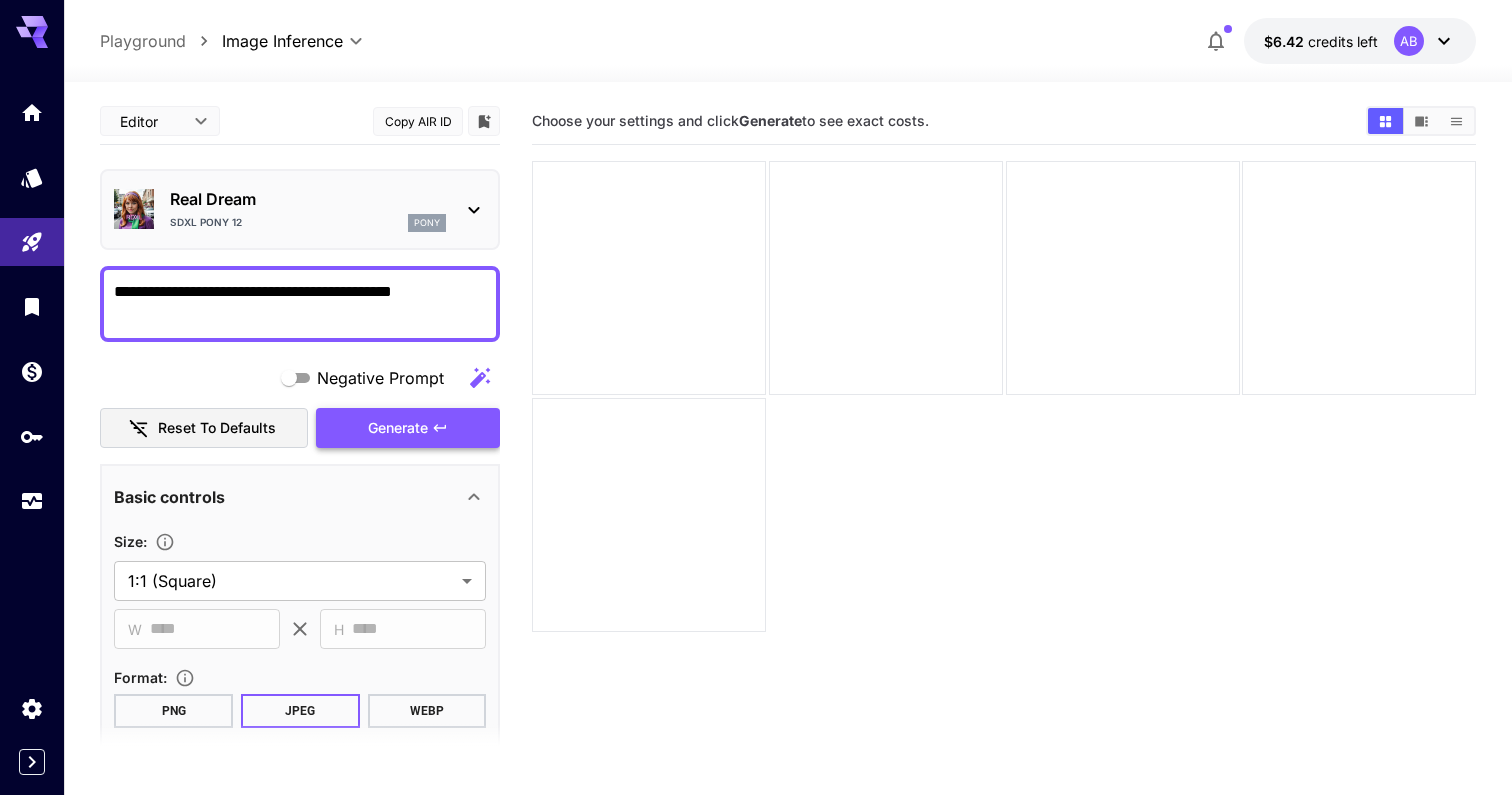 click on "Generate" at bounding box center [408, 428] 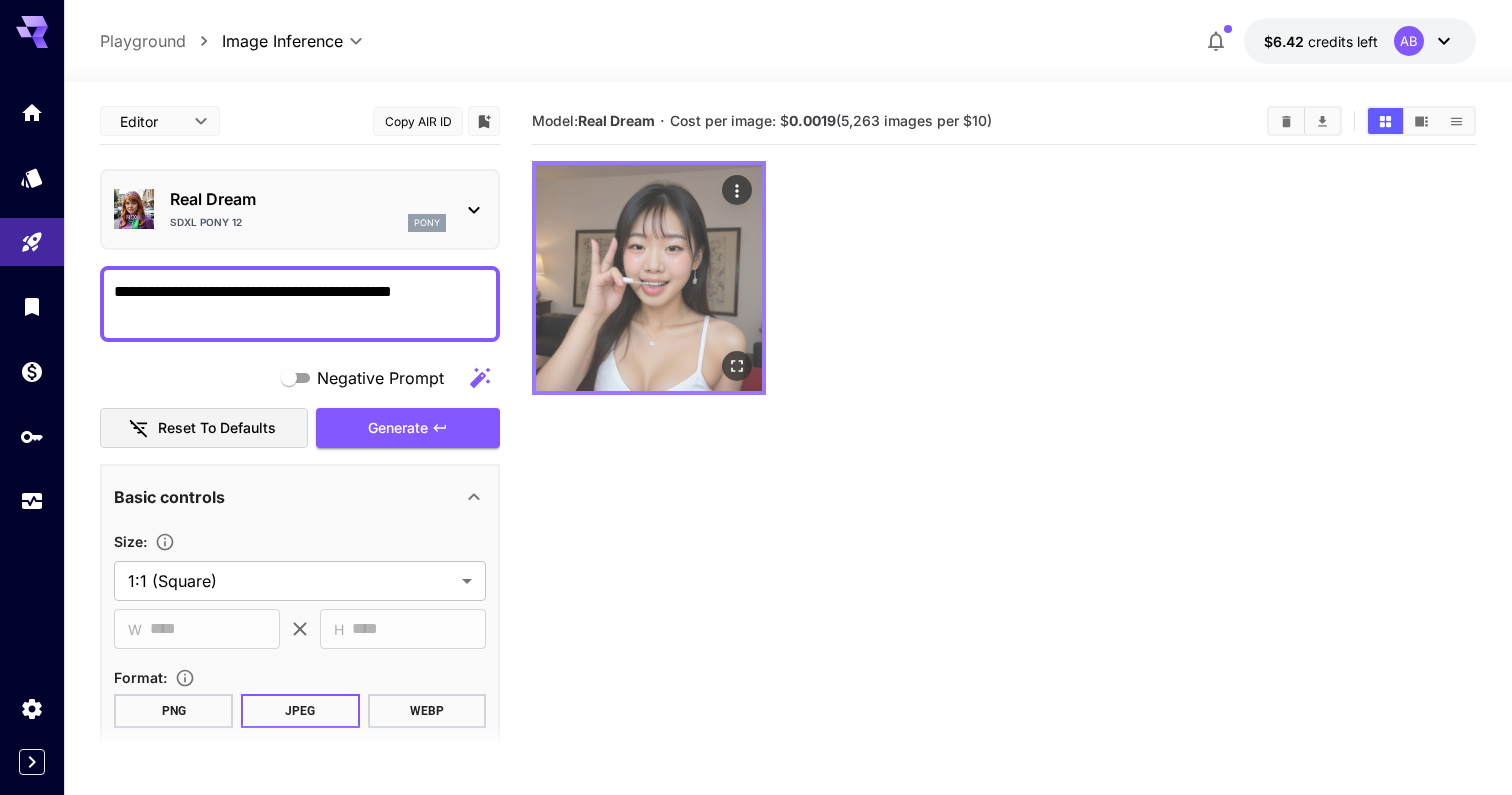 click at bounding box center (649, 278) 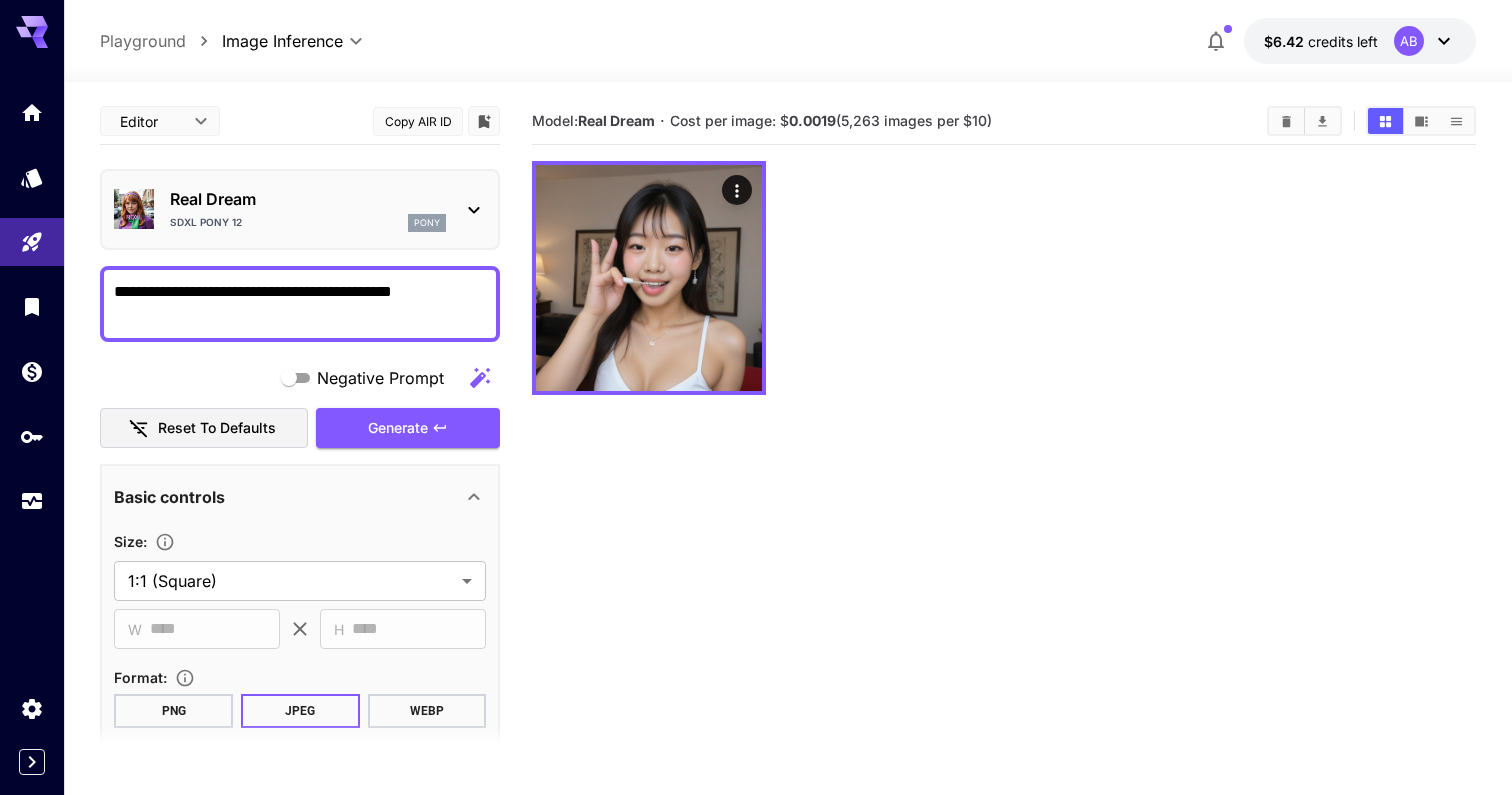 click on "**********" at bounding box center (300, 304) 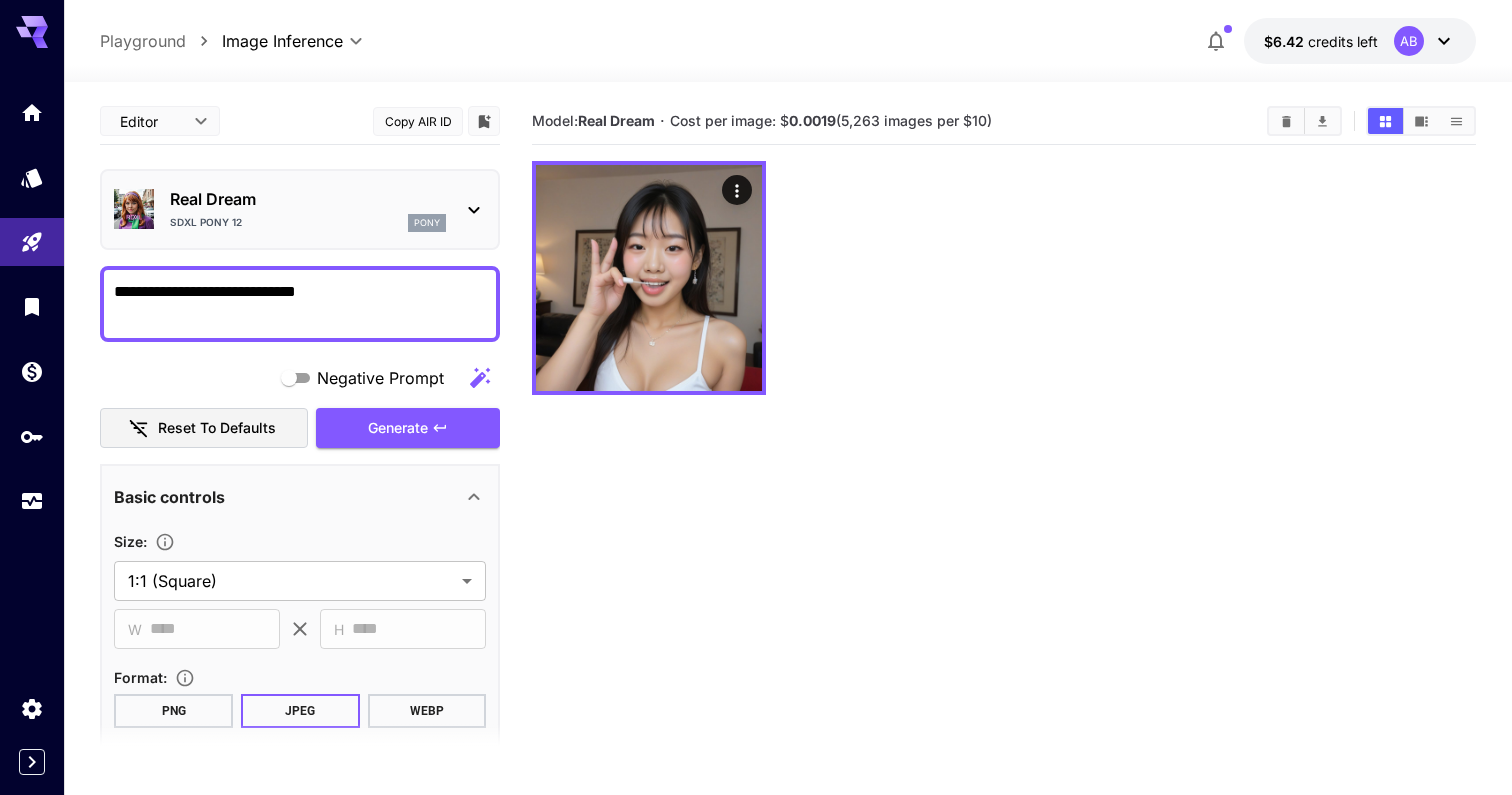 click on "**********" at bounding box center [300, 304] 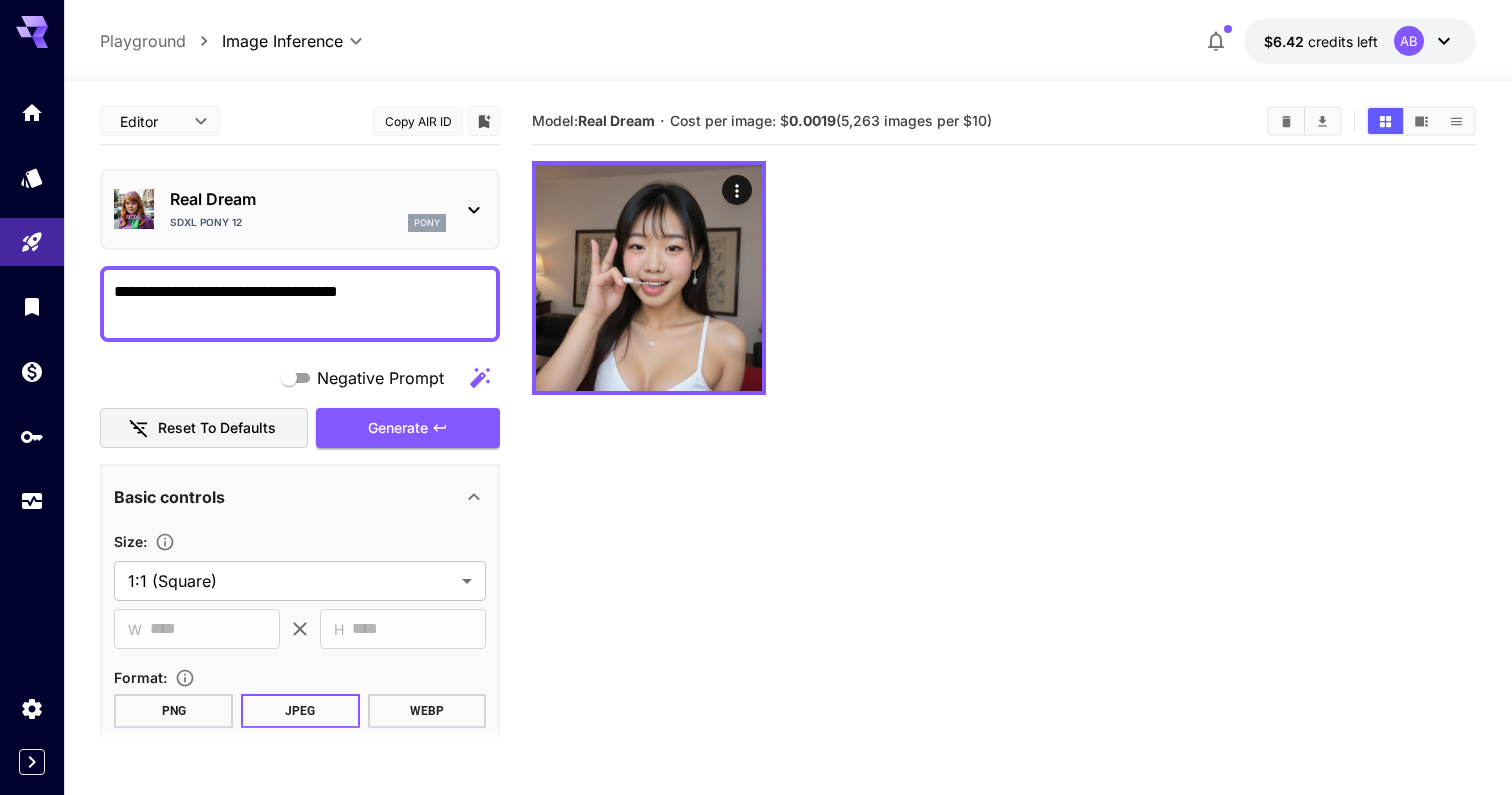 click on "**********" at bounding box center [300, 304] 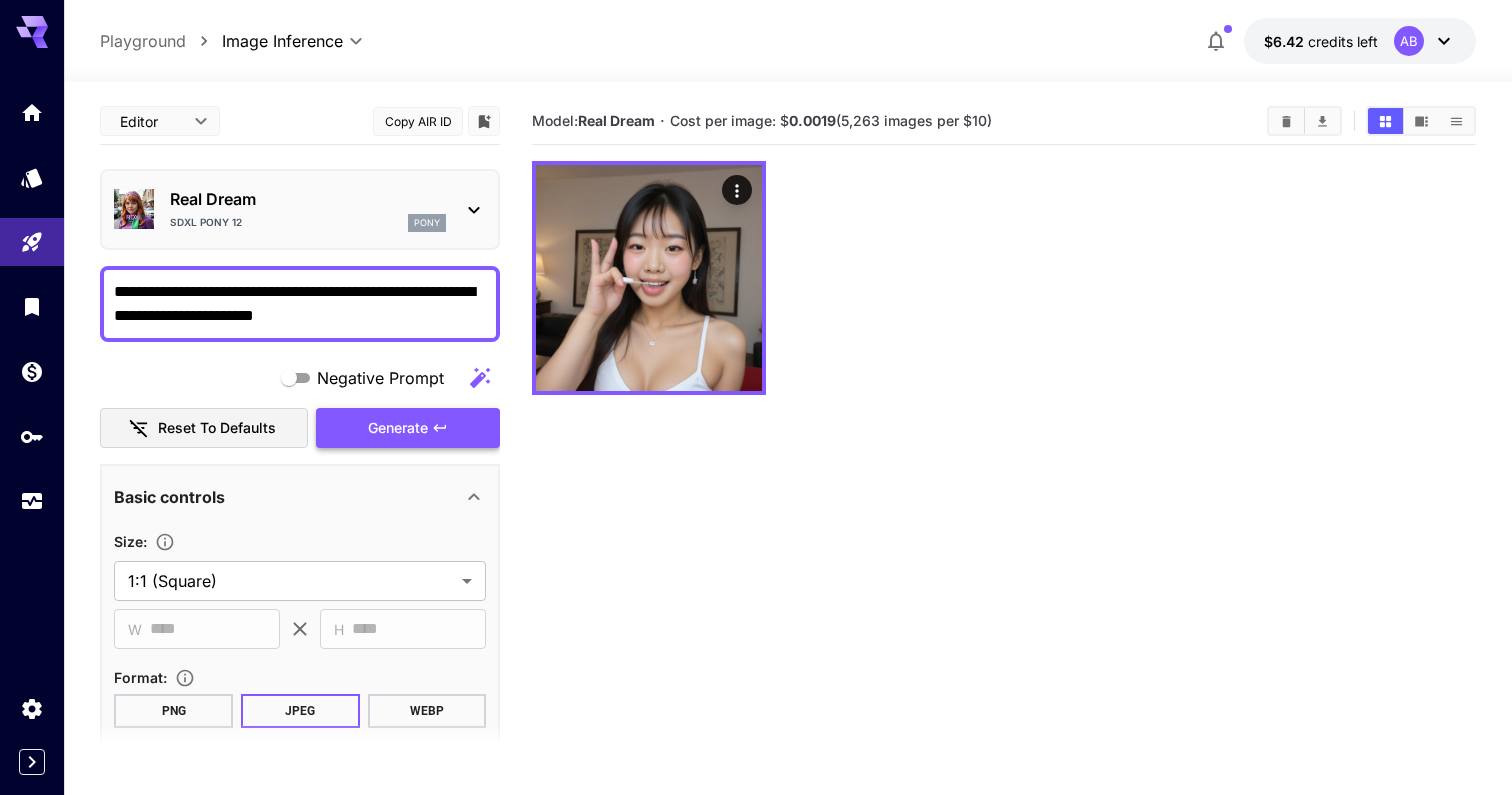 type on "**********" 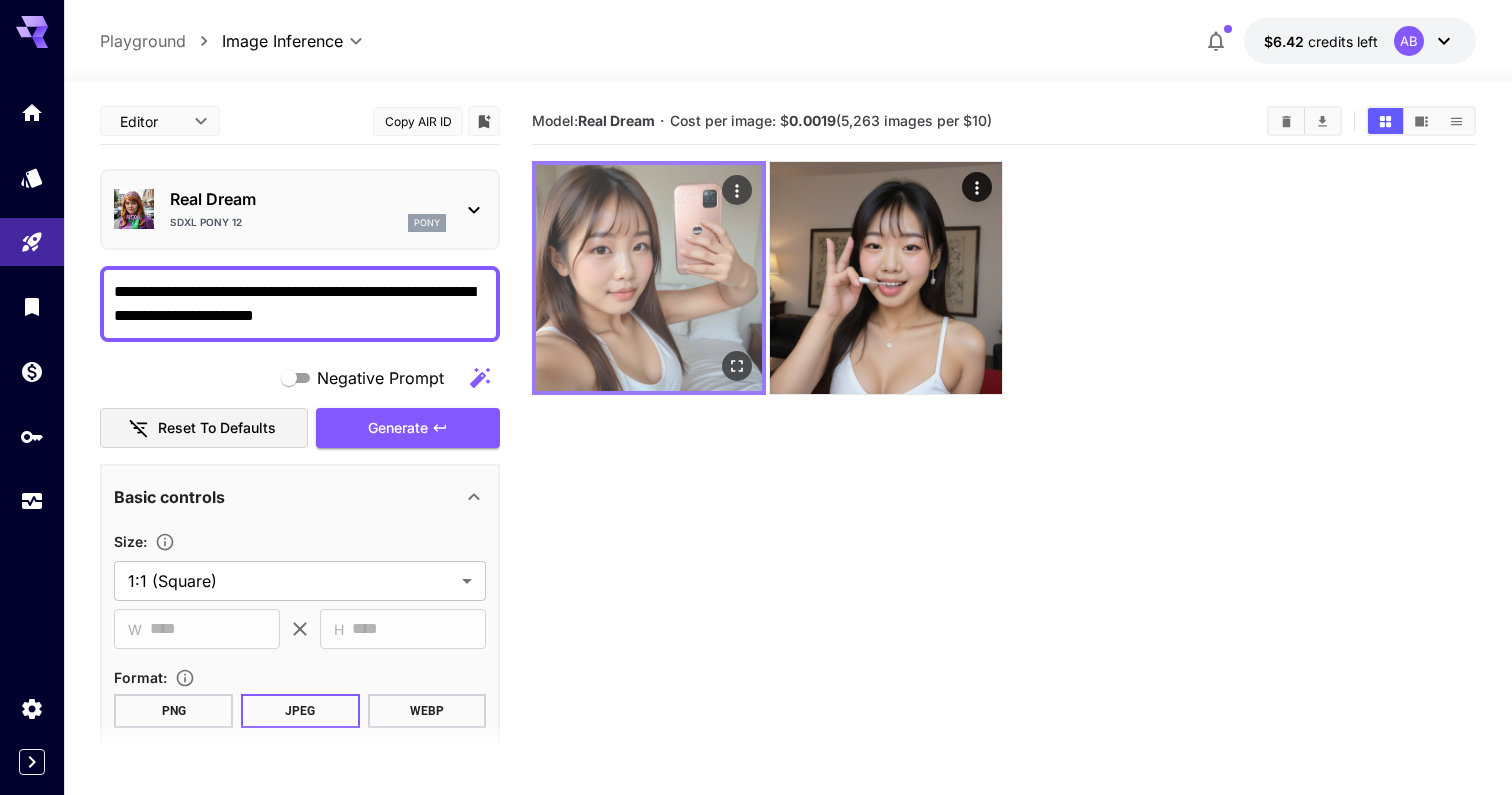 click at bounding box center [649, 278] 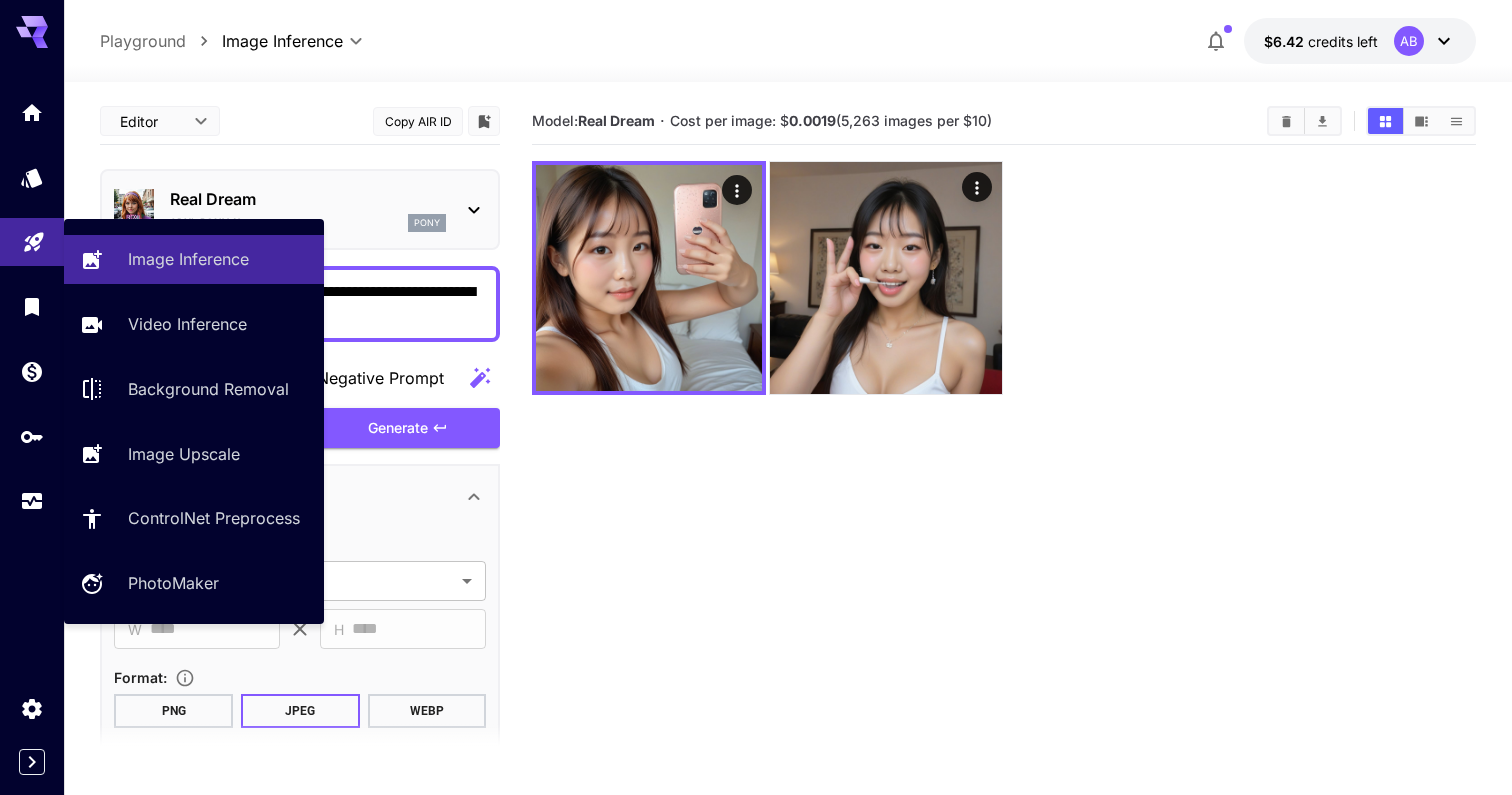 click 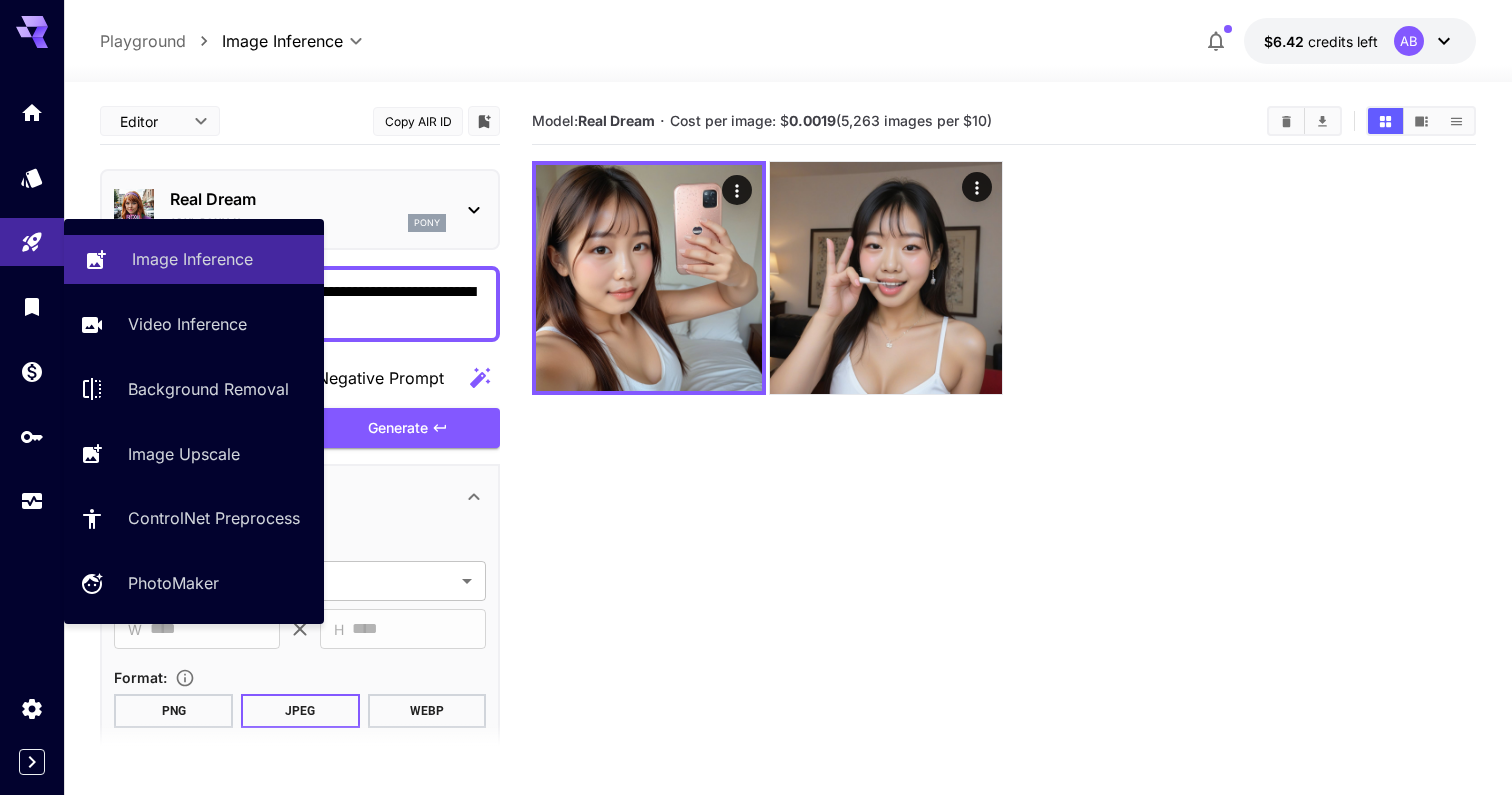 click on "Image Inference" at bounding box center [194, 259] 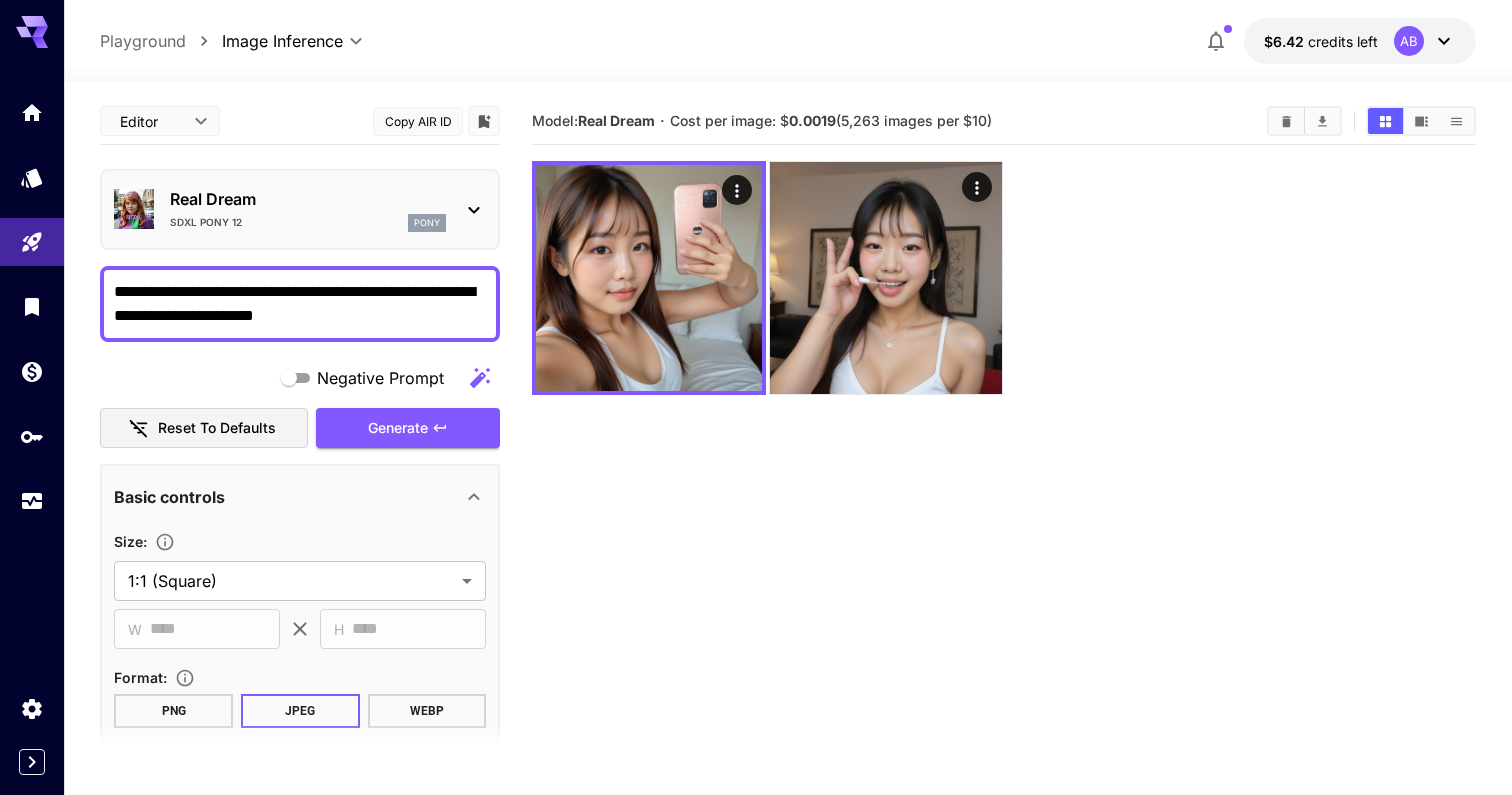 click on "**********" at bounding box center (300, 304) 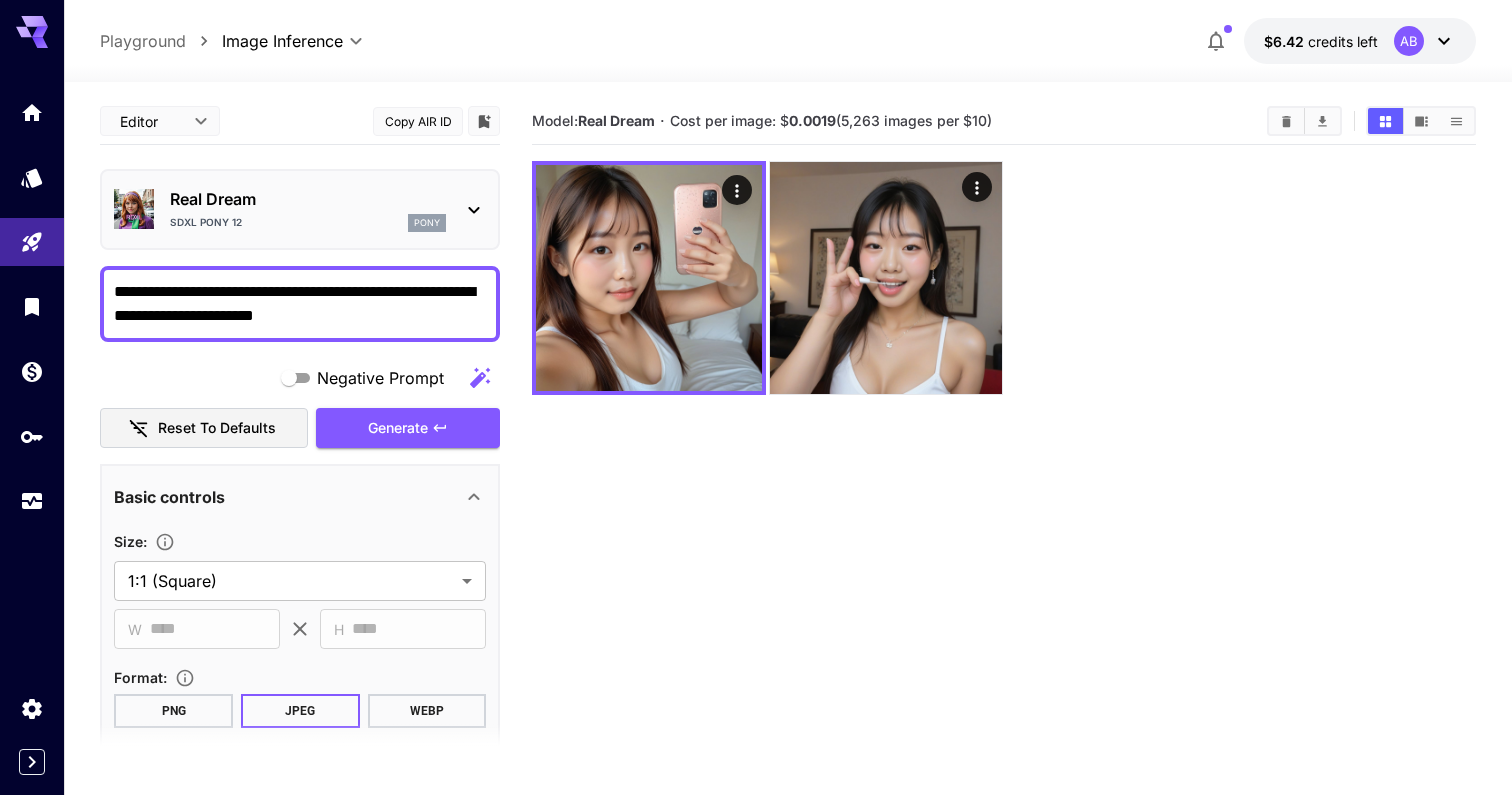 click on "**********" at bounding box center [788, 41] 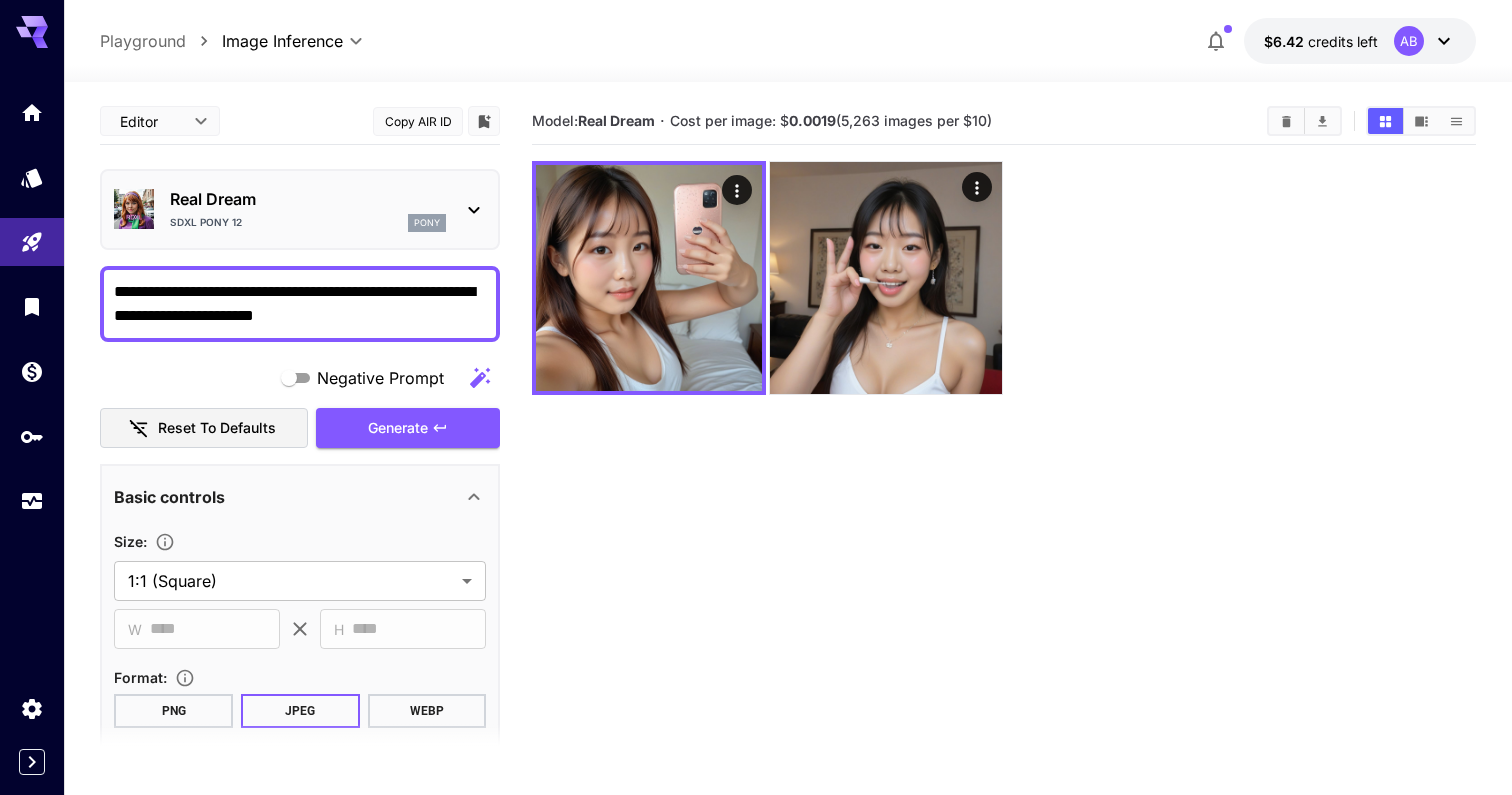 click at bounding box center (32, 306) 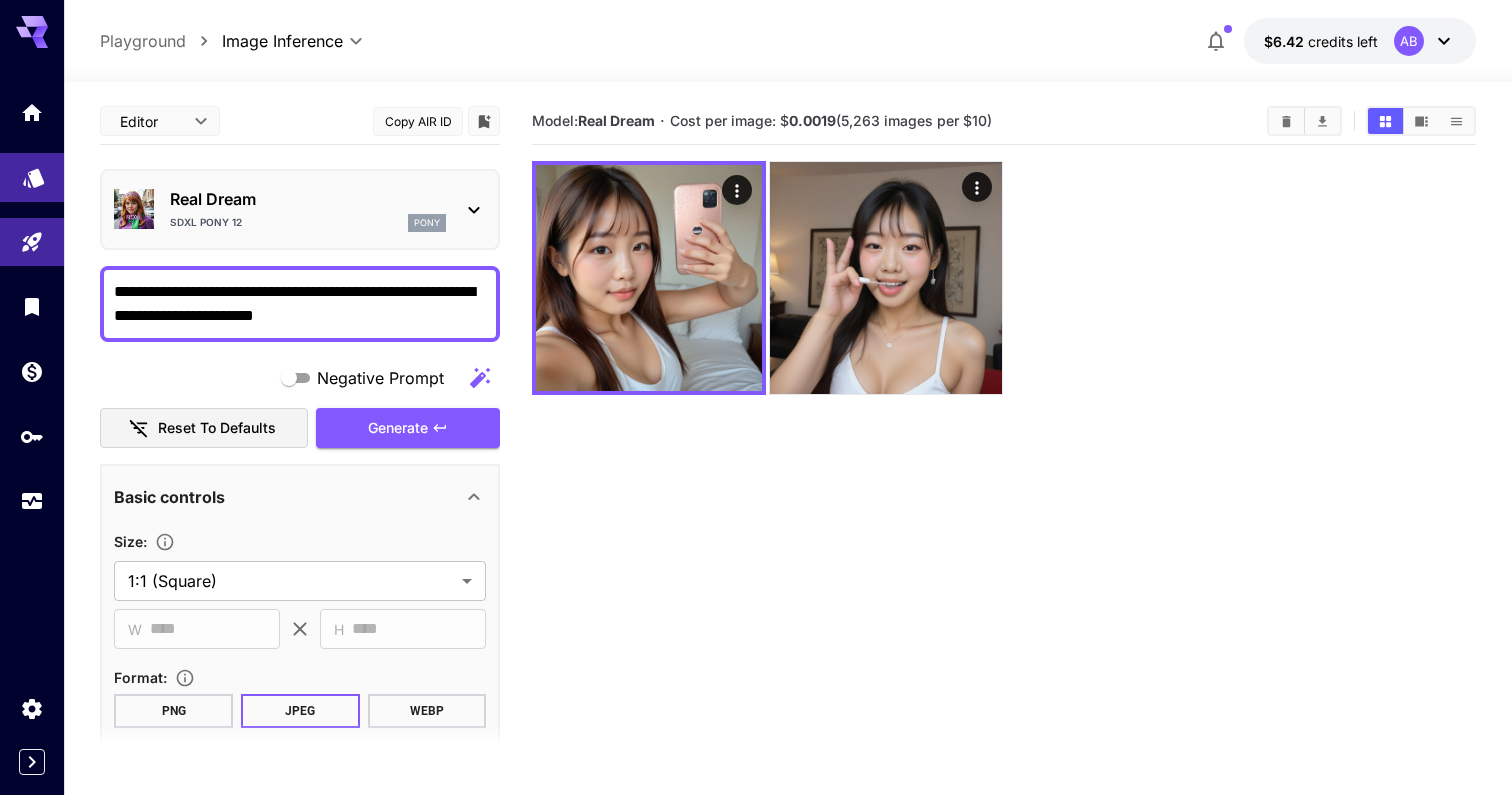 click at bounding box center (32, 177) 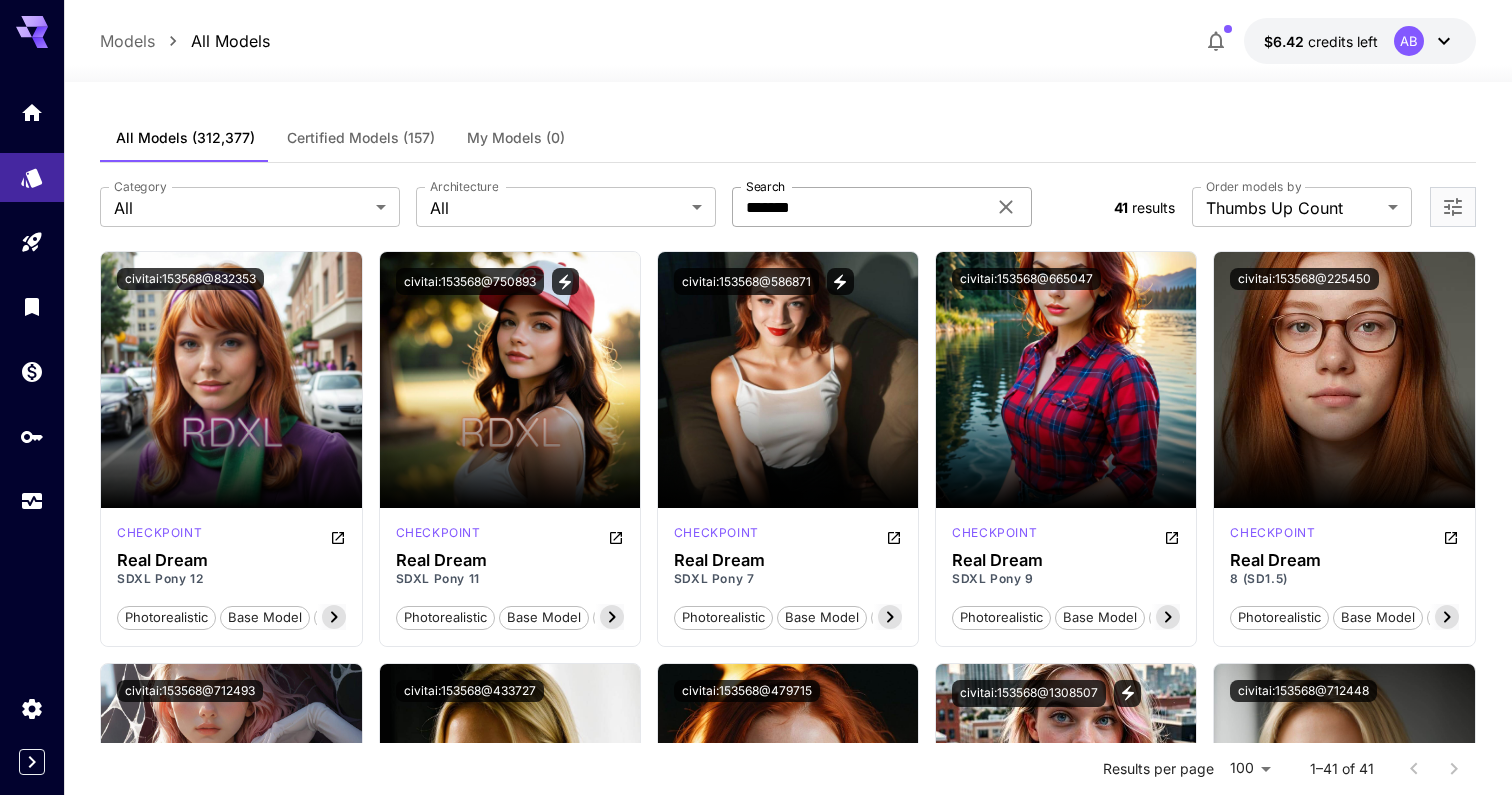 click on "*******" at bounding box center [859, 207] 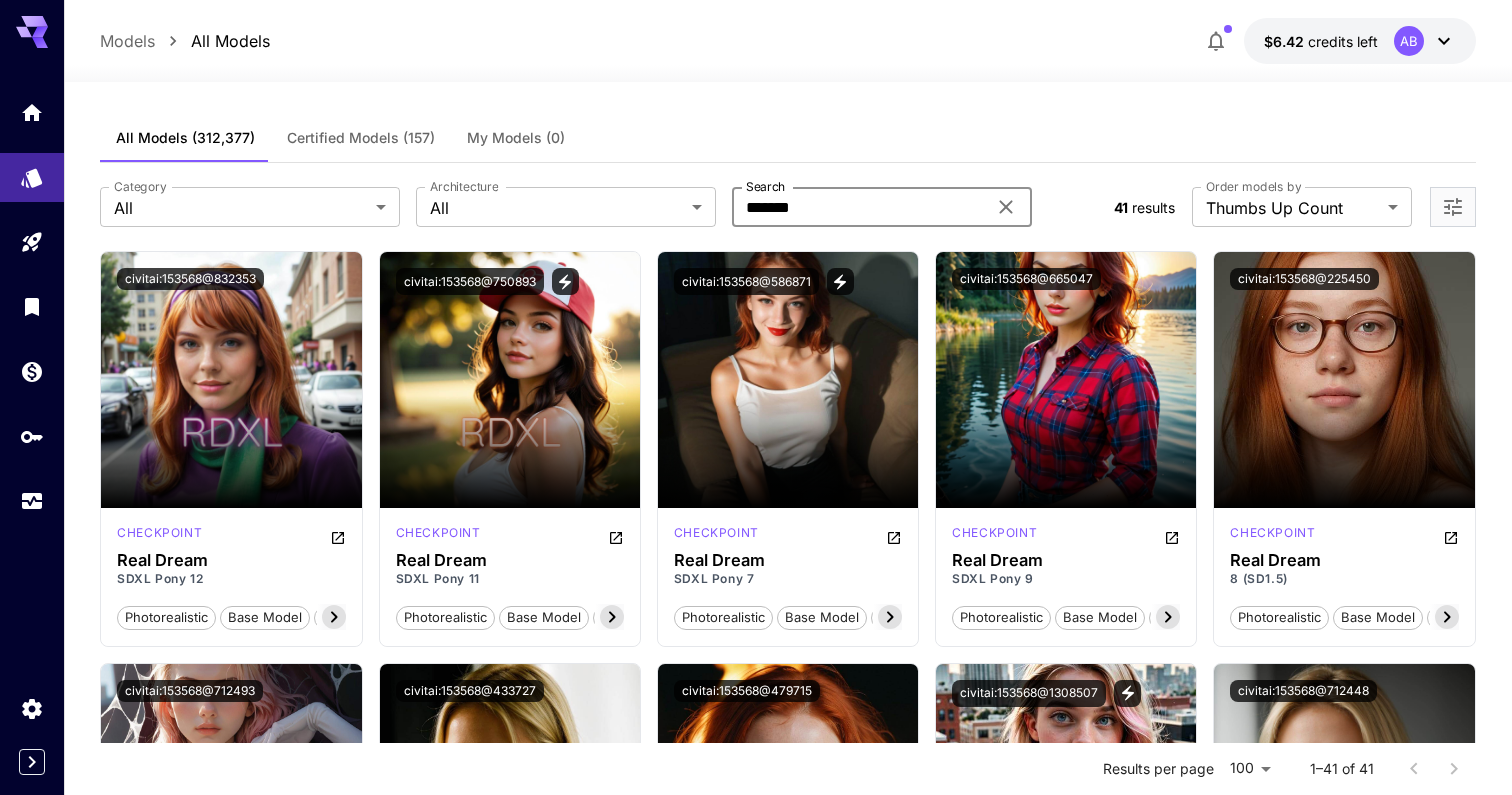 click on "*******" at bounding box center (859, 207) 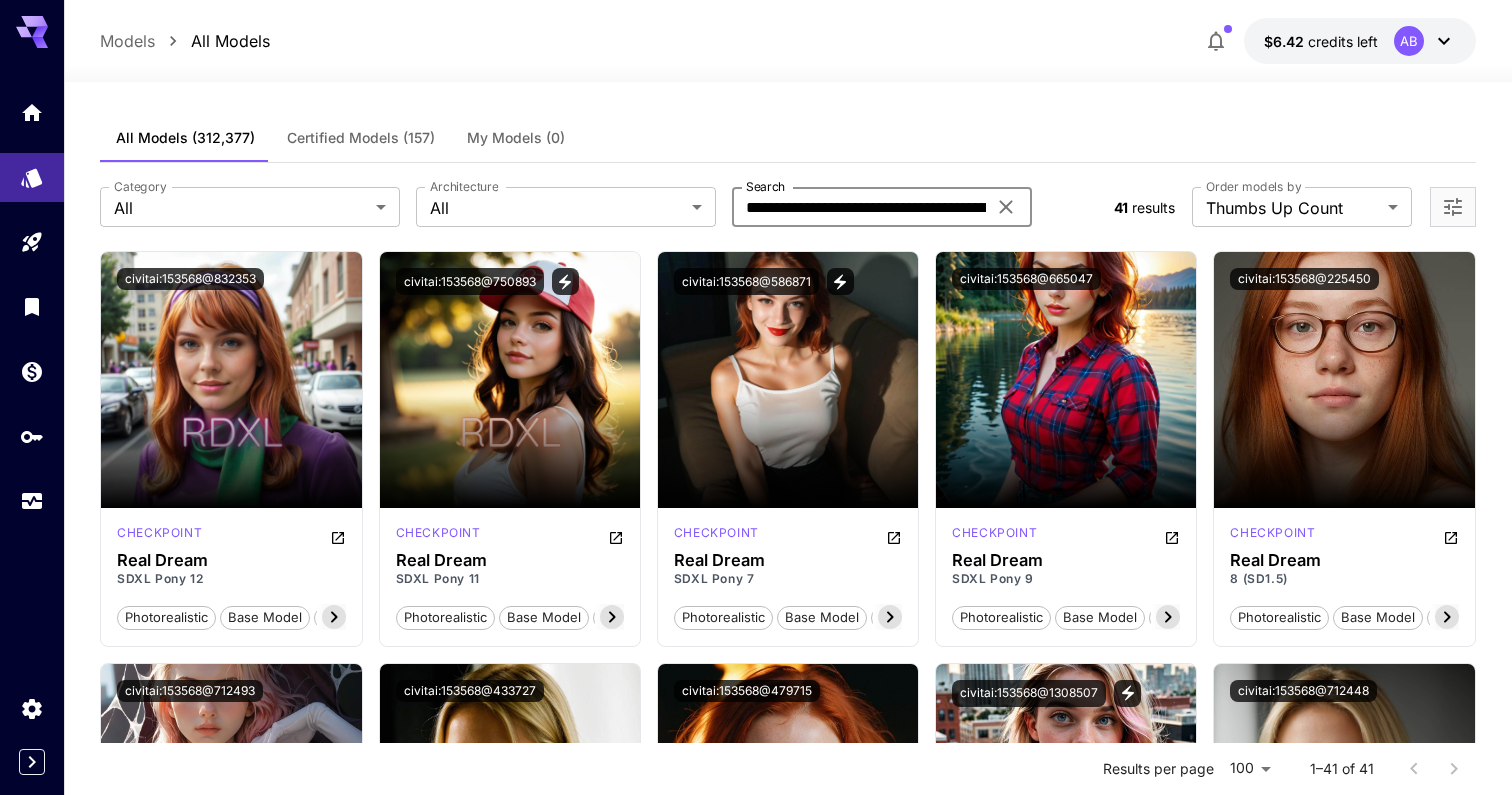 scroll, scrollTop: 0, scrollLeft: 351, axis: horizontal 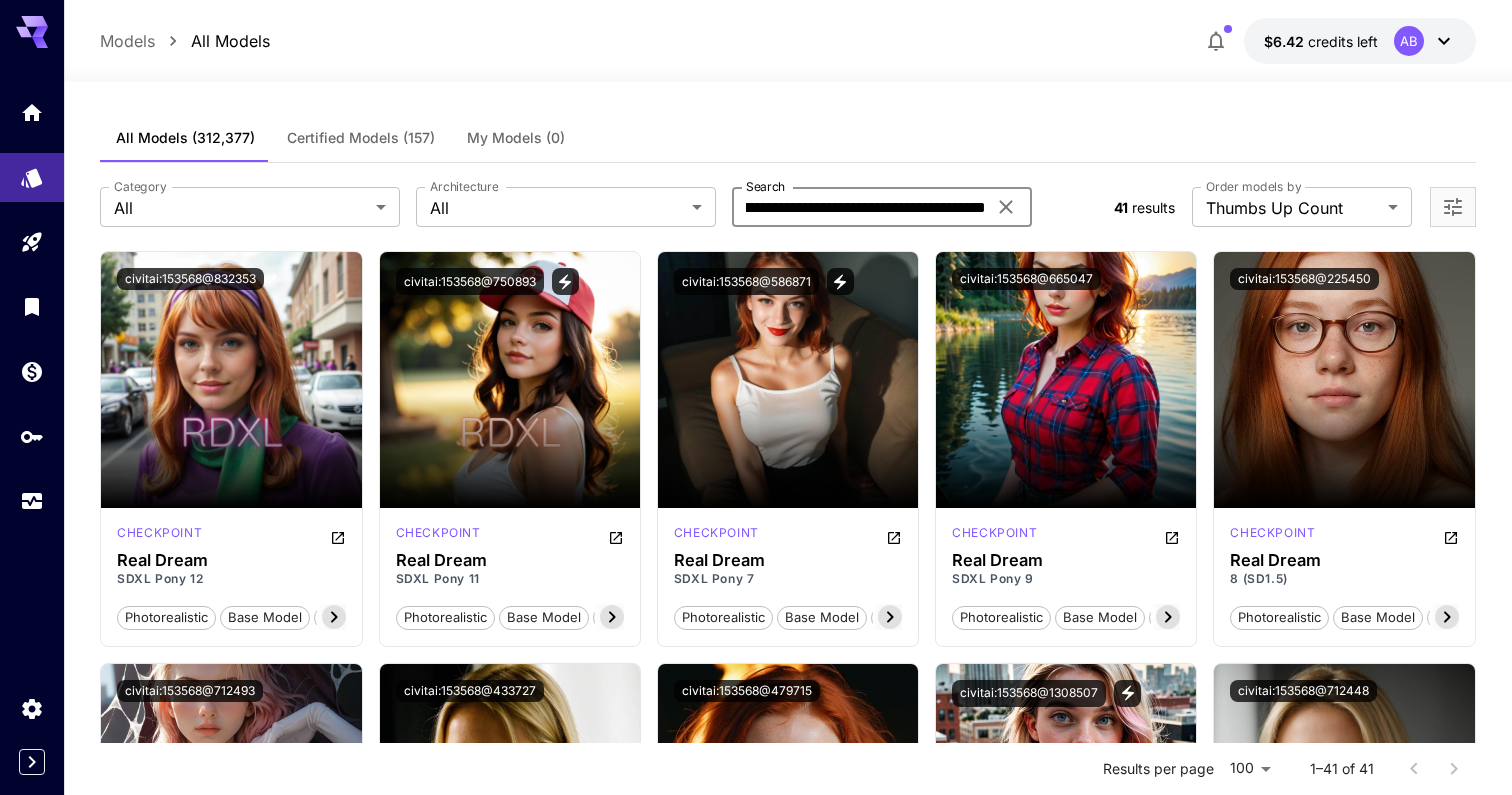 click on "**********" at bounding box center [859, 207] 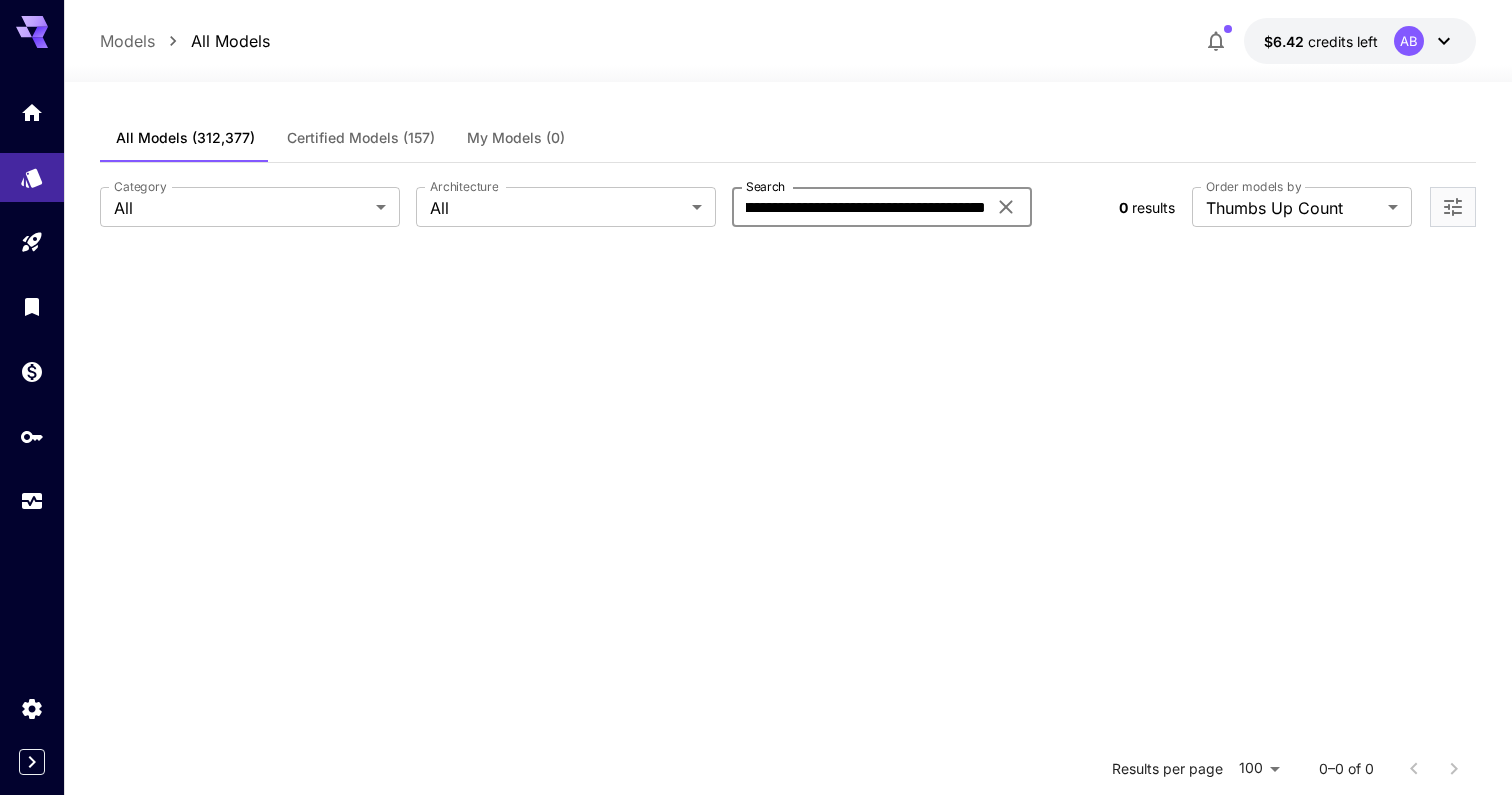 scroll, scrollTop: 0, scrollLeft: 0, axis: both 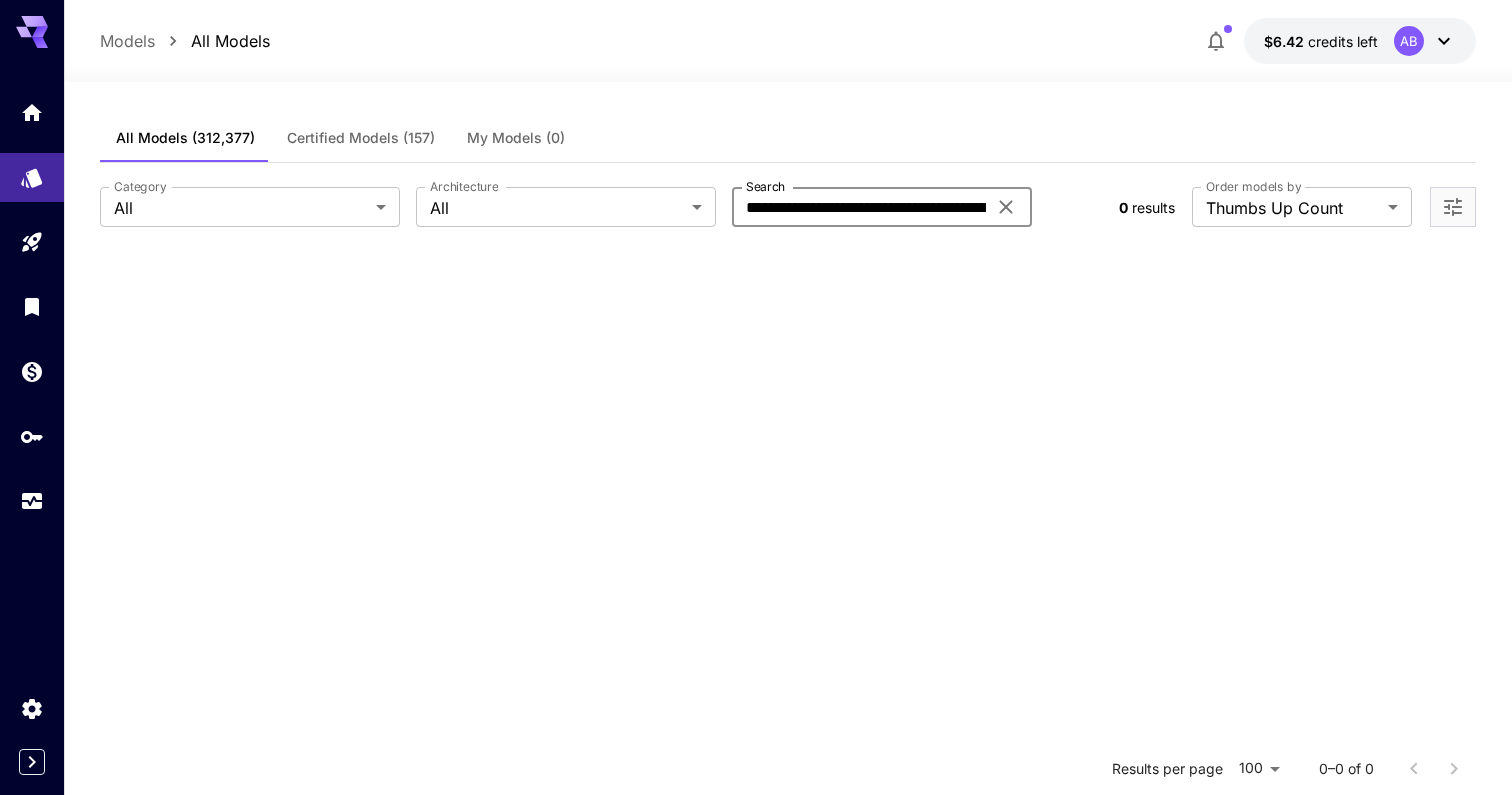 paste 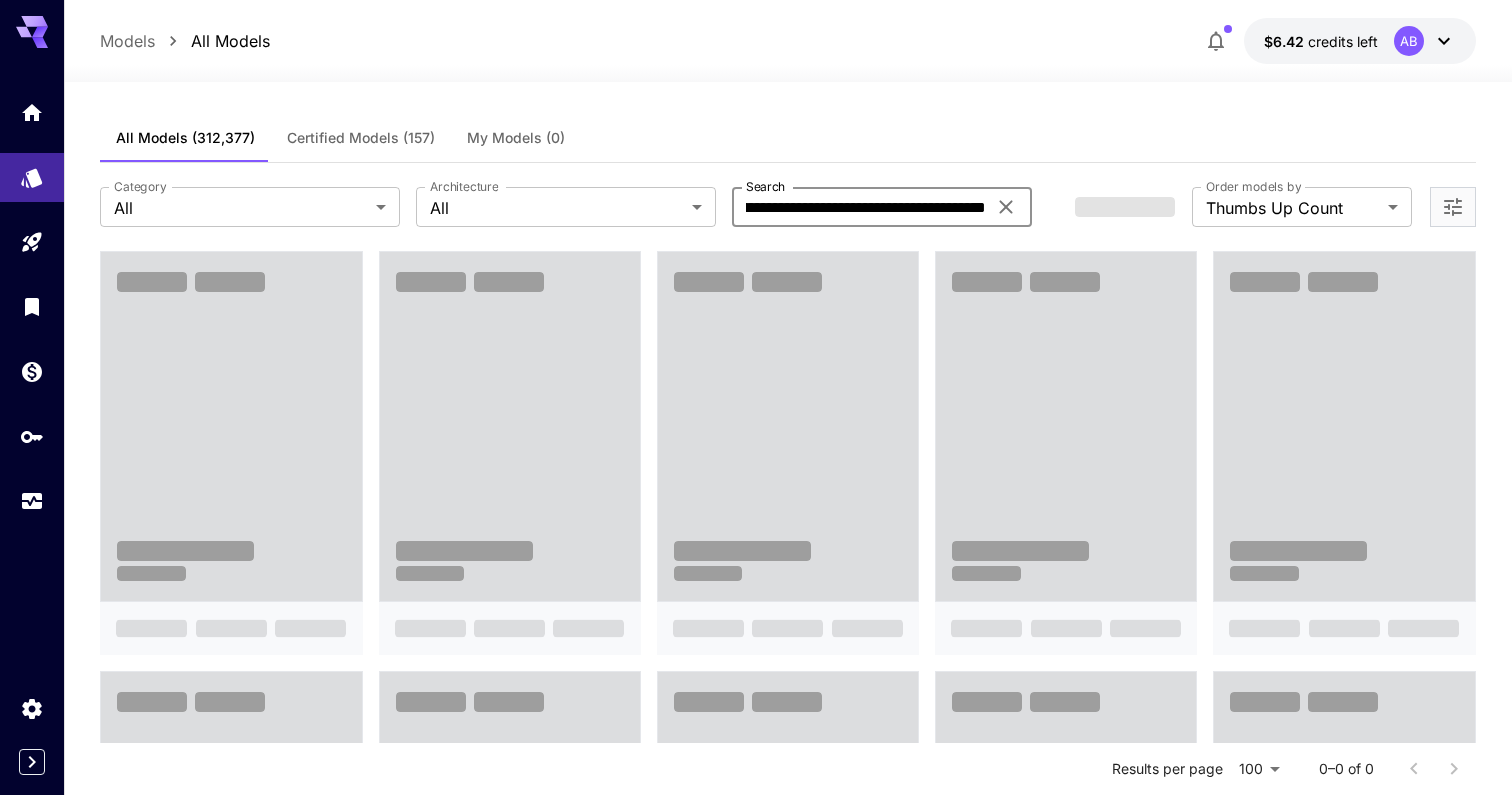 scroll, scrollTop: 0, scrollLeft: 124, axis: horizontal 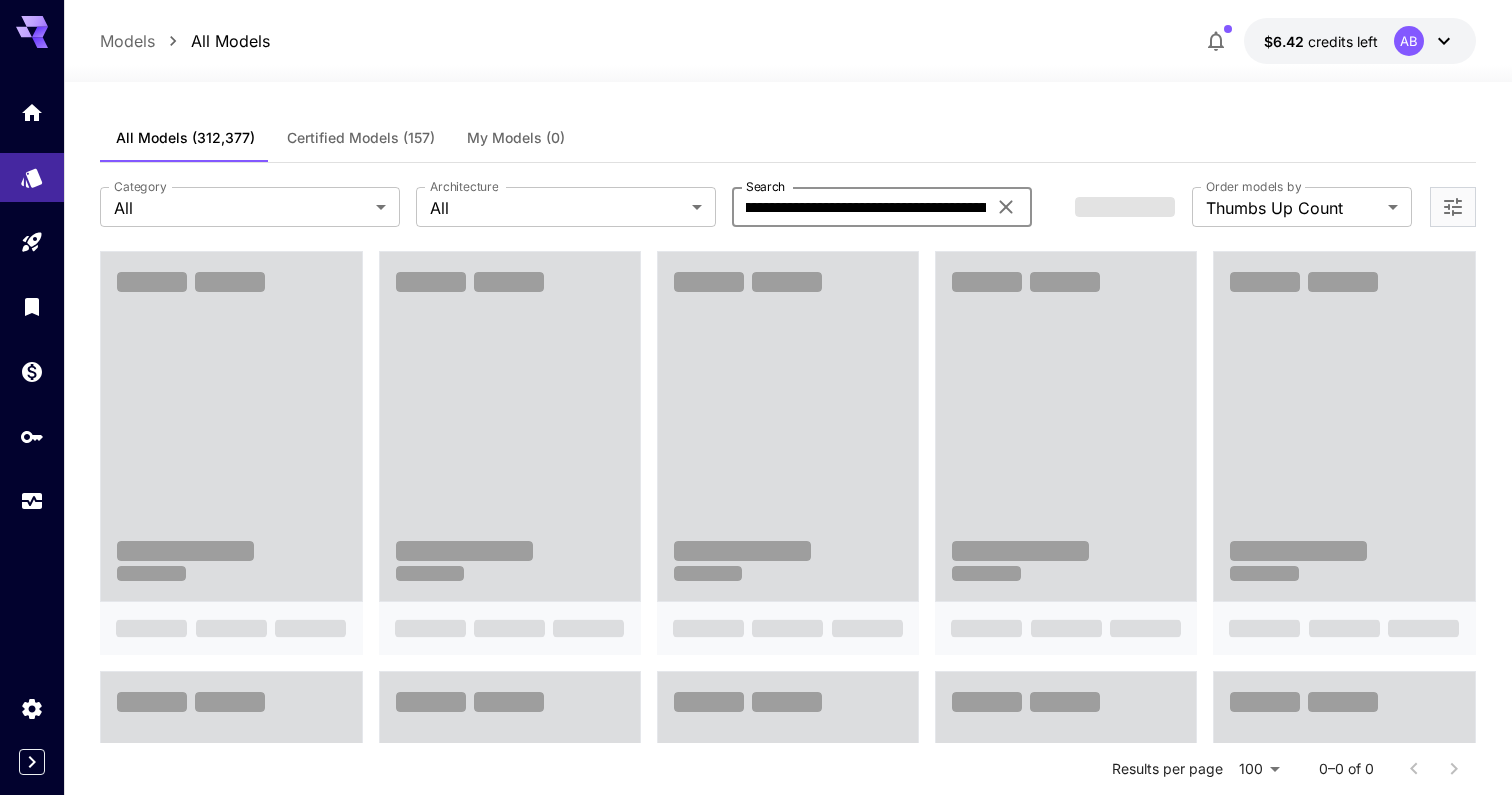 click on "**********" at bounding box center [882, 207] 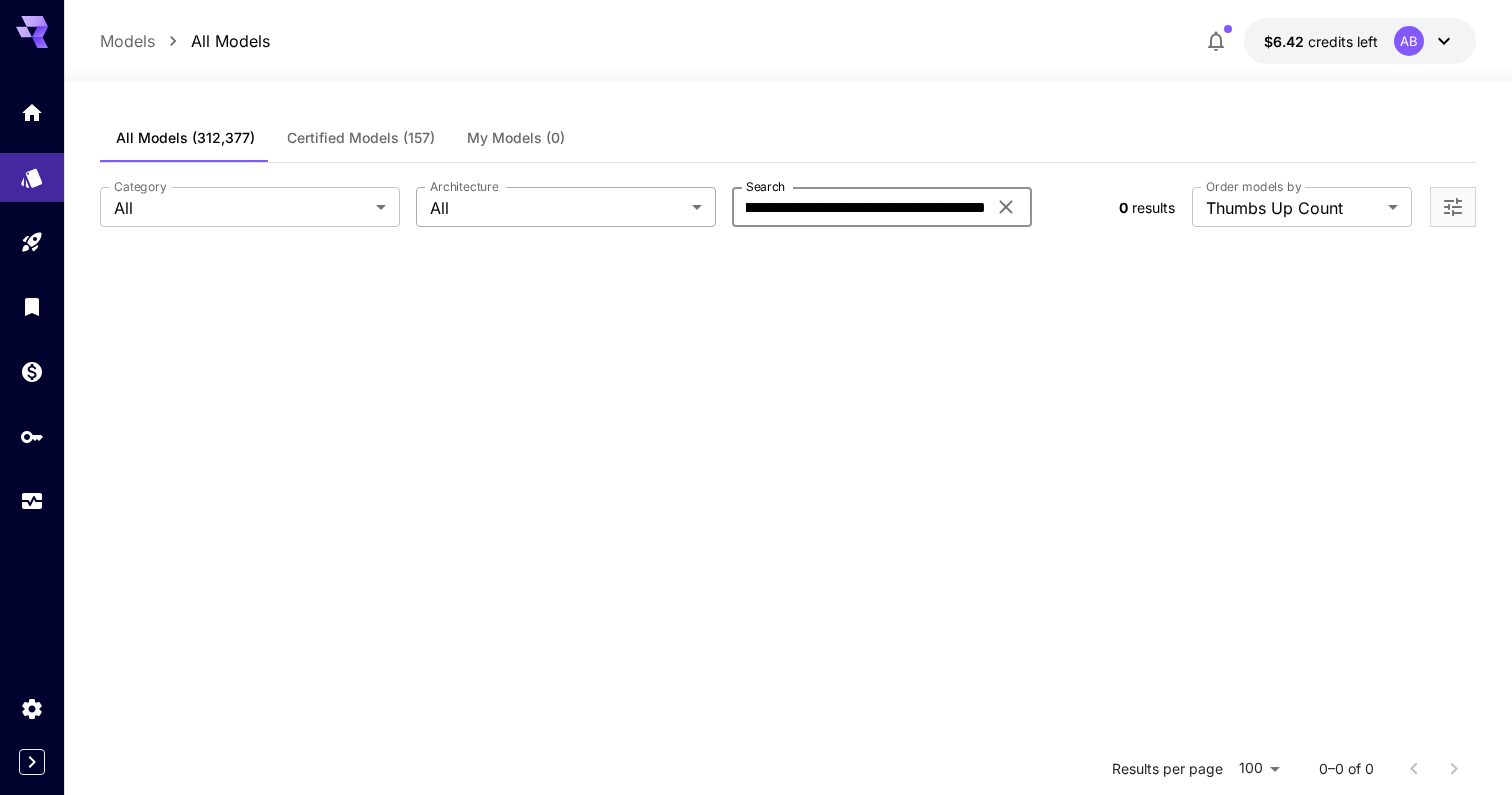 scroll, scrollTop: 0, scrollLeft: 0, axis: both 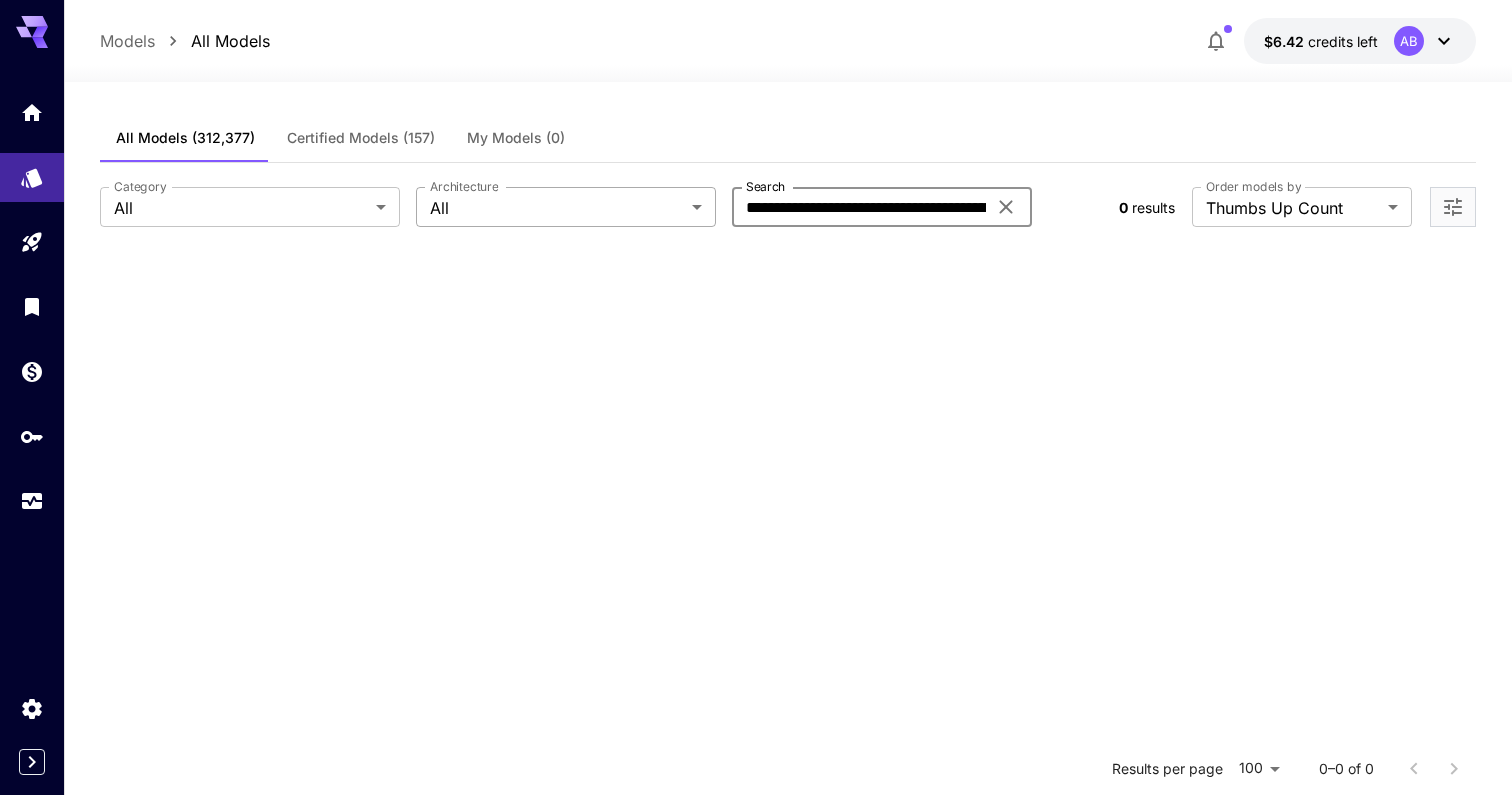drag, startPoint x: 801, startPoint y: 208, endPoint x: 469, endPoint y: 208, distance: 332 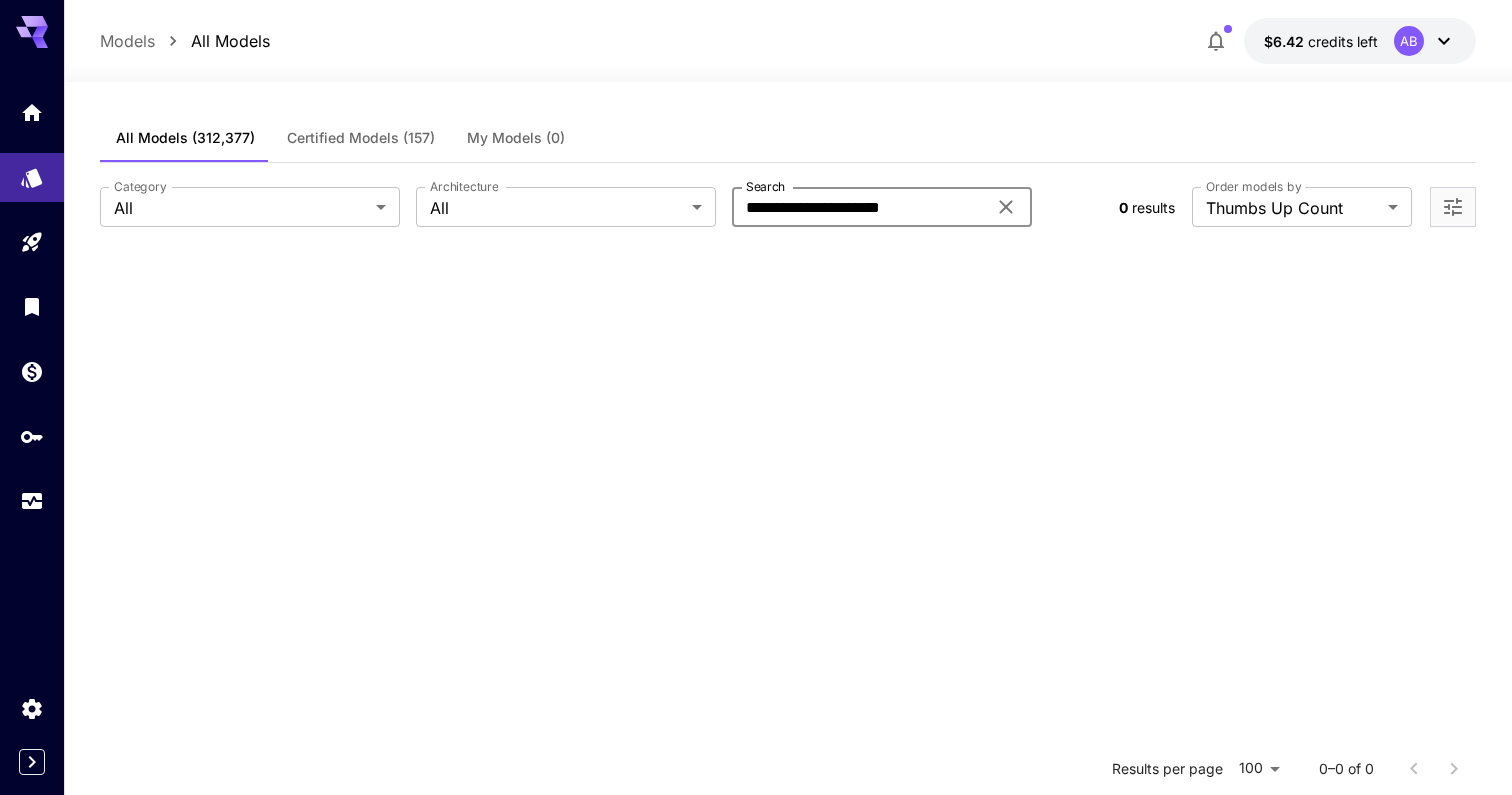 click on "**********" at bounding box center (859, 207) 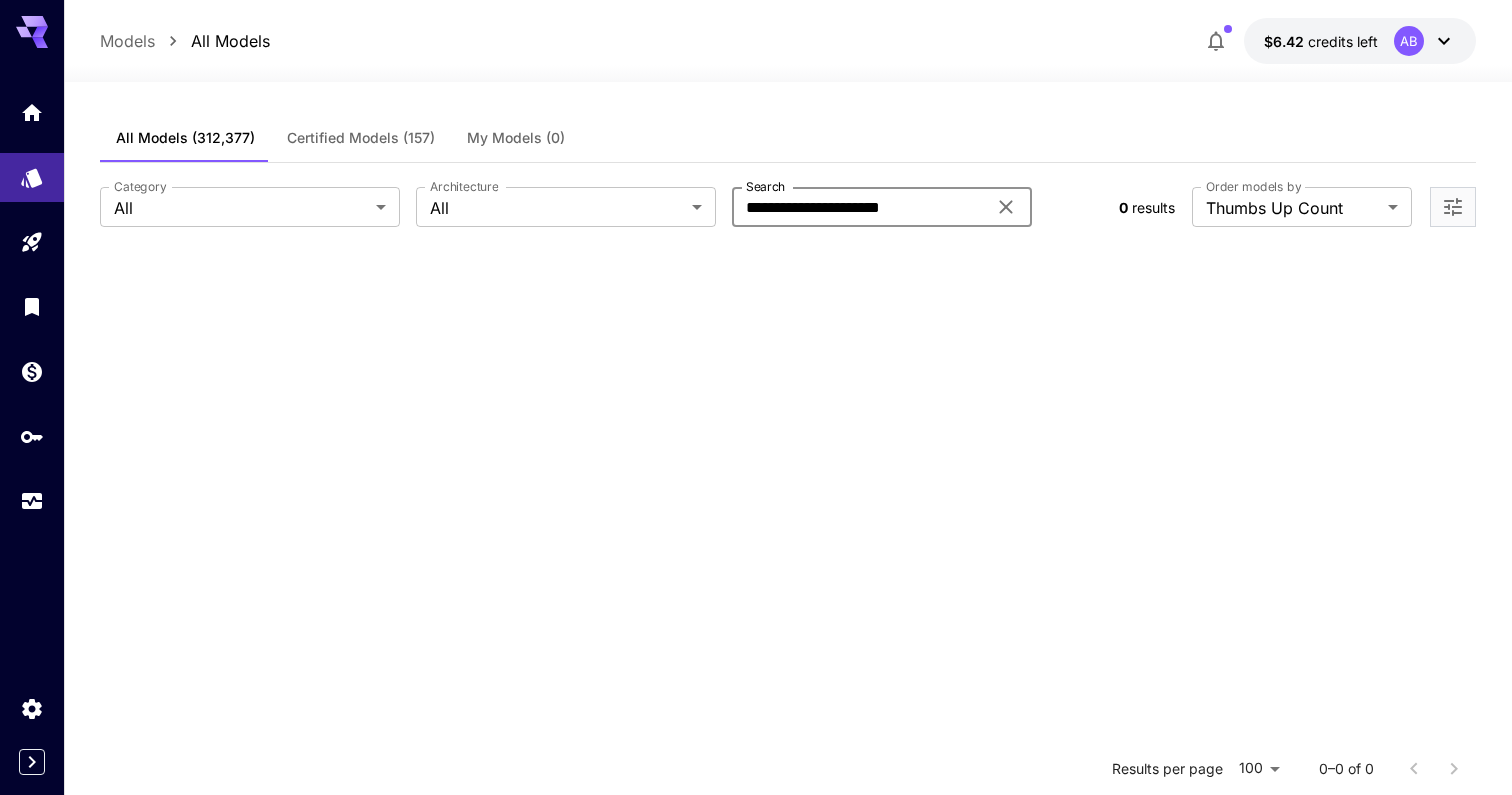 click on "**********" at bounding box center (859, 207) 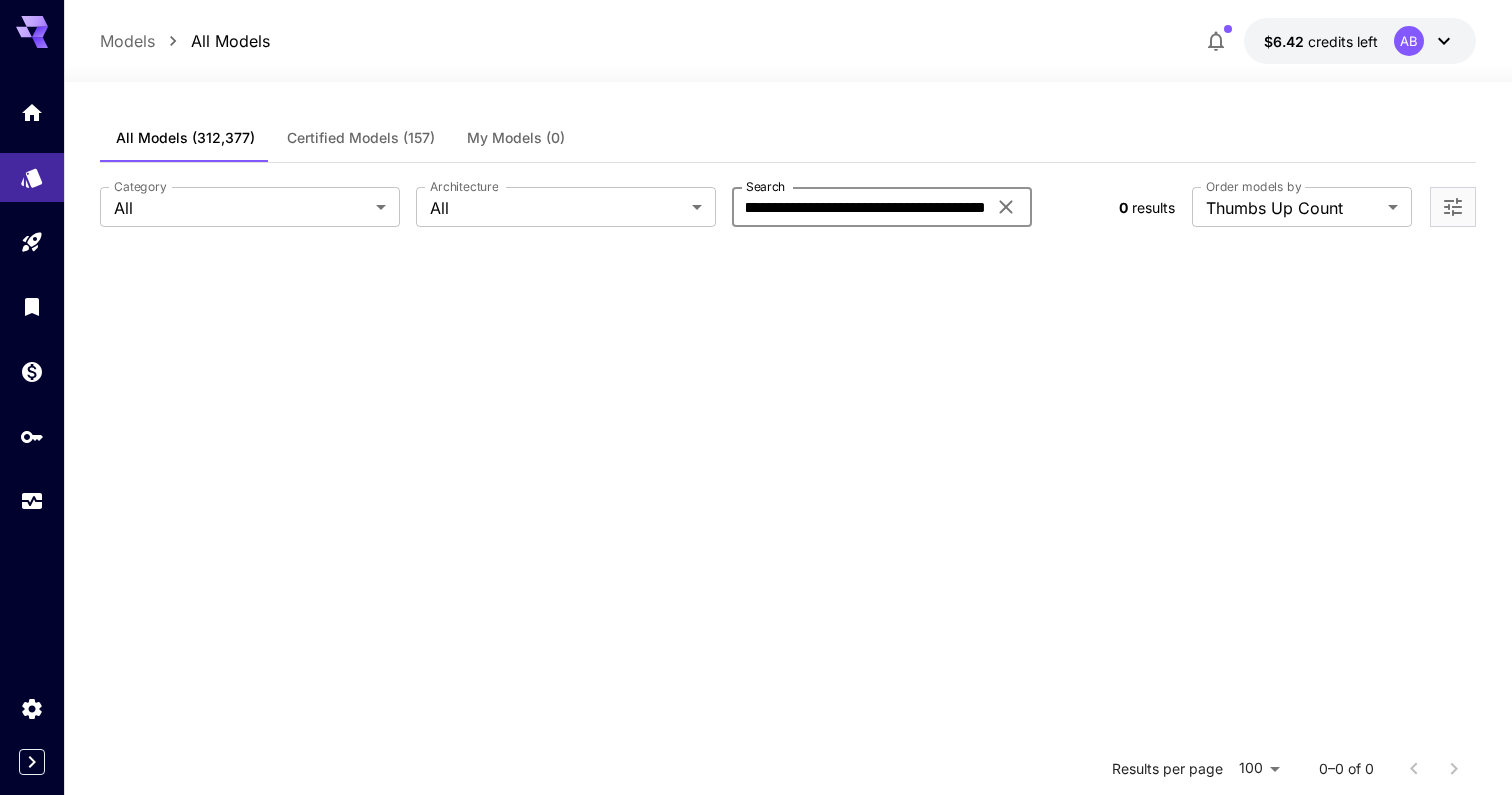 scroll, scrollTop: 0, scrollLeft: 0, axis: both 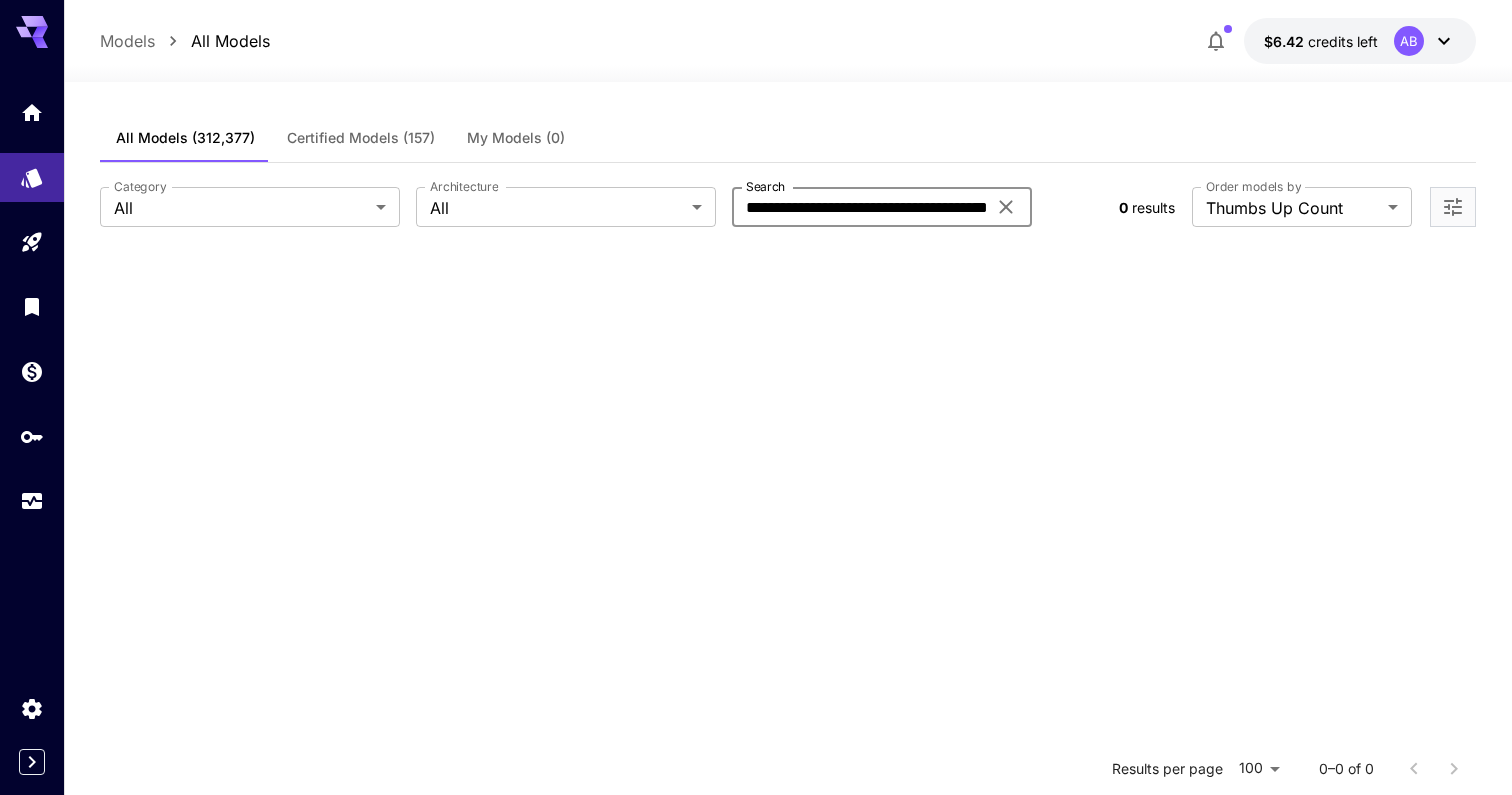 drag, startPoint x: 816, startPoint y: 206, endPoint x: 520, endPoint y: 177, distance: 297.4172 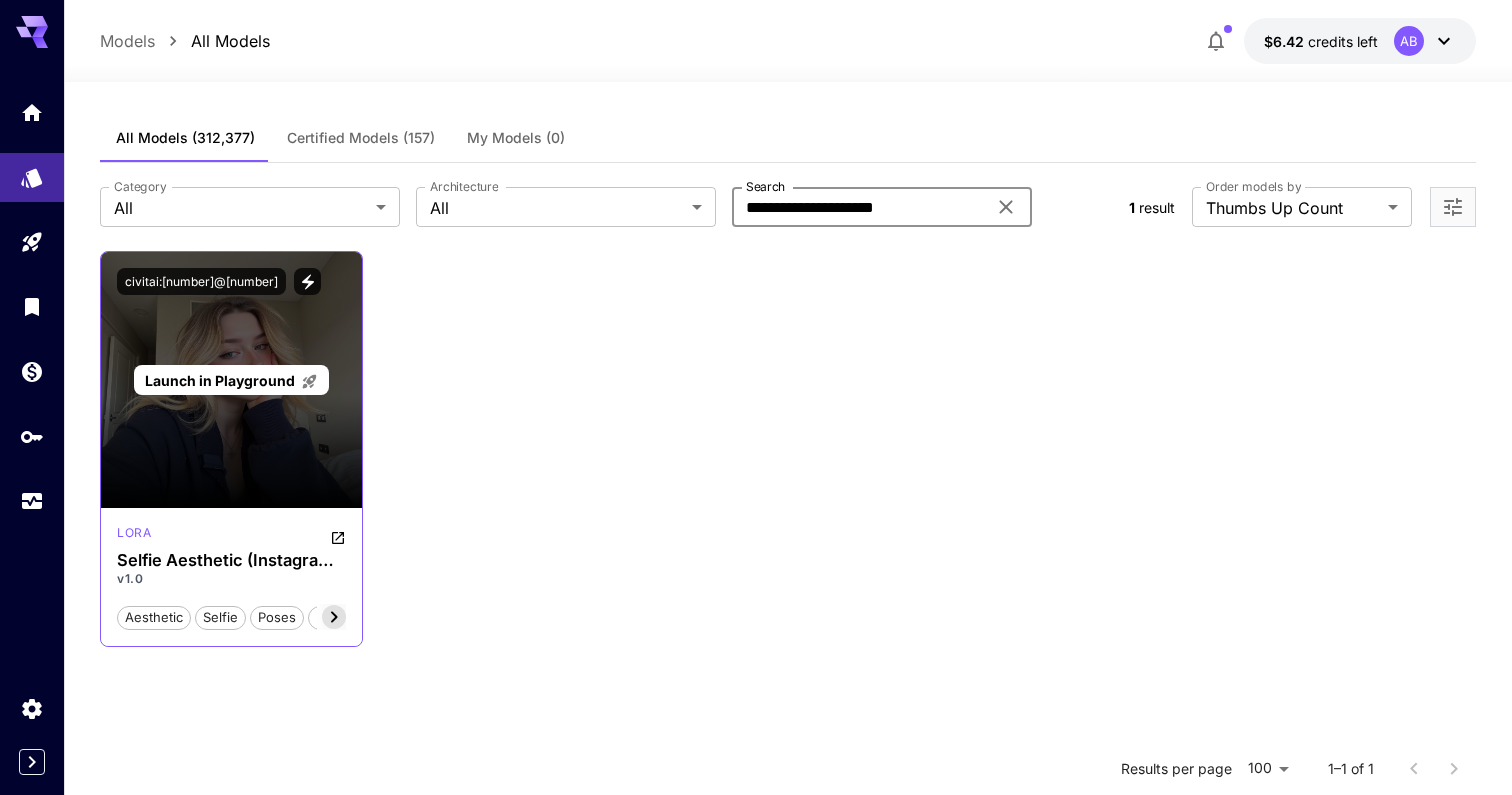 type on "**********" 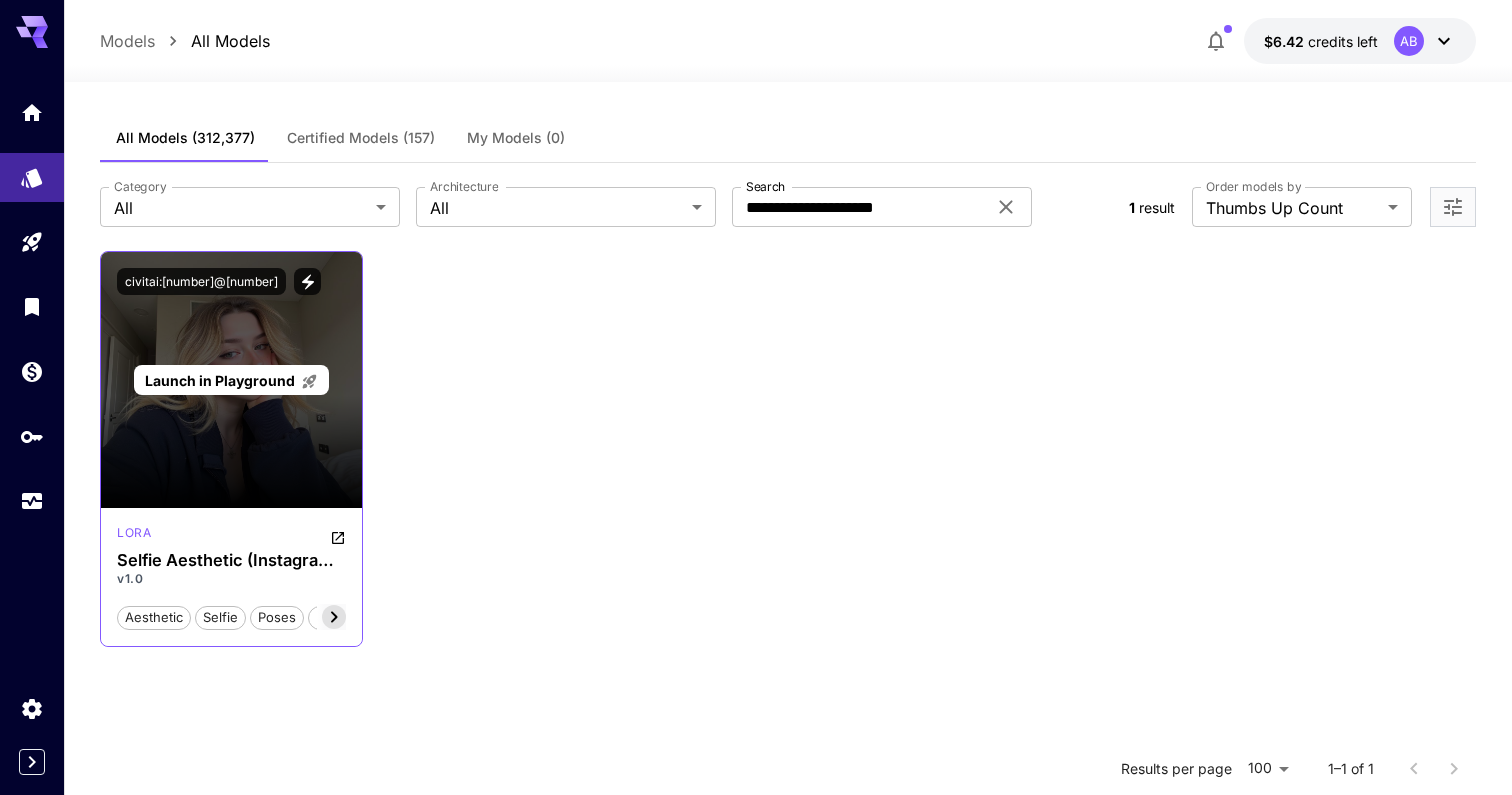 click on "Launch in Playground" at bounding box center (231, 380) 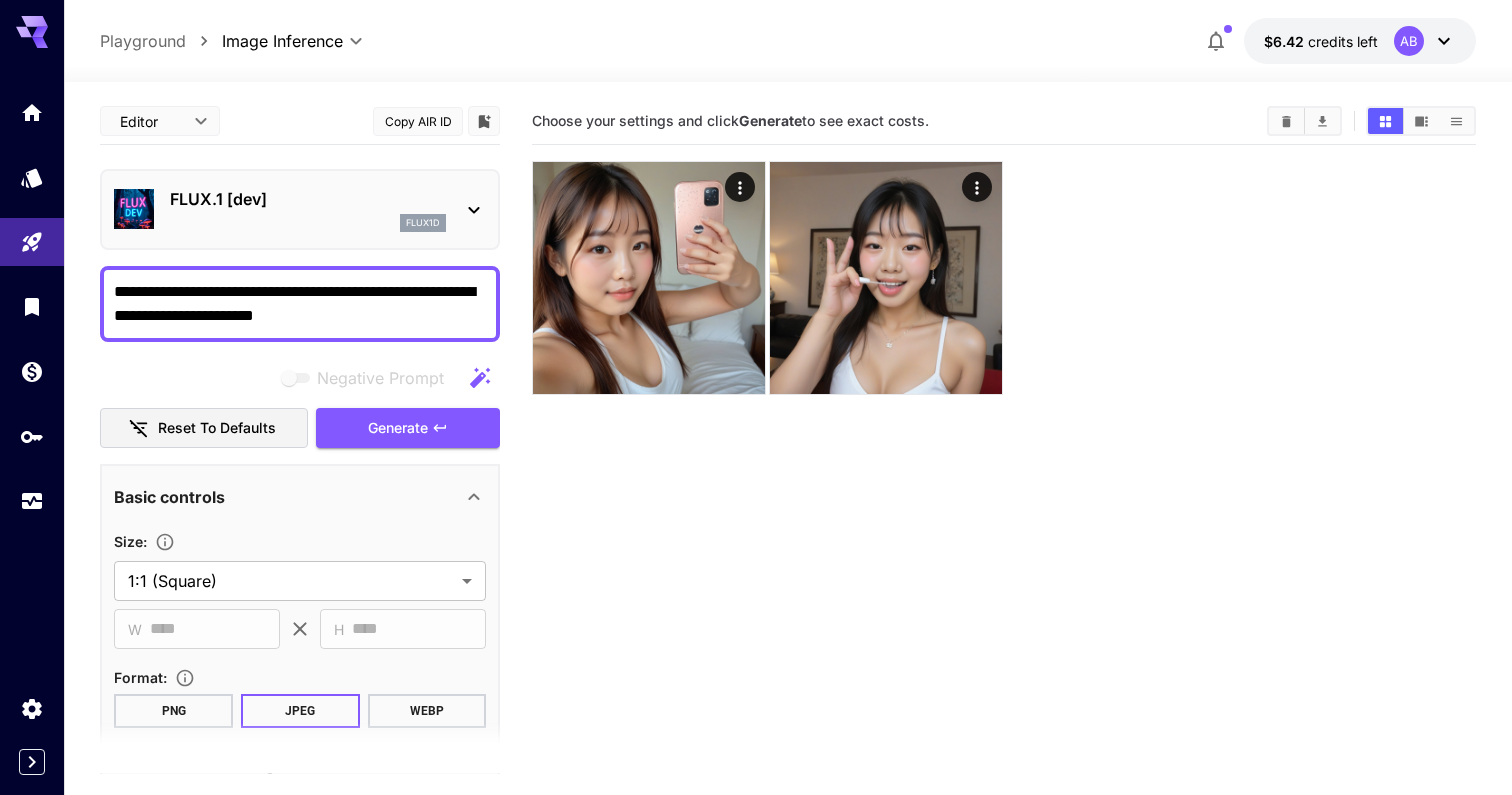 click on "**********" at bounding box center [300, 304] 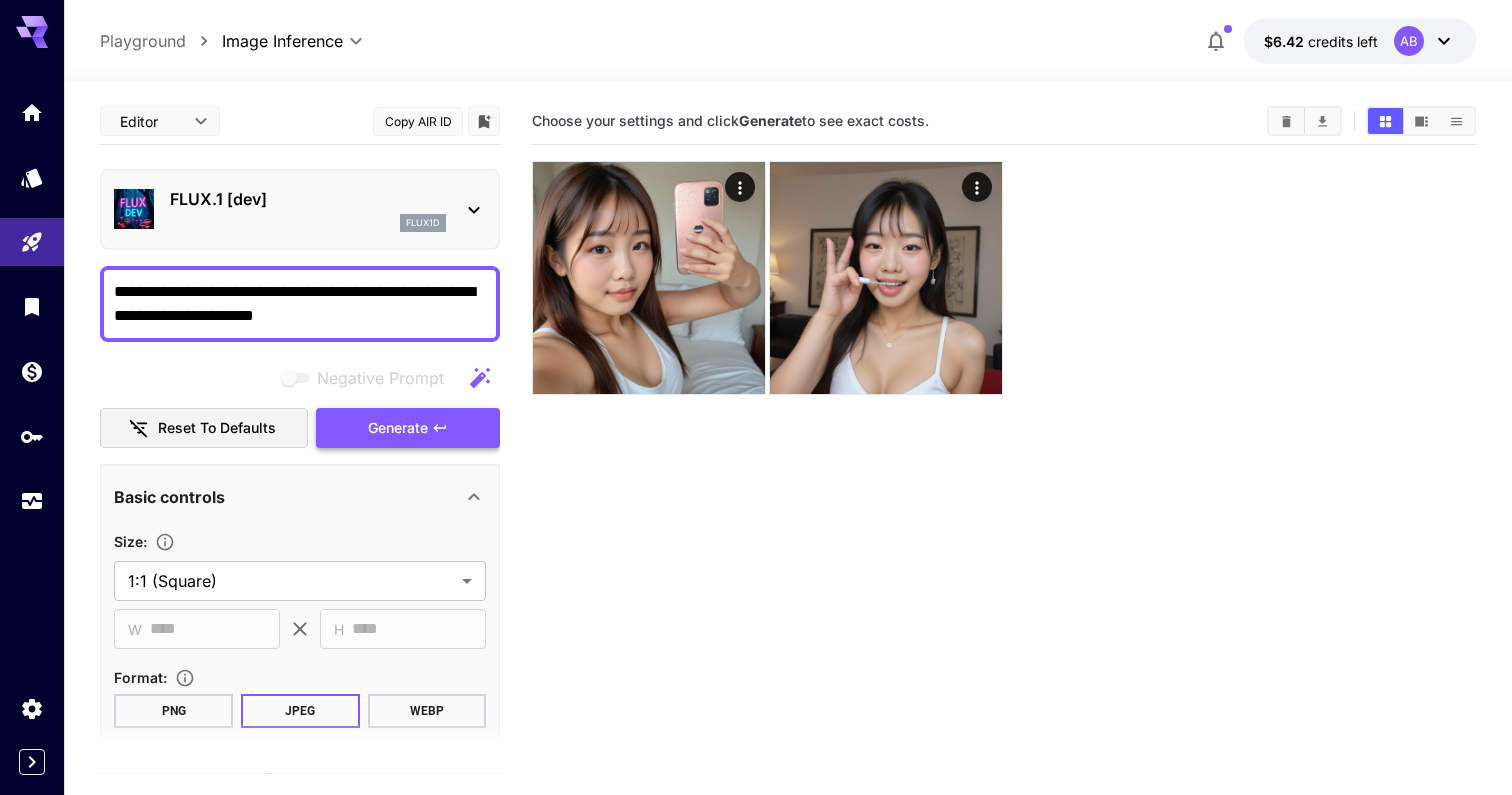 click on "Generate" at bounding box center [398, 428] 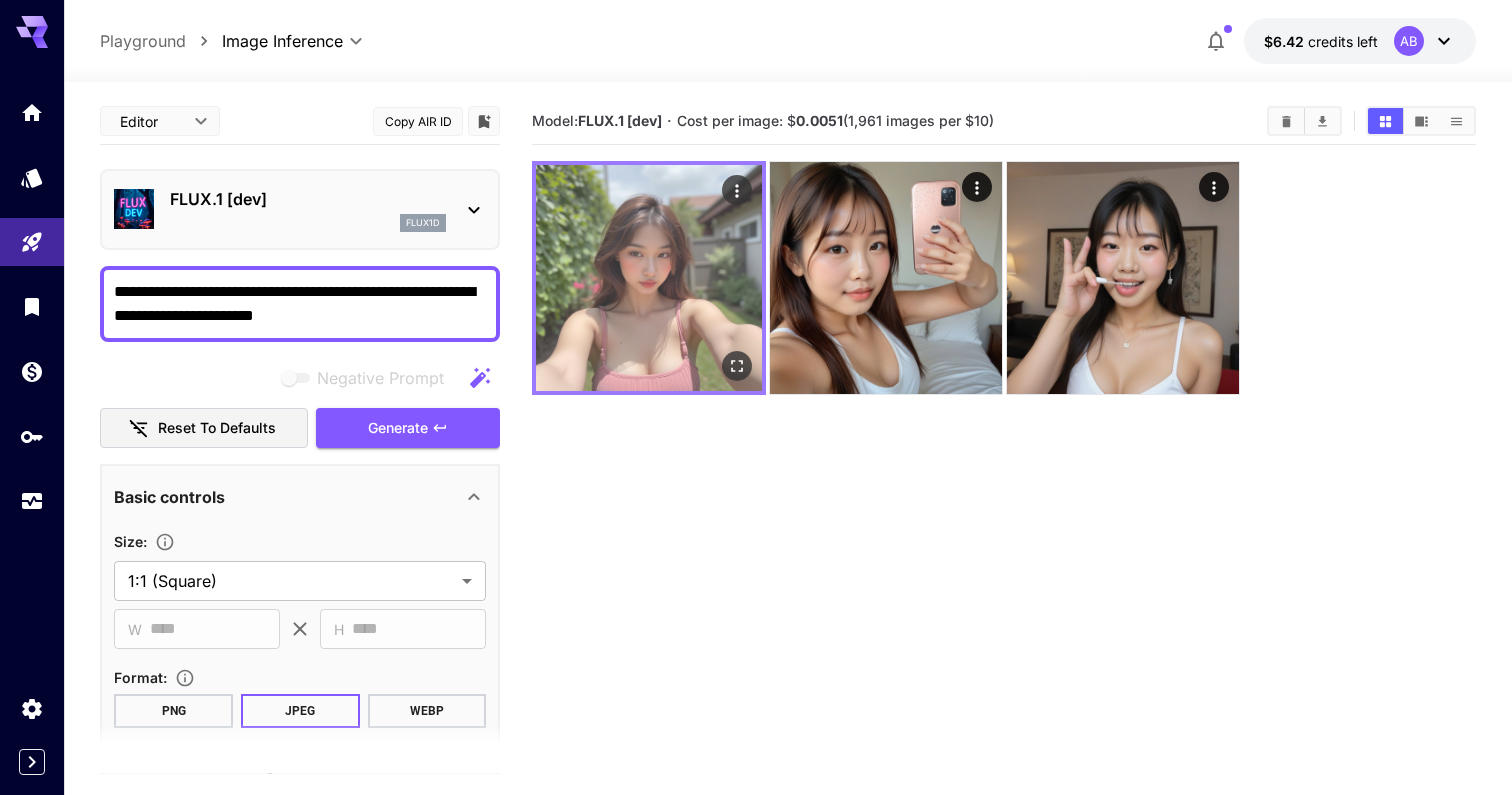 click at bounding box center (649, 278) 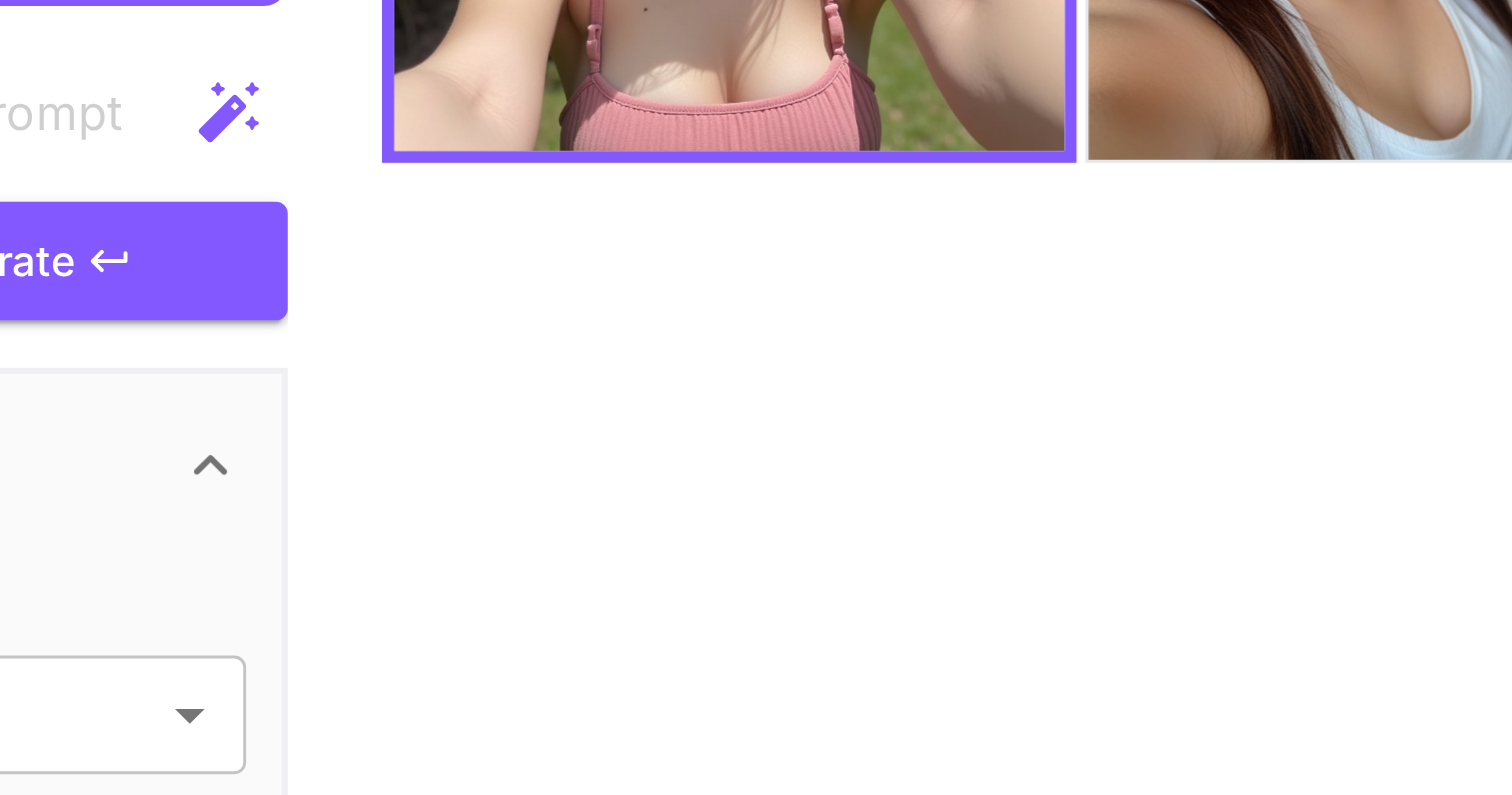 click on "Model:  FLUX.[number] [dev] · Cost per image: $ [number]  ([number] images per $[number])" at bounding box center [1004, 495] 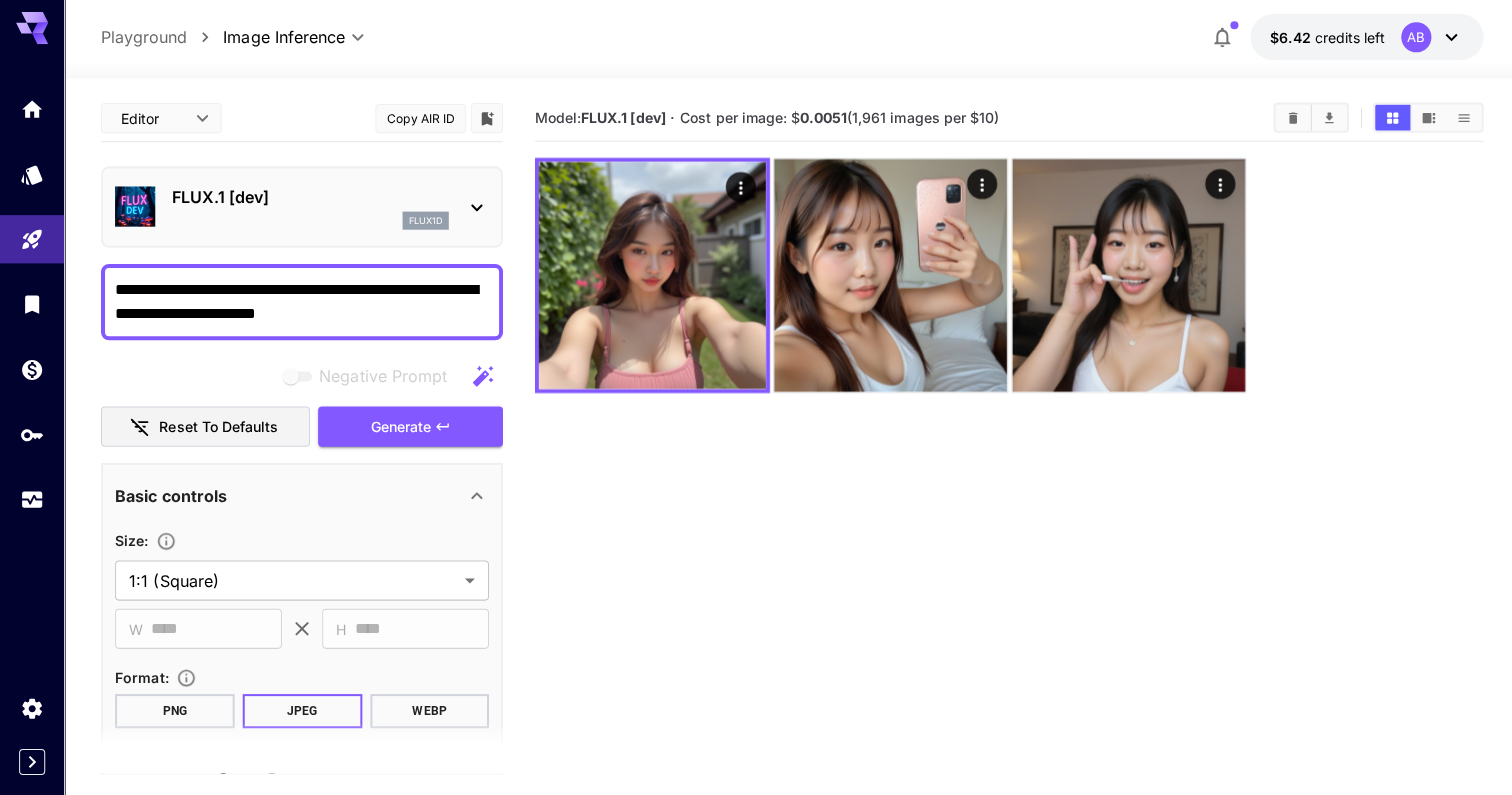 scroll, scrollTop: 0, scrollLeft: 0, axis: both 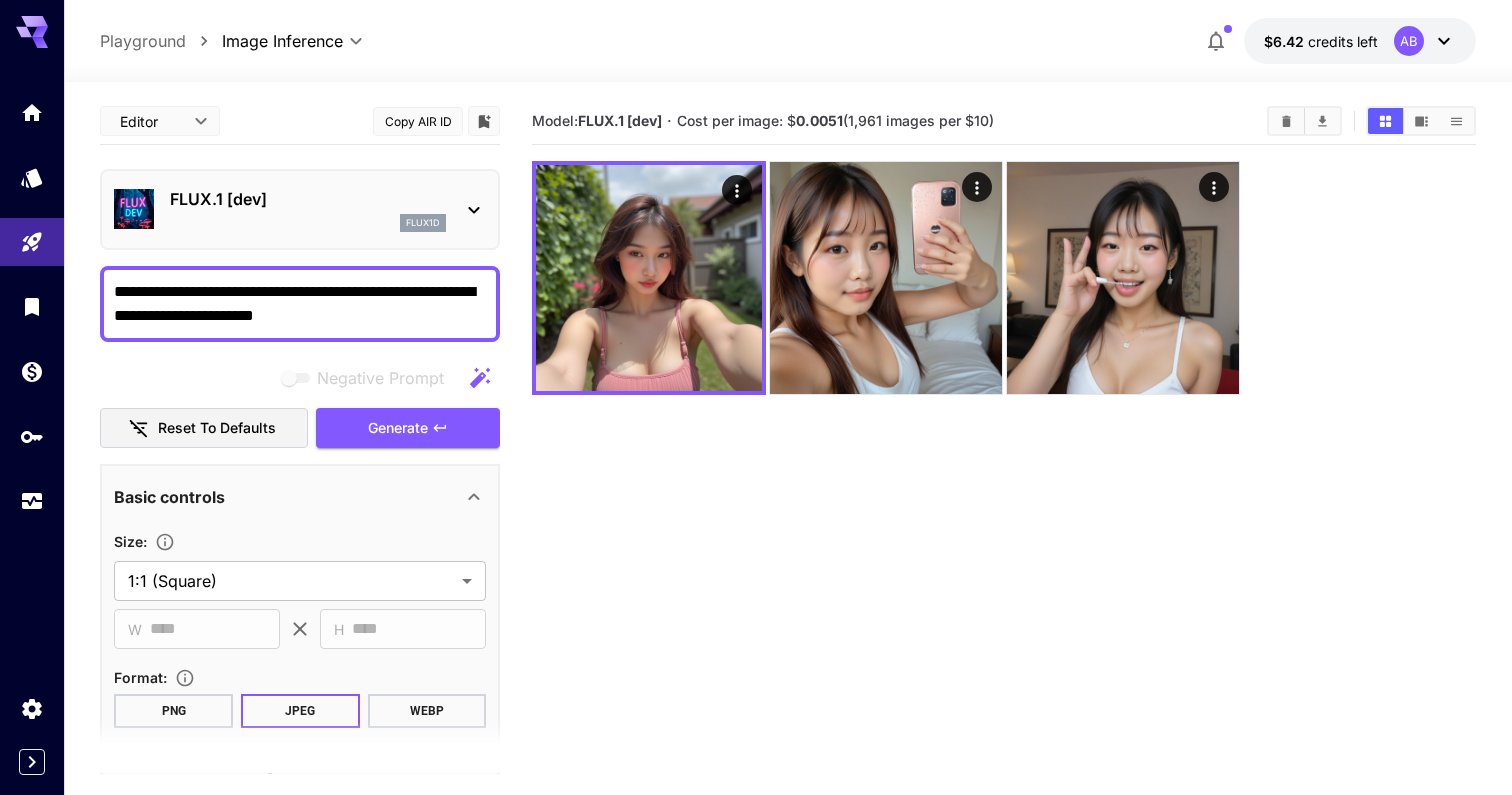 click on "**********" at bounding box center [300, 304] 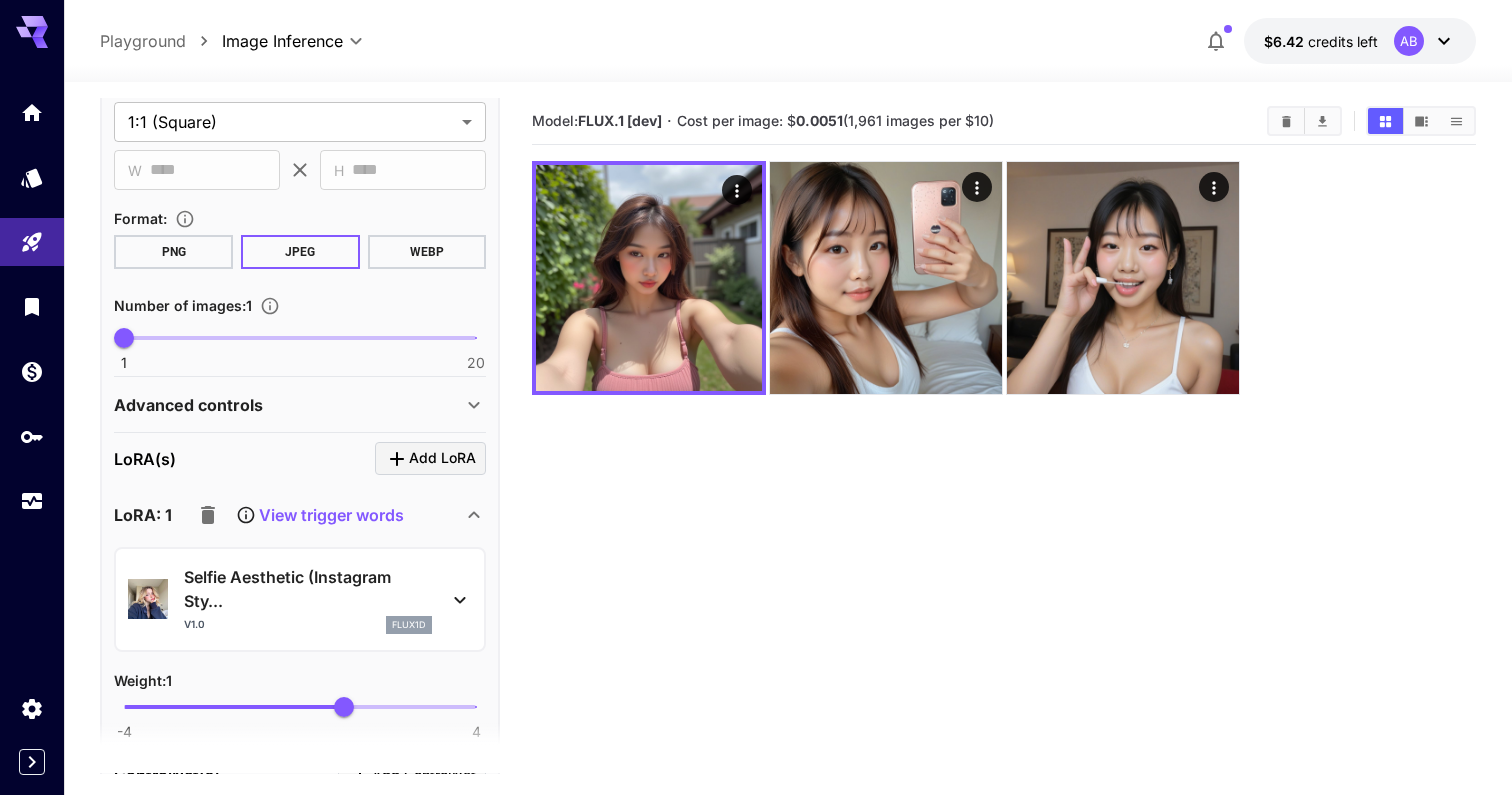 scroll, scrollTop: 1408, scrollLeft: 0, axis: vertical 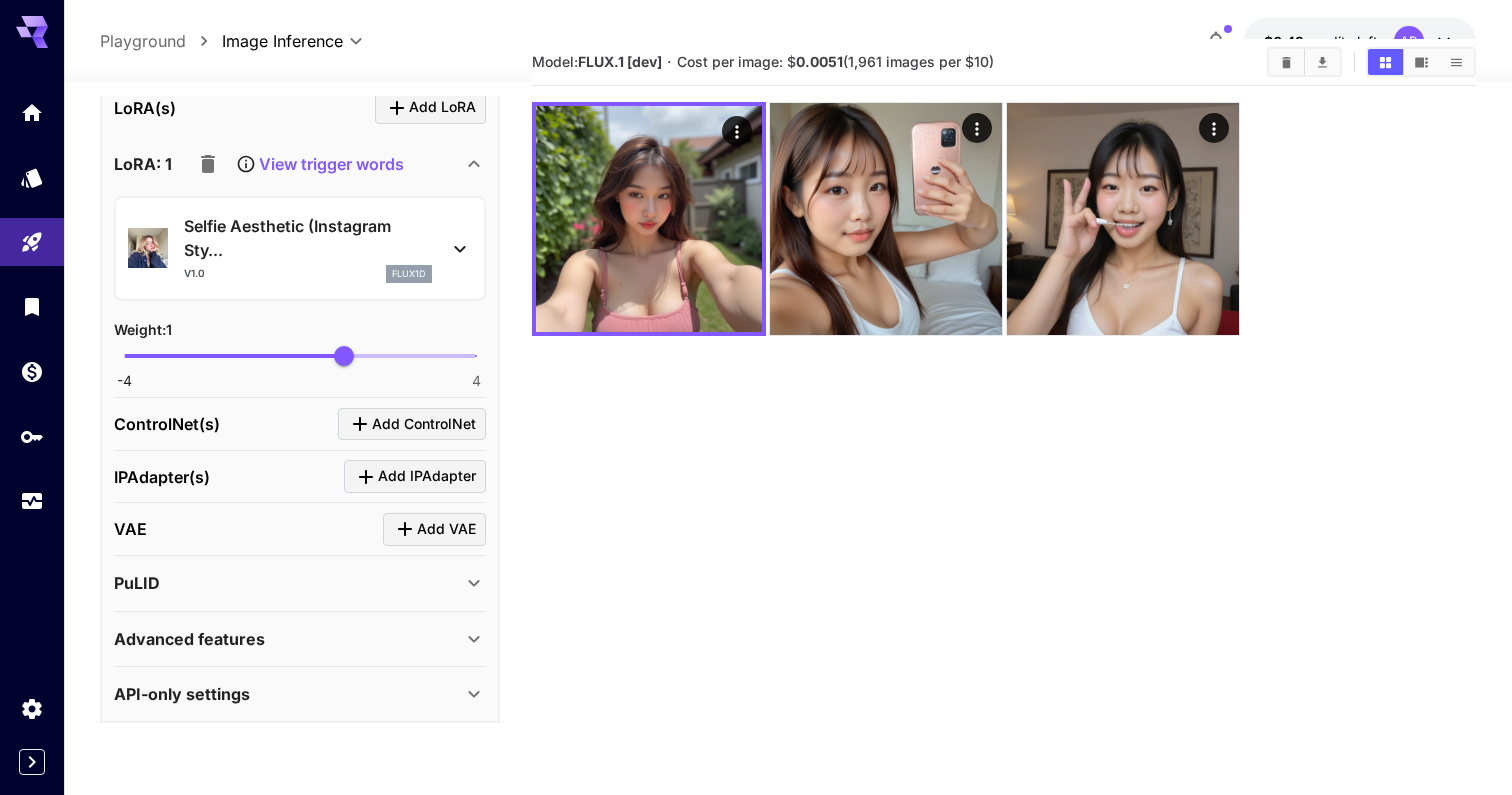 type on "**********" 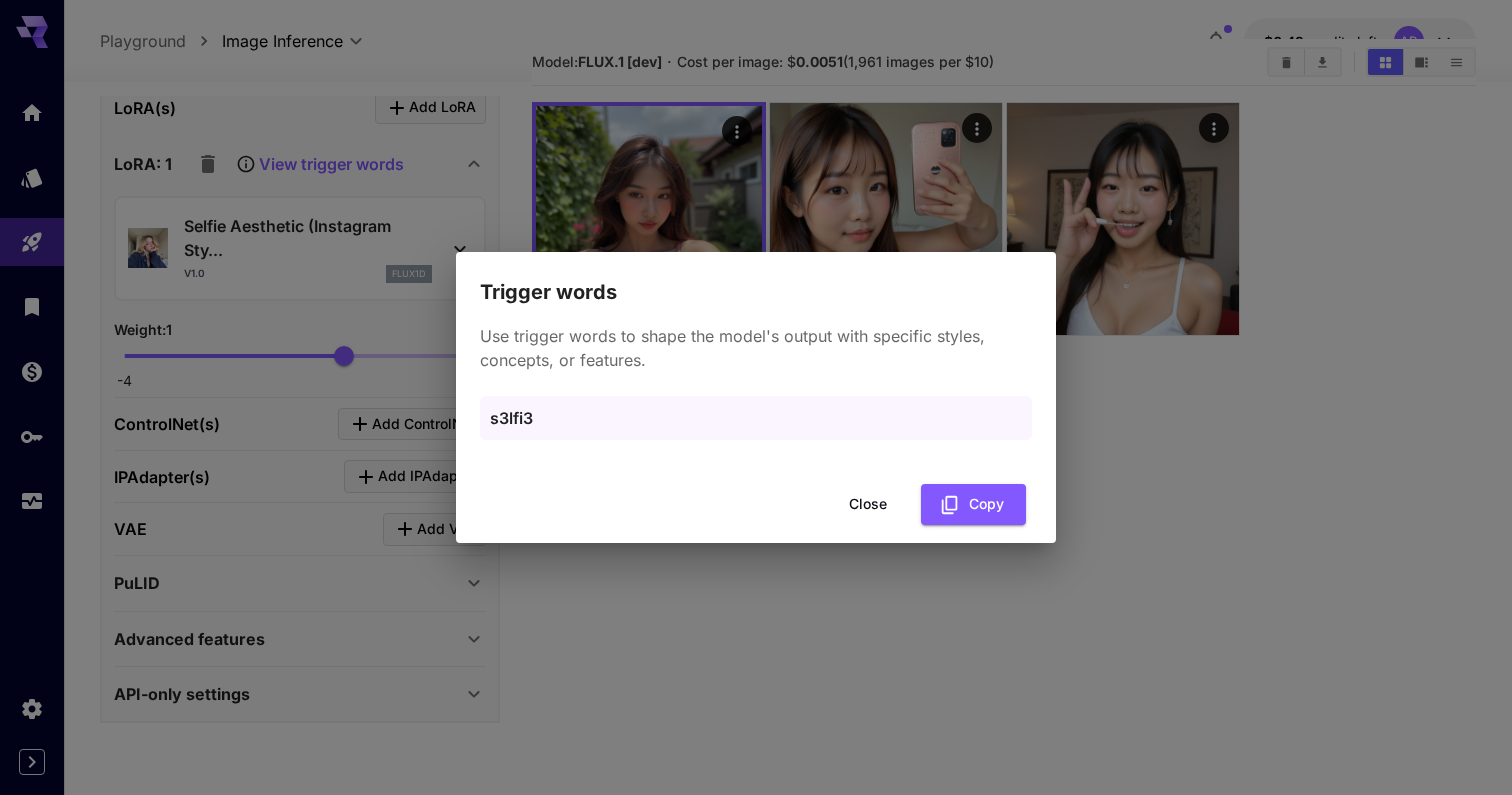 click on "Trigger words Use trigger words to shape the model's output with specific styles, concepts, or features. [word] Close Copy" at bounding box center [756, 397] 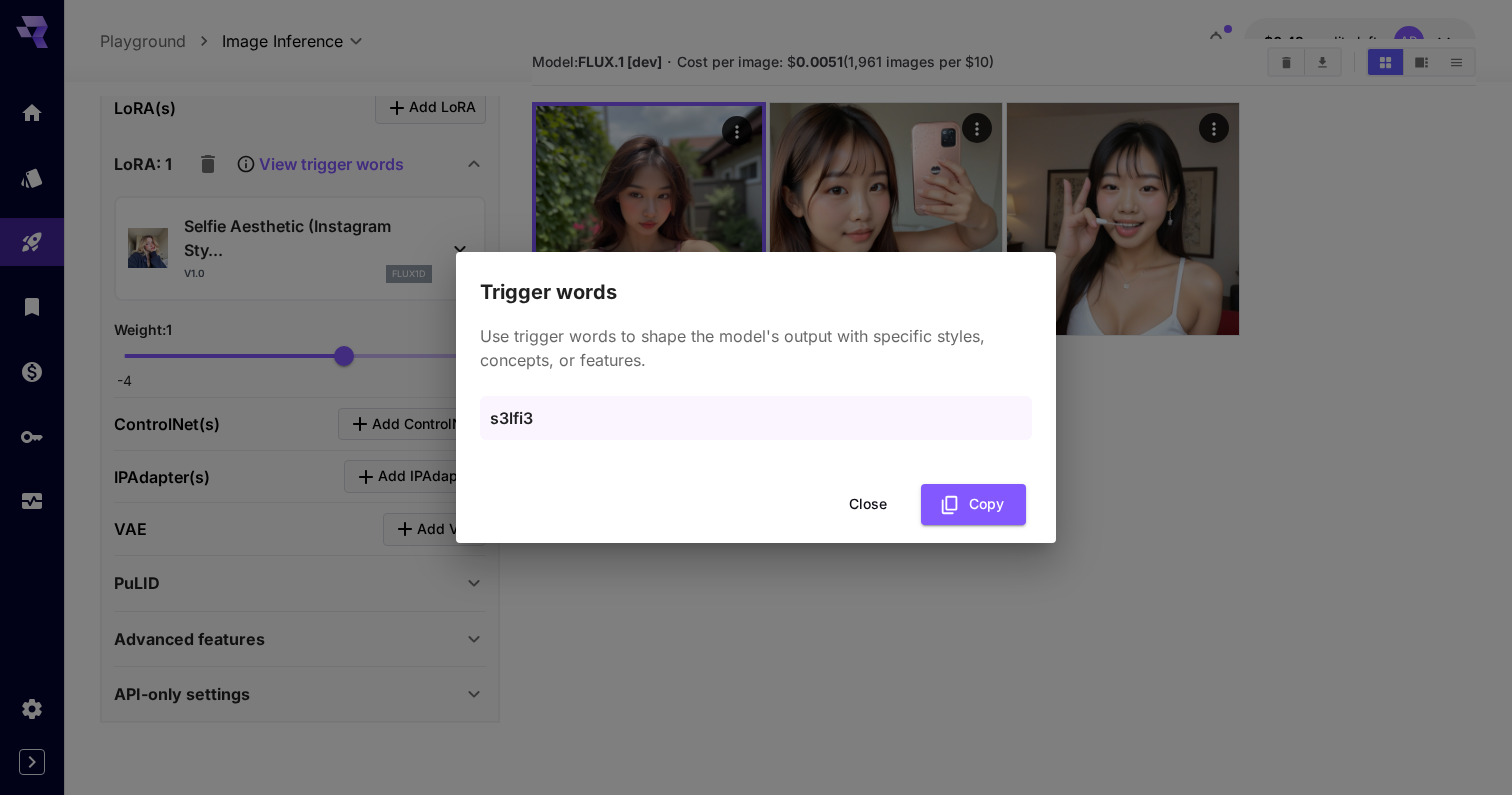 click on "Close" at bounding box center (868, 504) 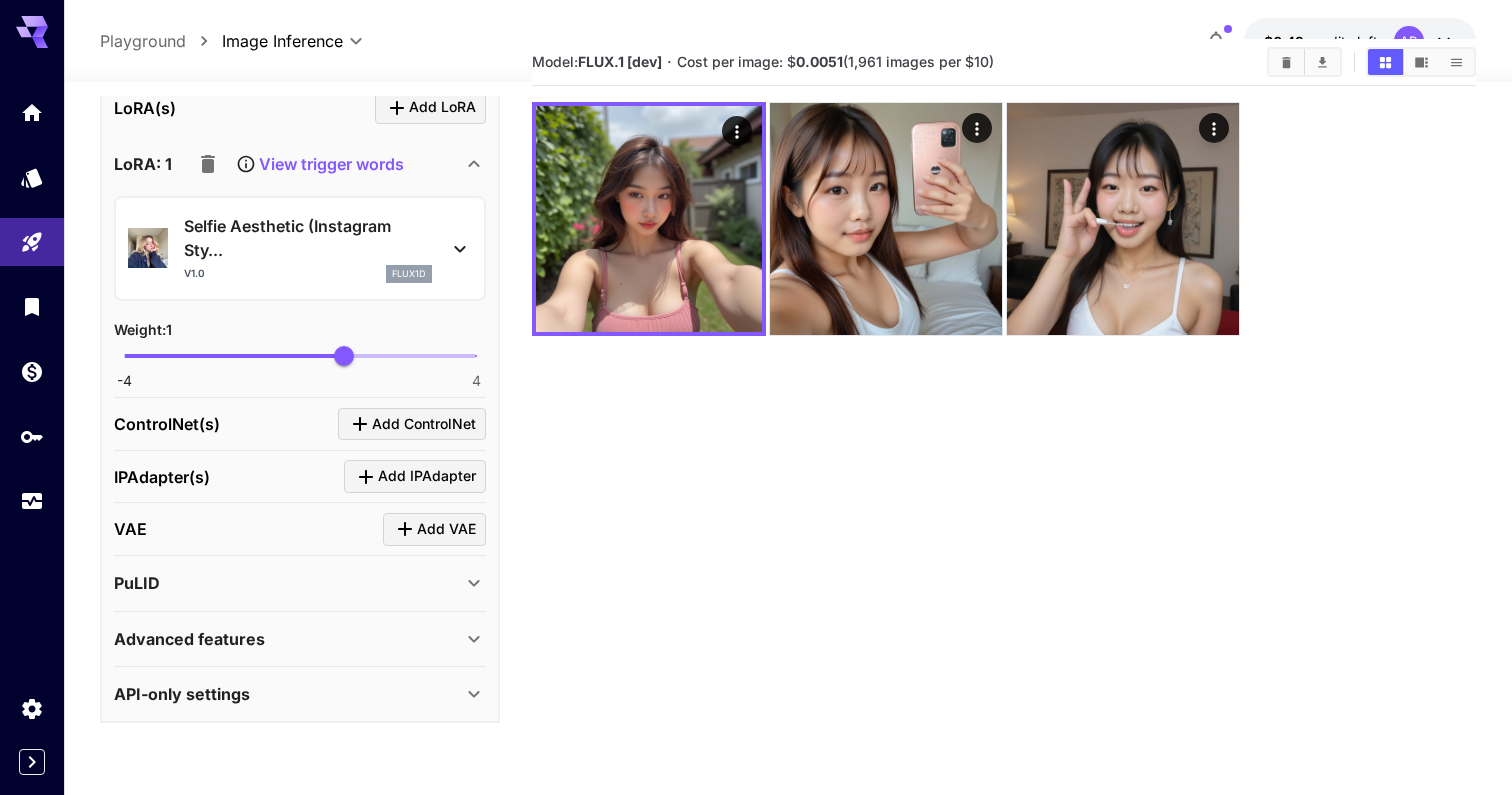scroll, scrollTop: 158, scrollLeft: 0, axis: vertical 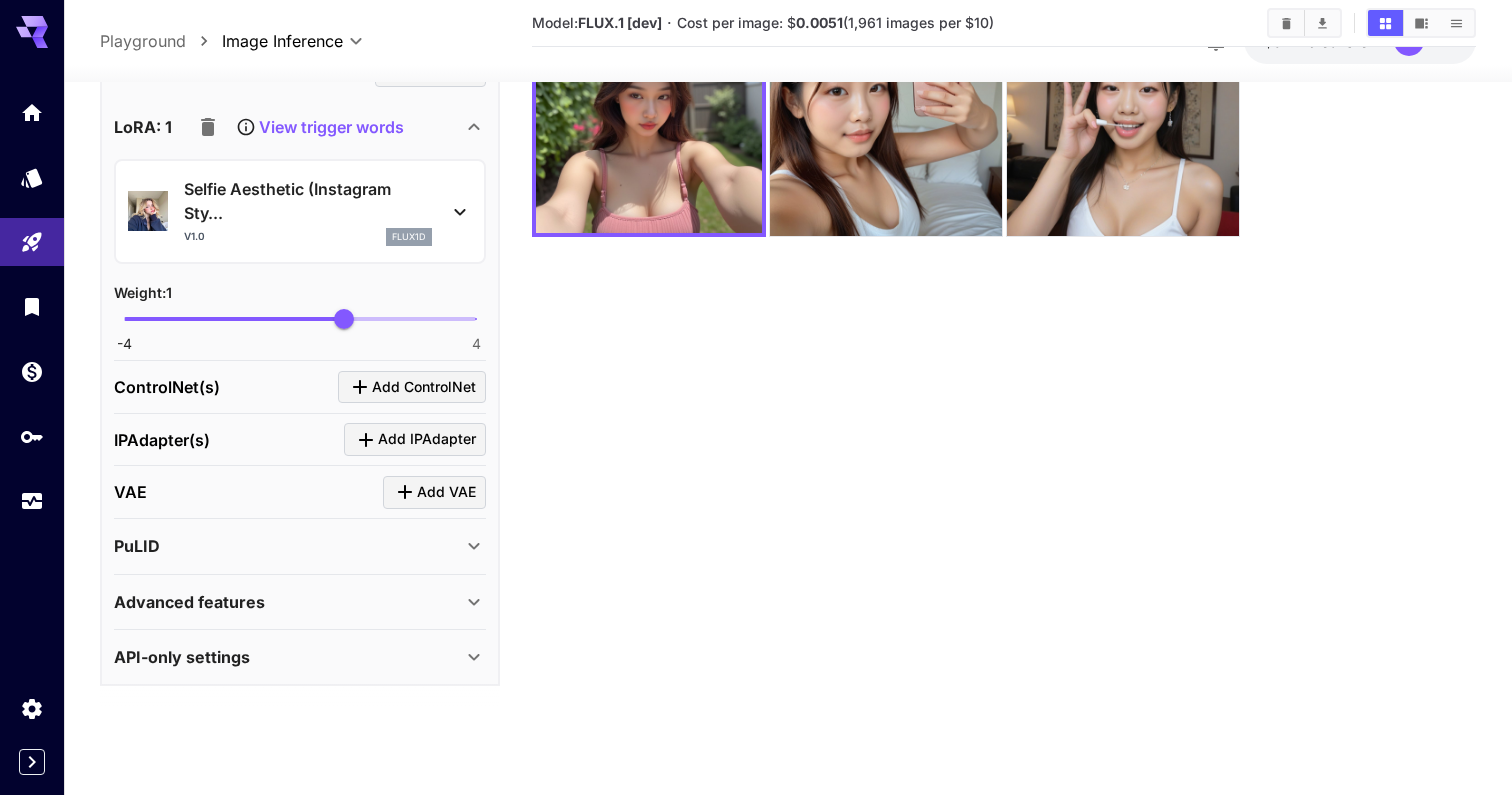 click on "PuLID" at bounding box center (288, 547) 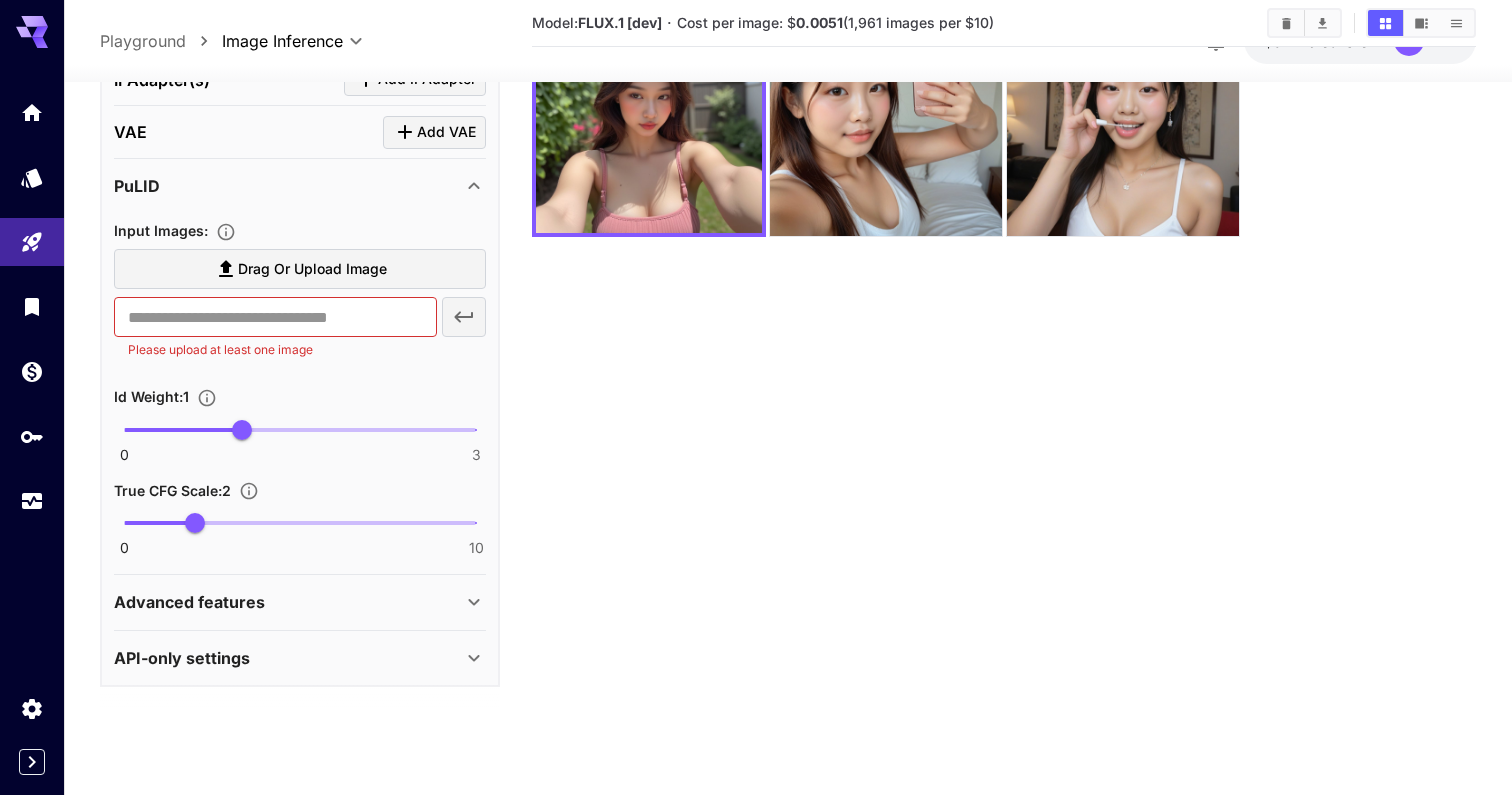 click on "Advanced features" at bounding box center (288, 603) 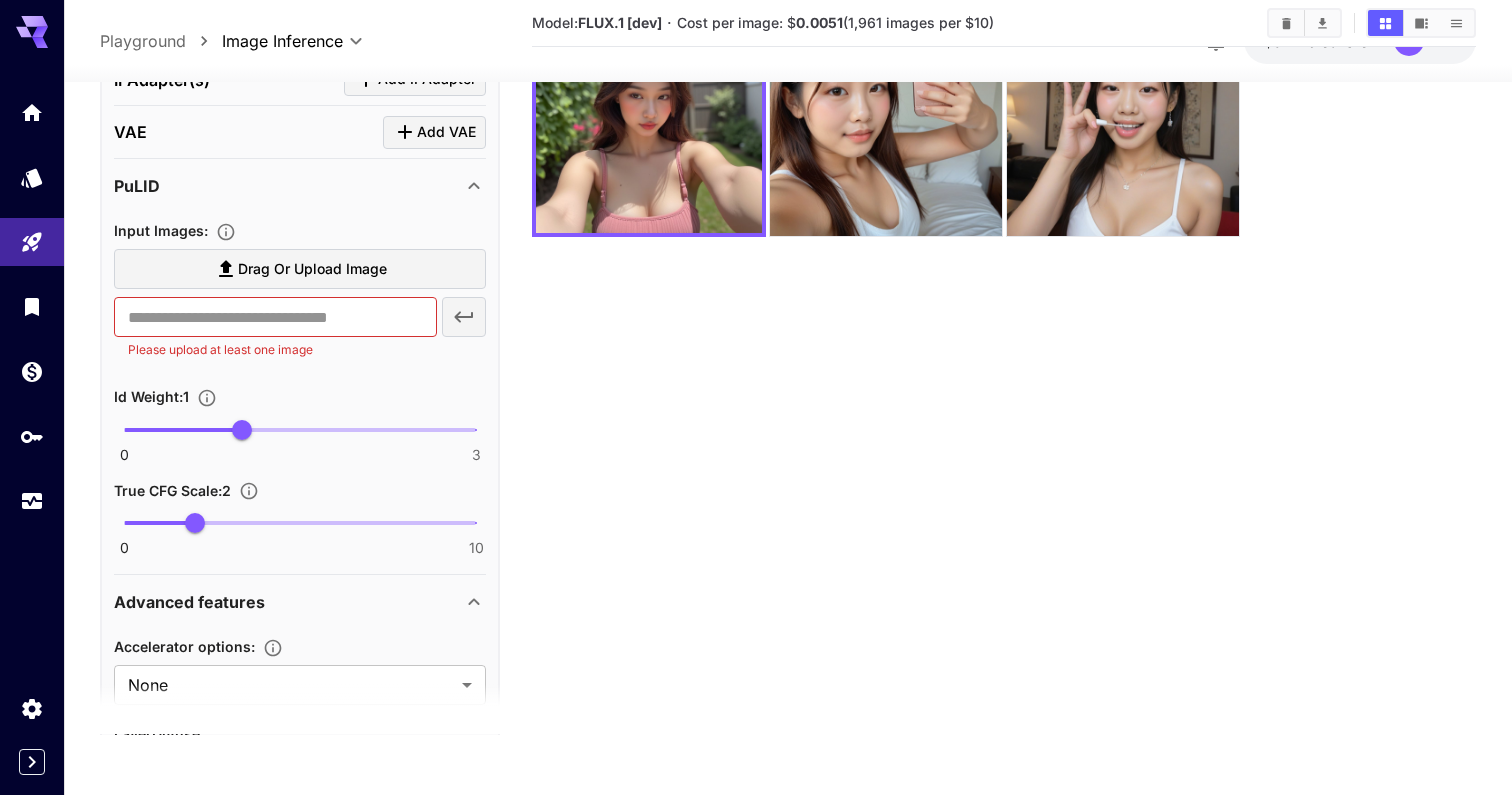 scroll, scrollTop: 1934, scrollLeft: 0, axis: vertical 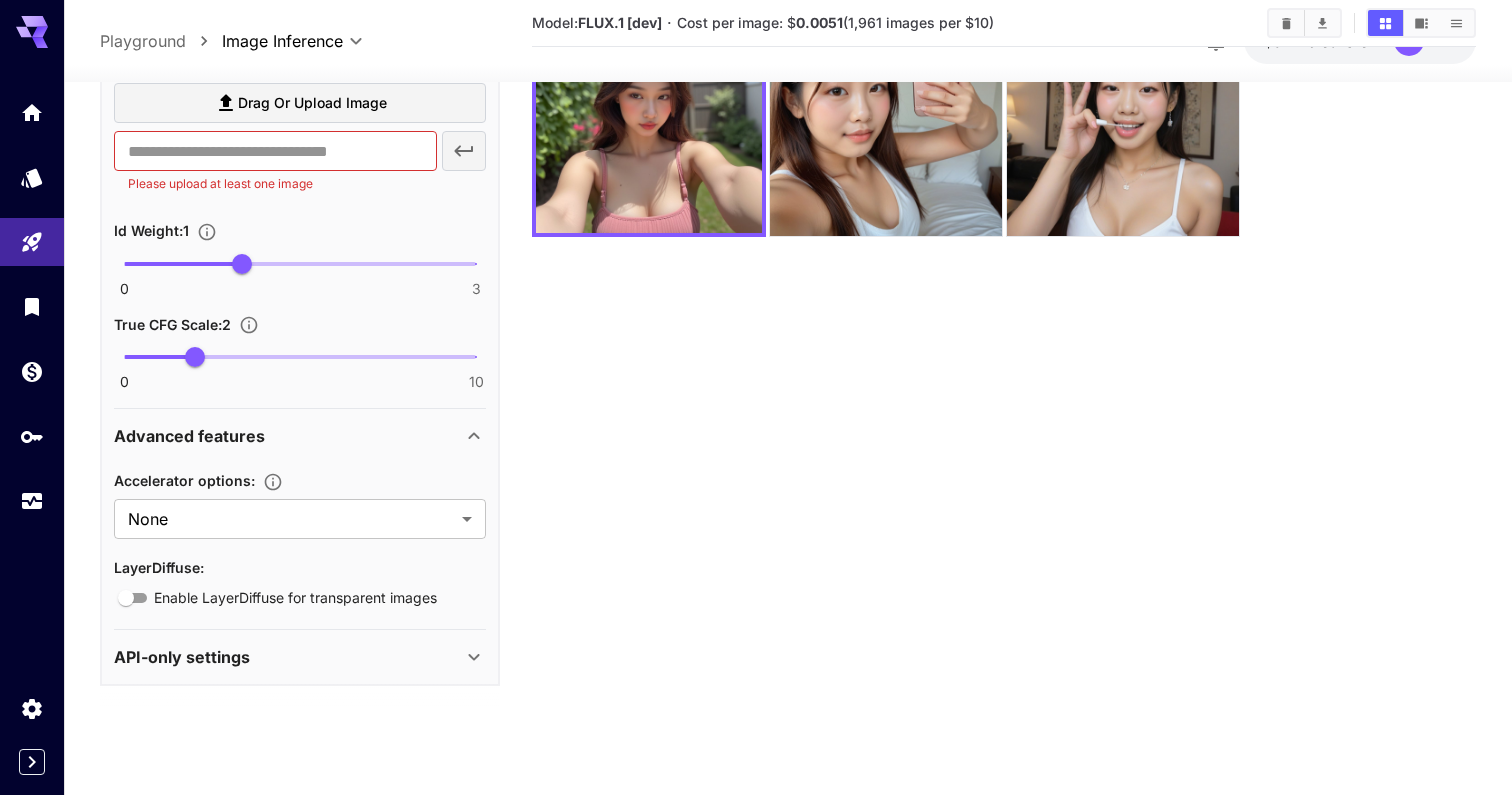 click on "API-only settings" at bounding box center [300, 657] 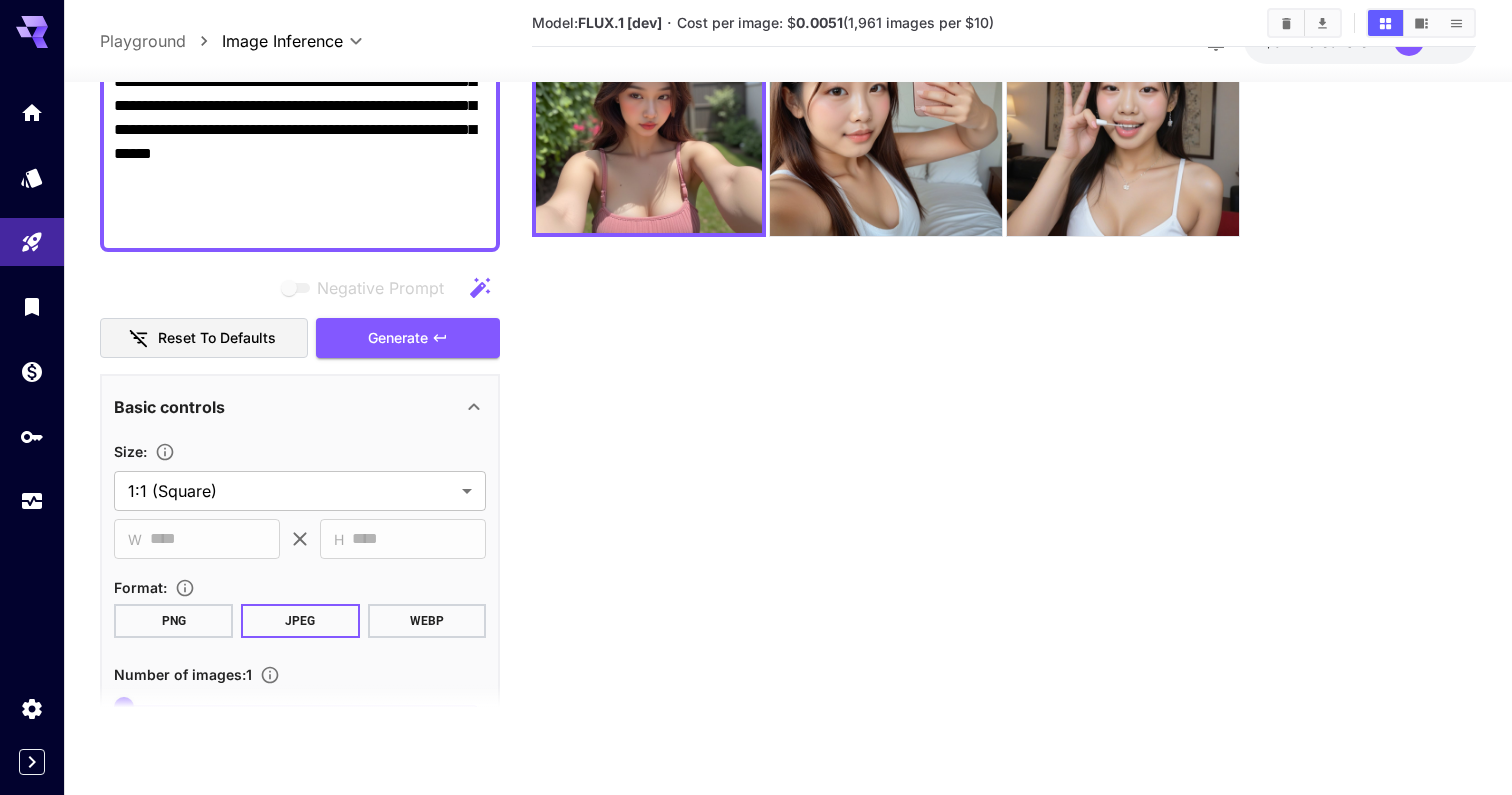 scroll, scrollTop: 0, scrollLeft: 0, axis: both 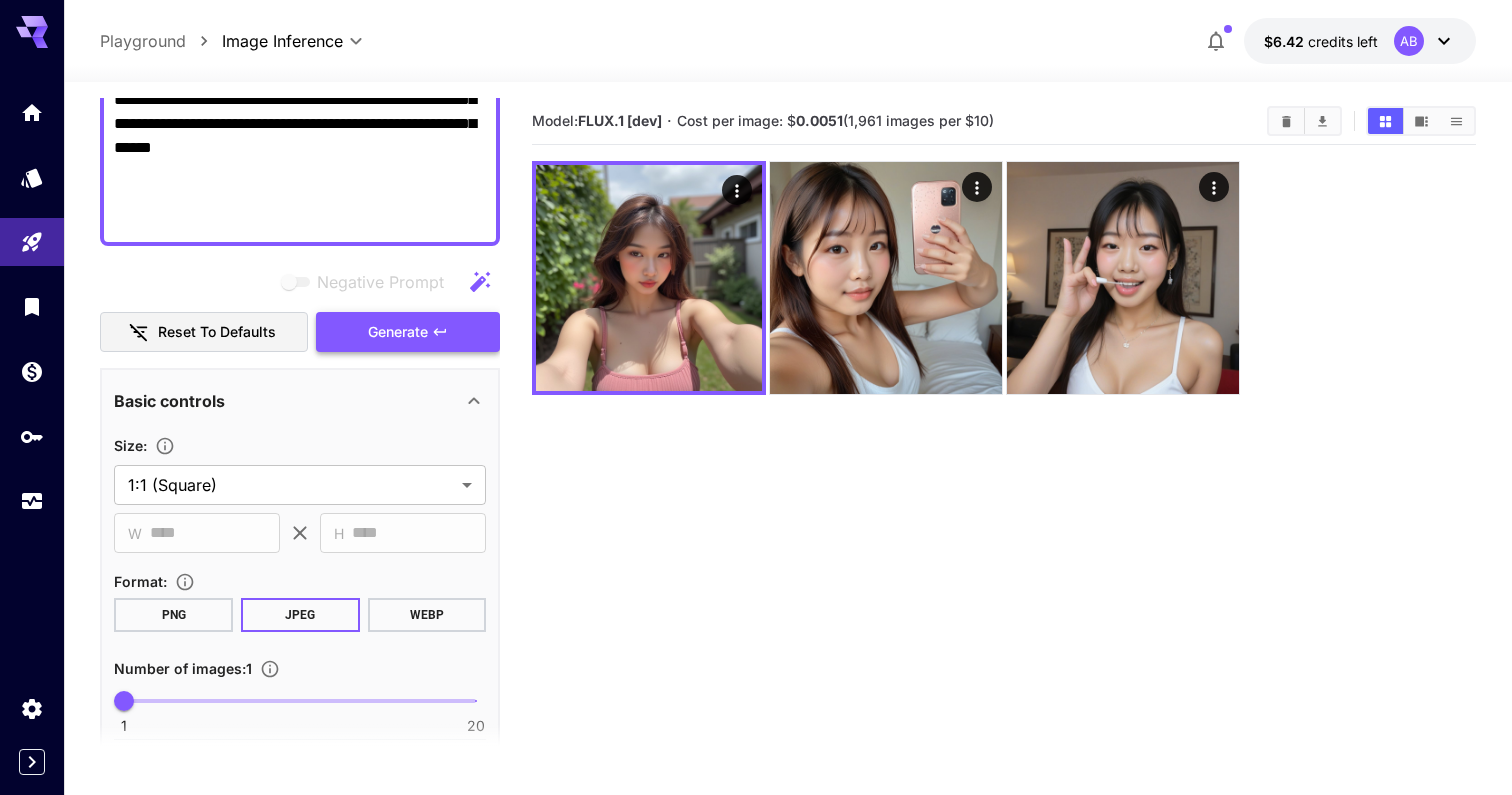 click 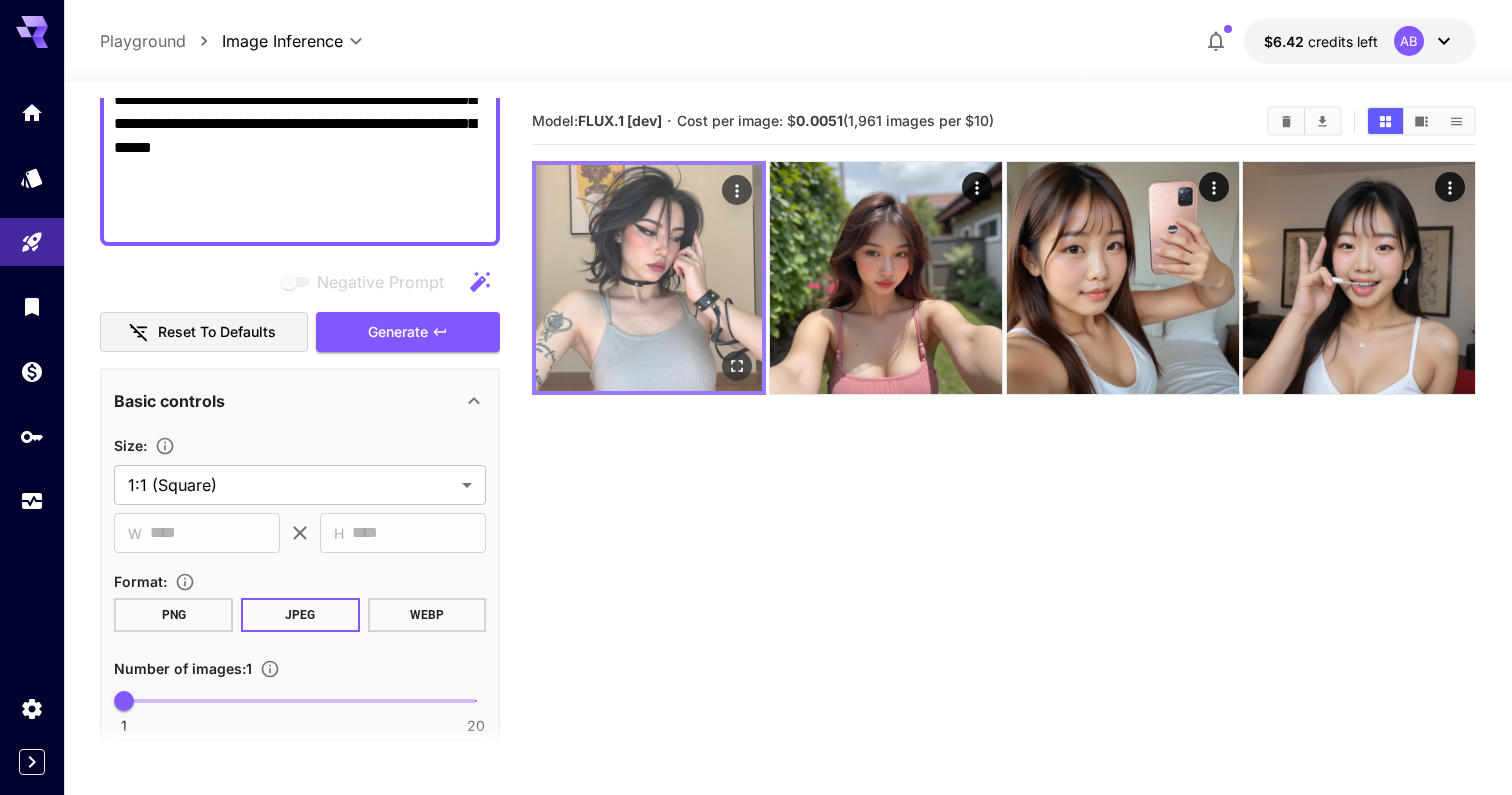 click at bounding box center (649, 278) 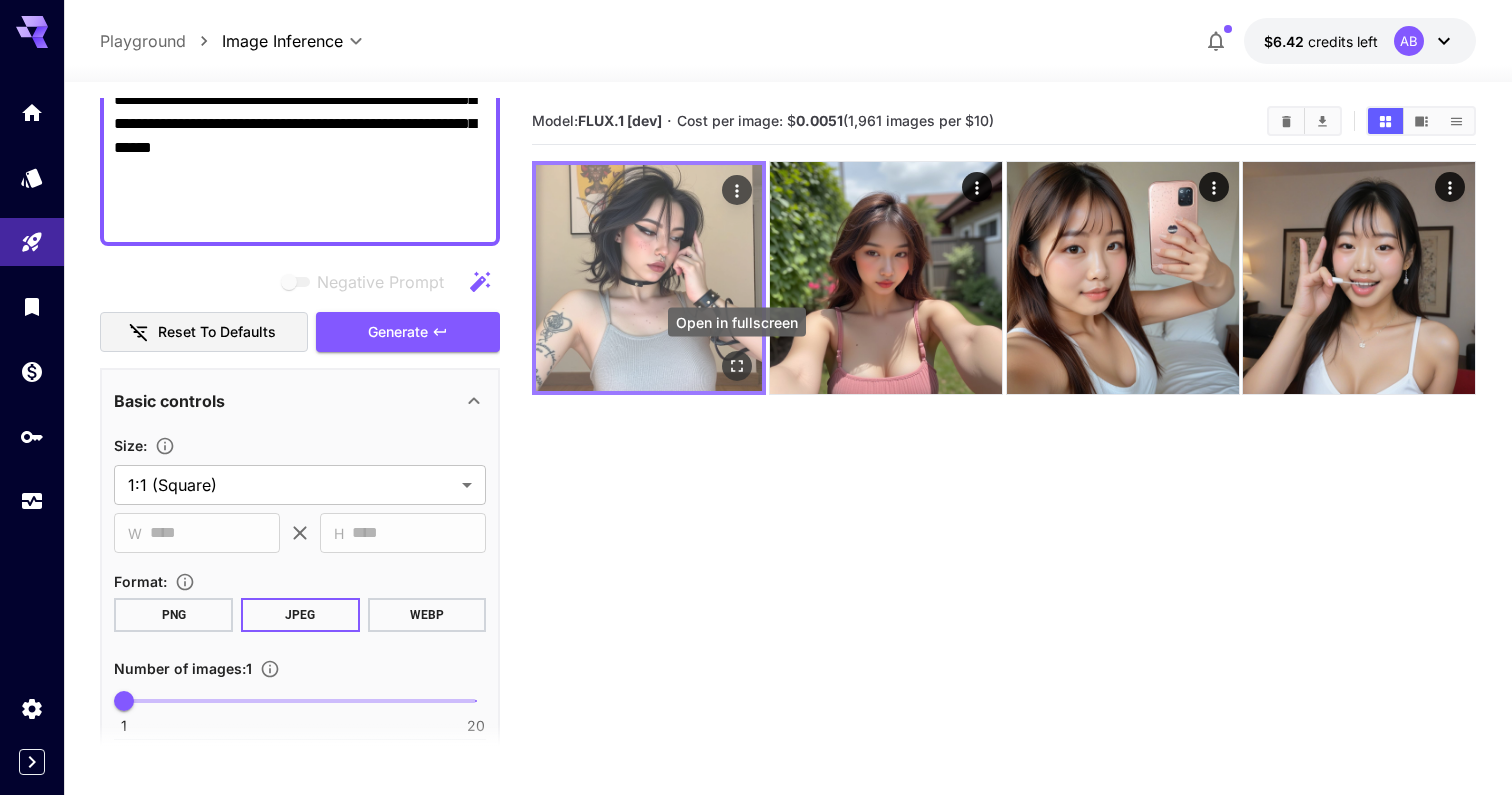 click 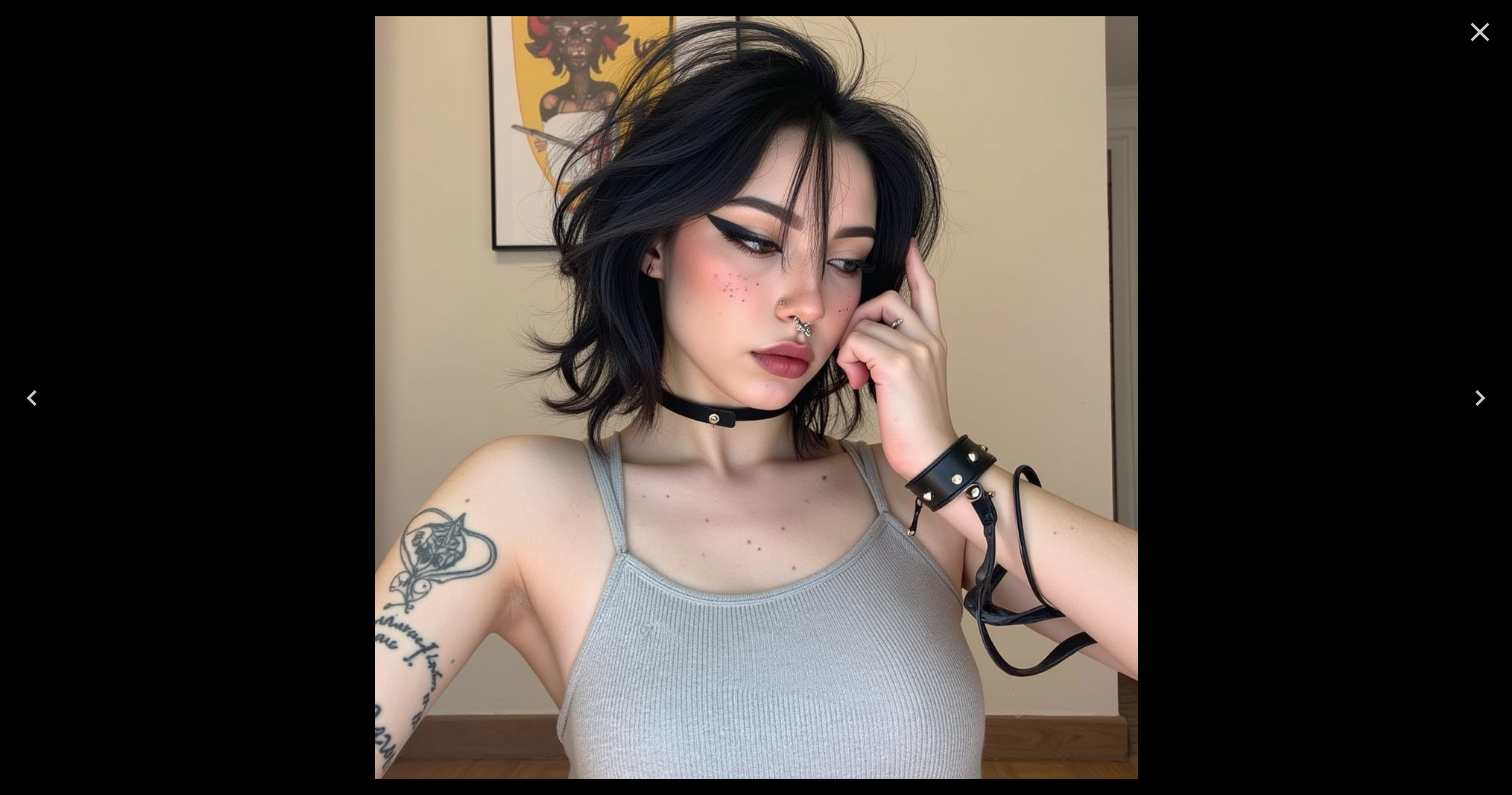 click 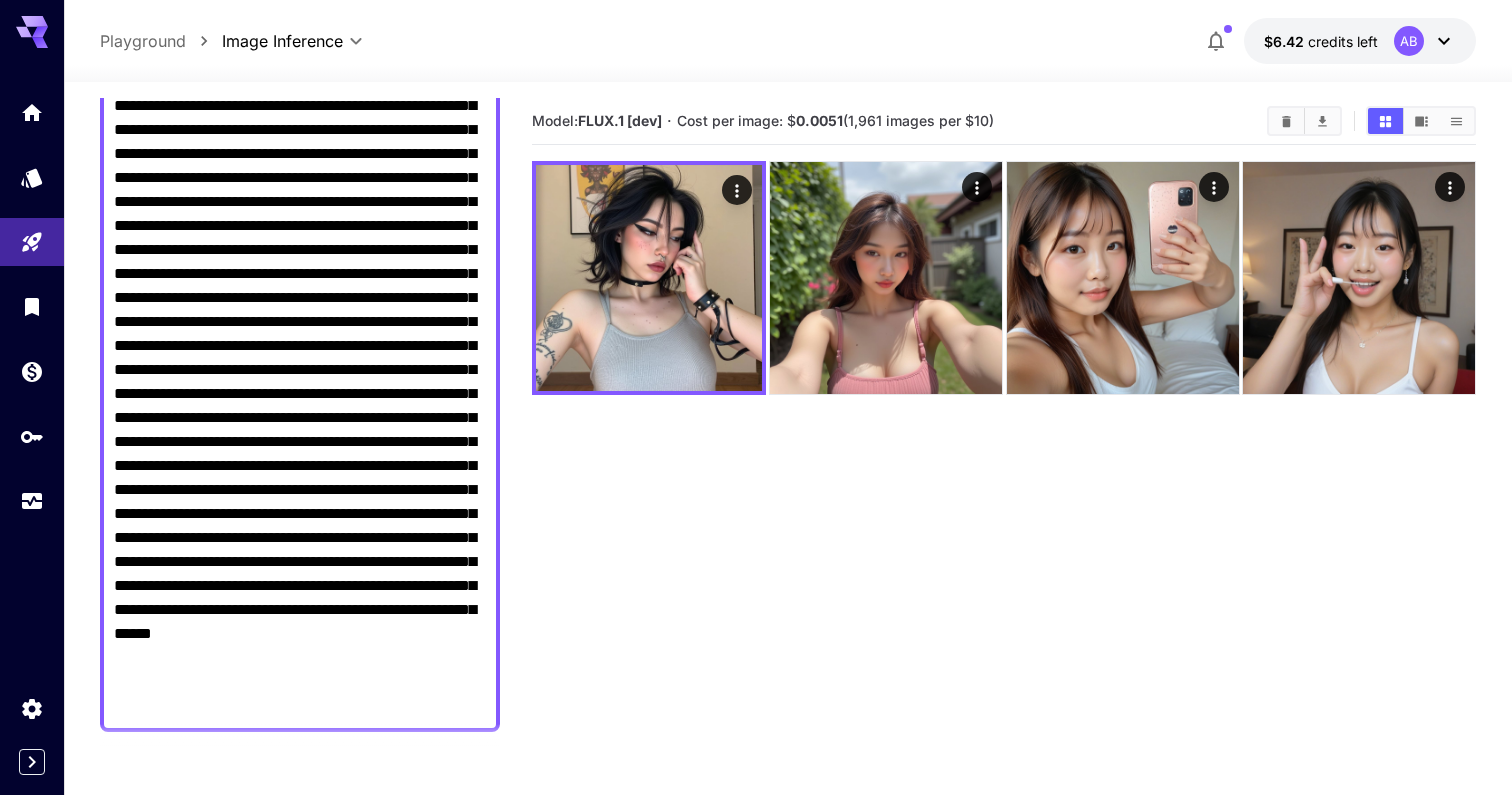 scroll, scrollTop: 148, scrollLeft: 0, axis: vertical 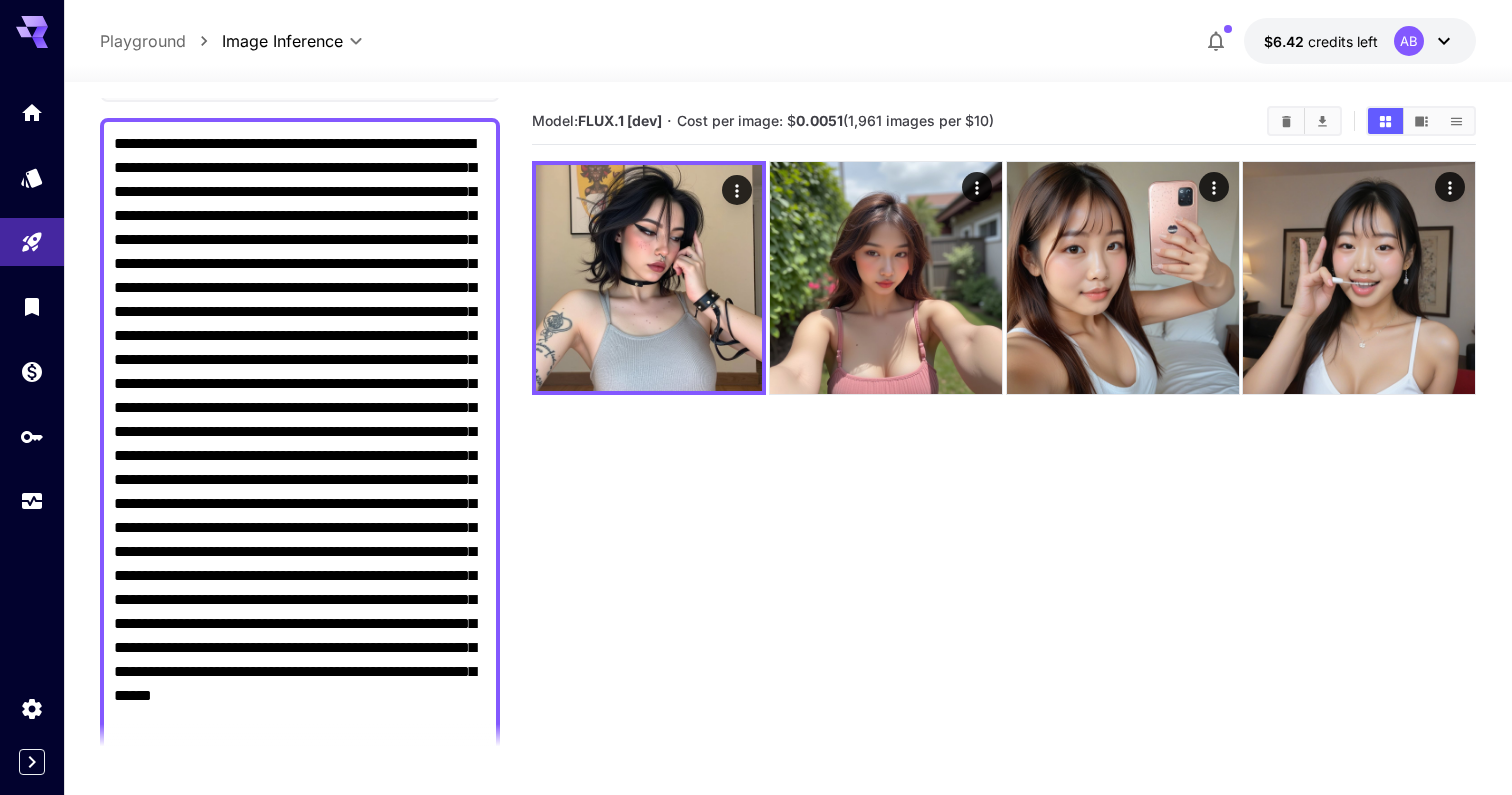click on "Negative Prompt" at bounding box center (300, 456) 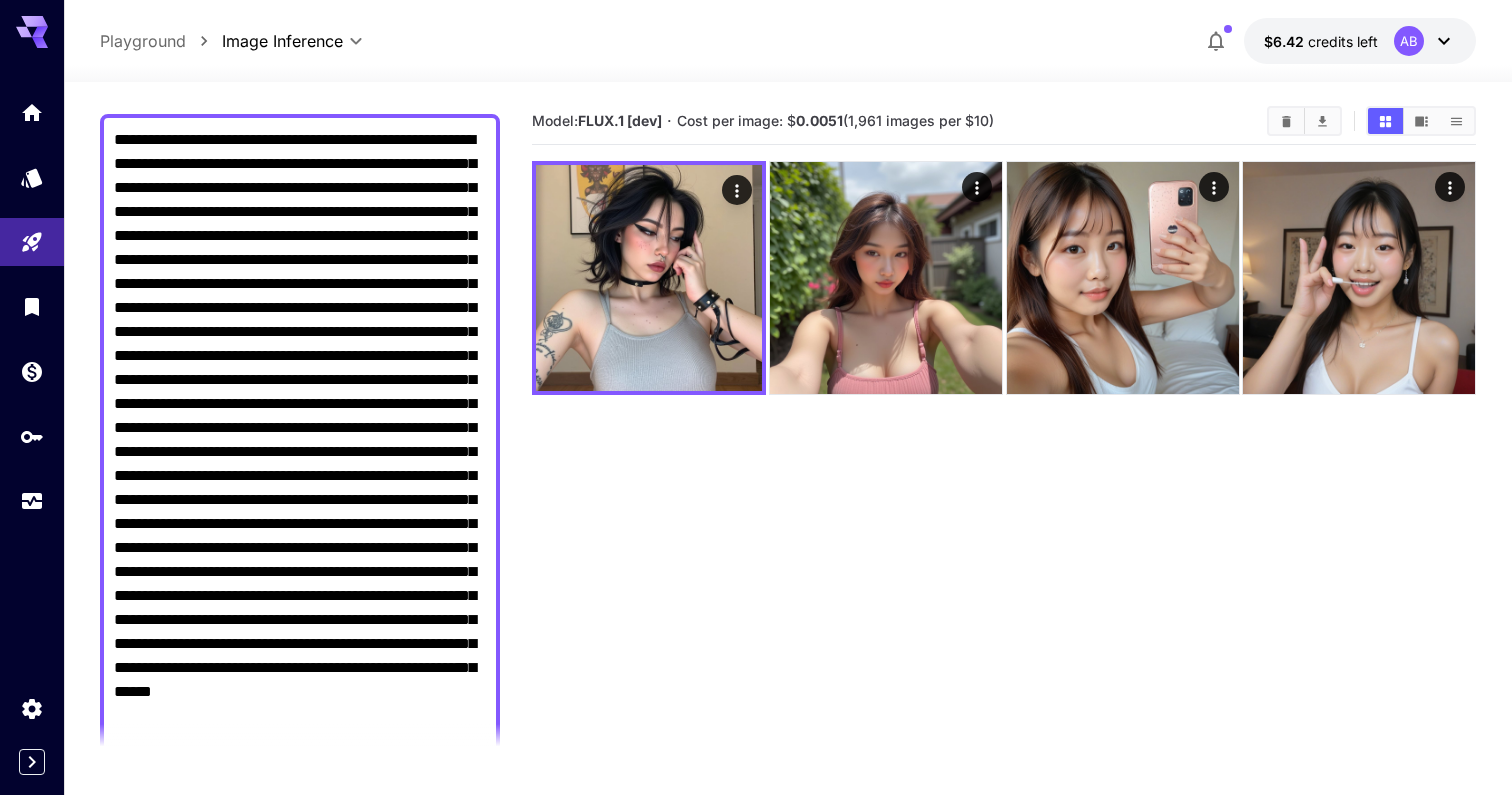 scroll, scrollTop: 0, scrollLeft: 0, axis: both 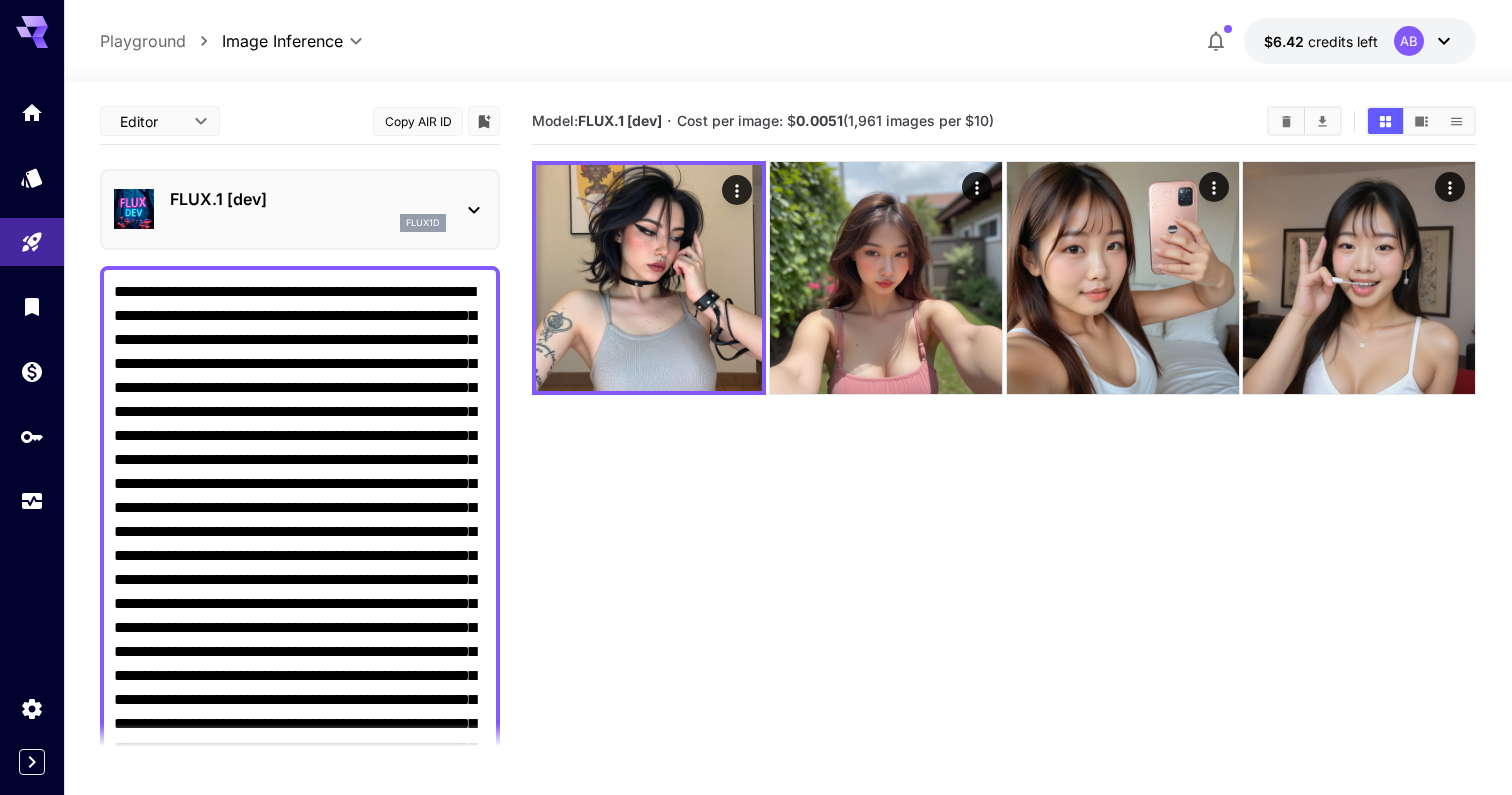 click on "FLUX.1 [dev]" at bounding box center [308, 199] 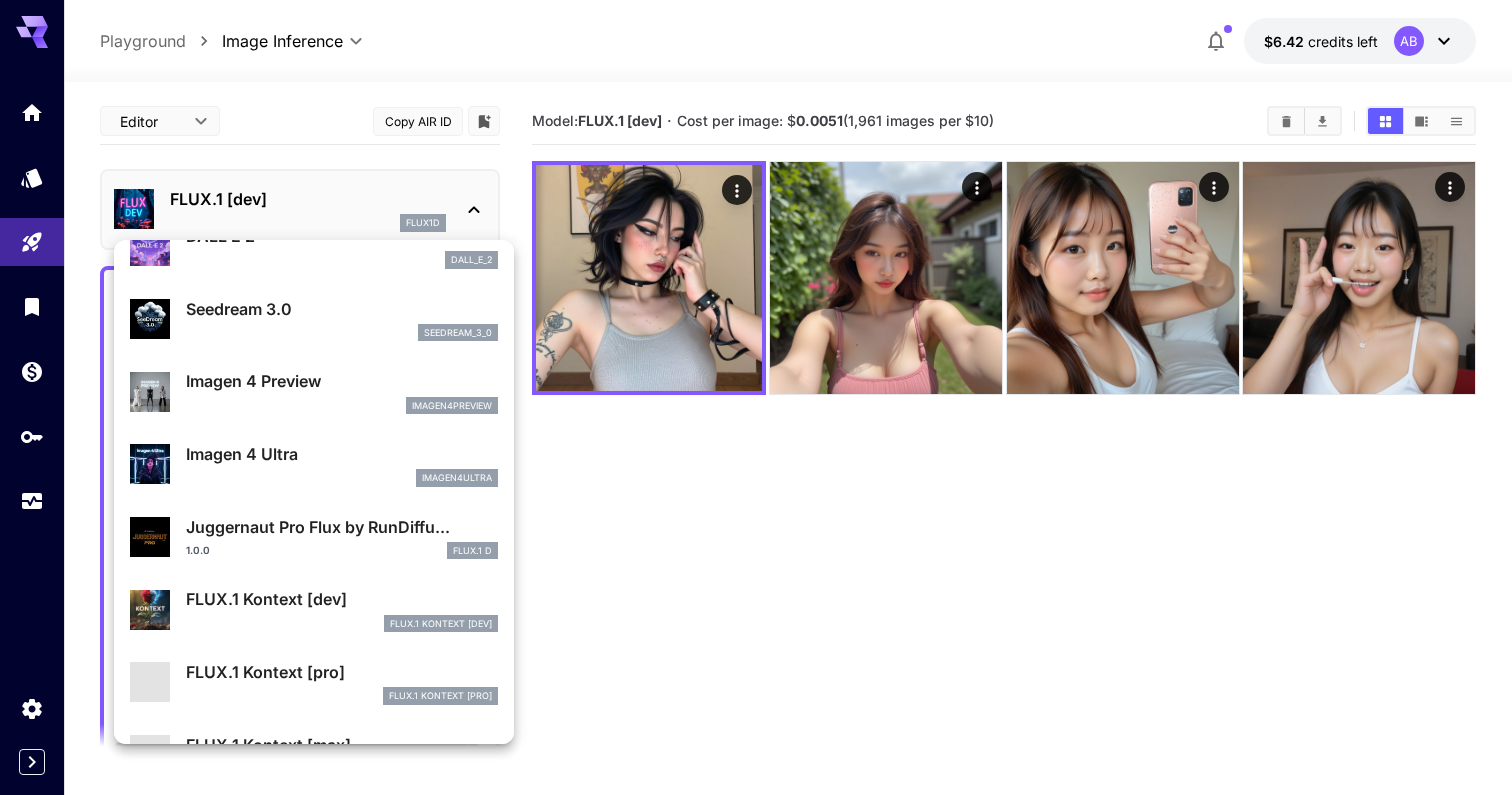 scroll, scrollTop: 672, scrollLeft: 0, axis: vertical 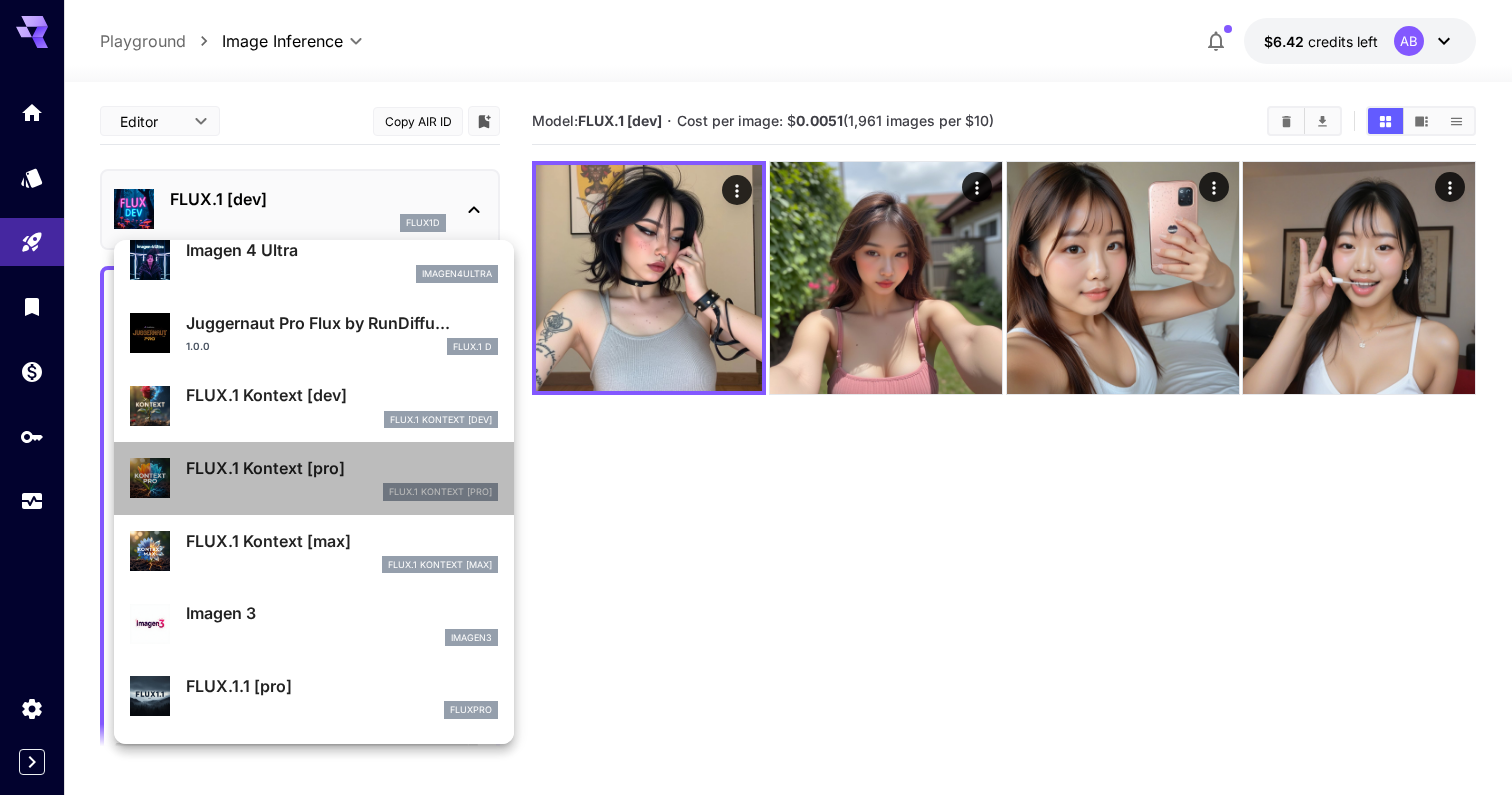 click on "FLUX.1 Kontext [pro]" at bounding box center [342, 468] 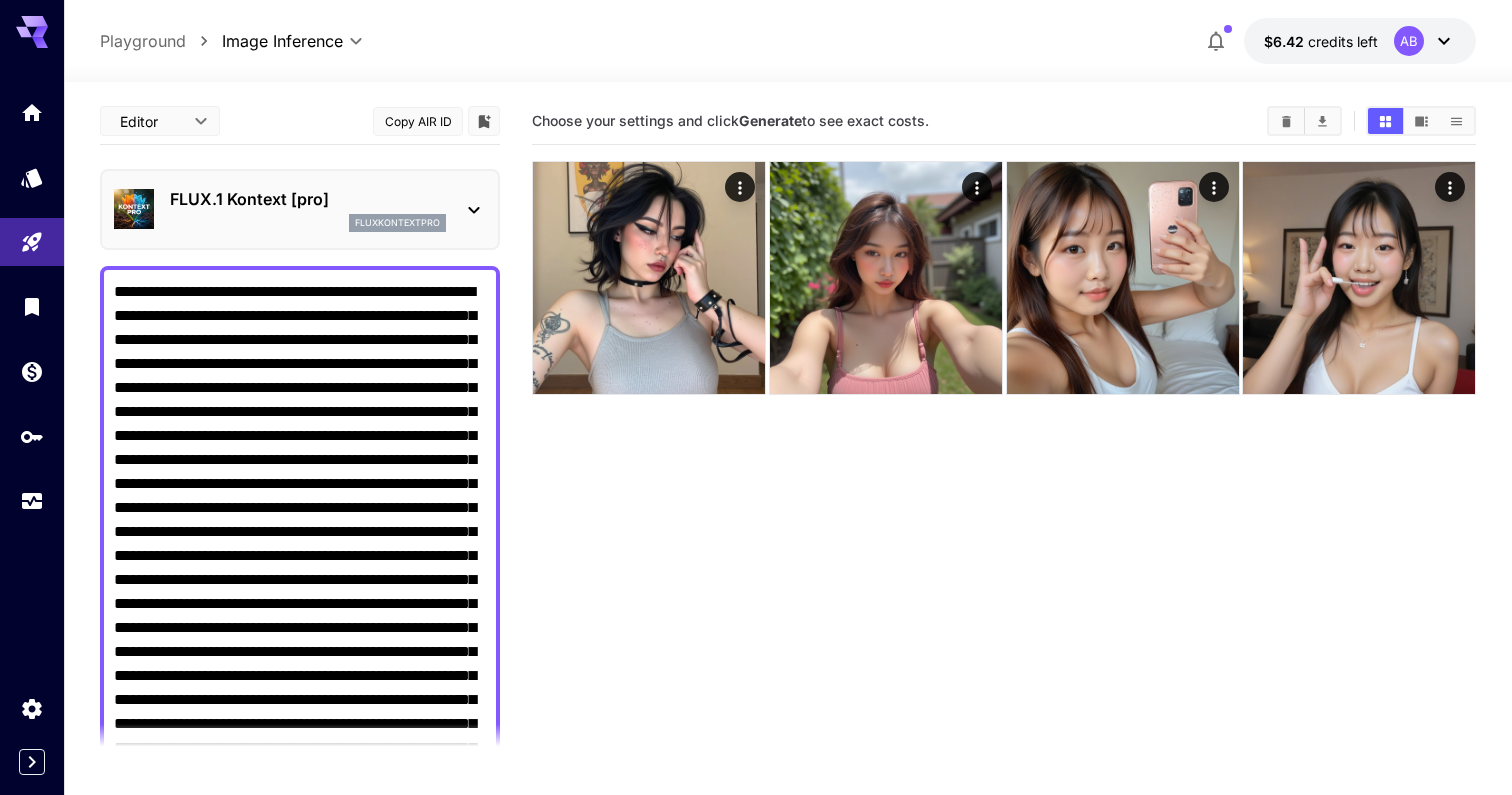 click on "Choose your settings and click  Generate  to see exact costs." at bounding box center (1004, 495) 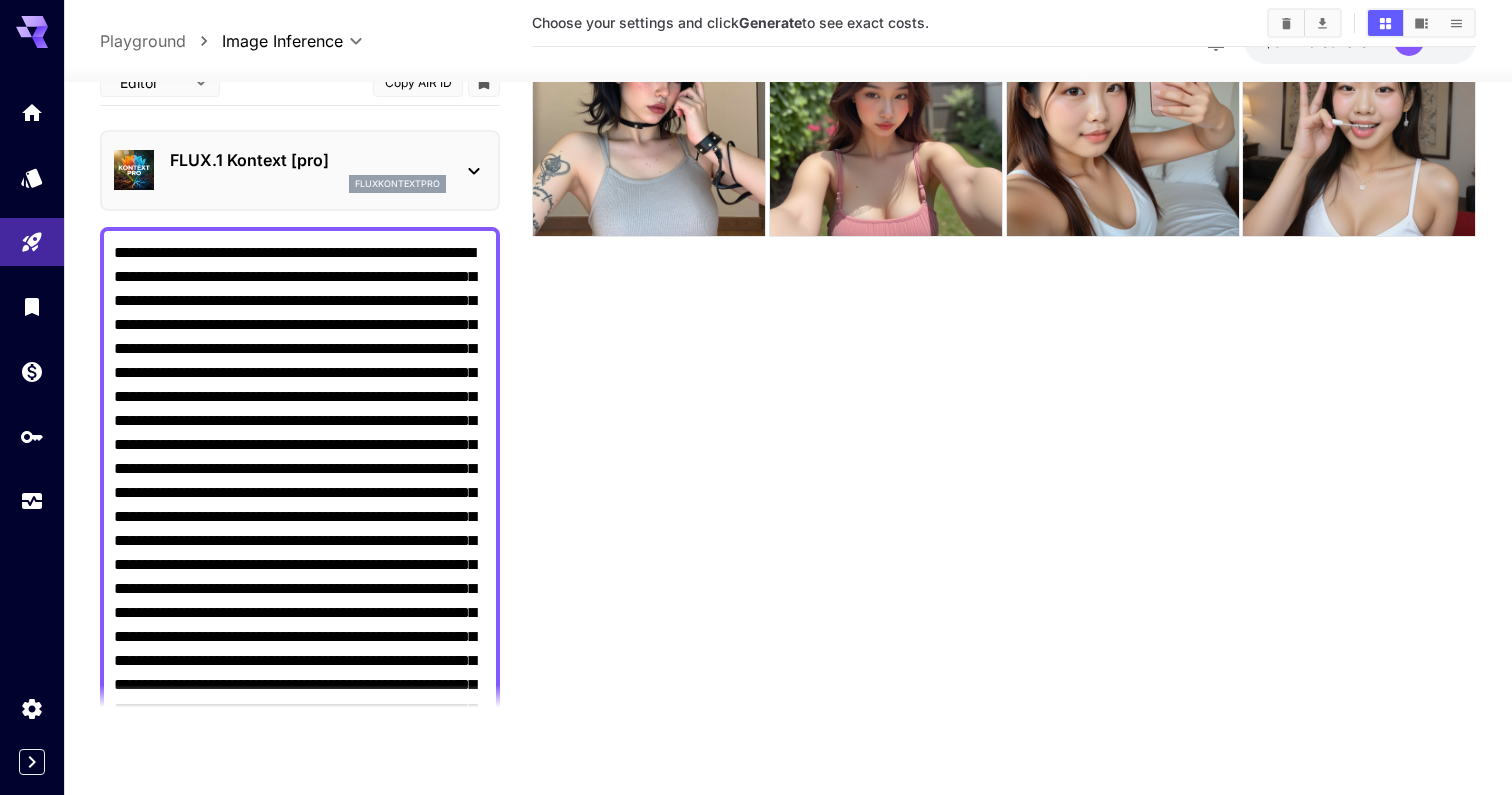 click on "Choose your settings and click  Generate  to see exact costs." at bounding box center [1004, 337] 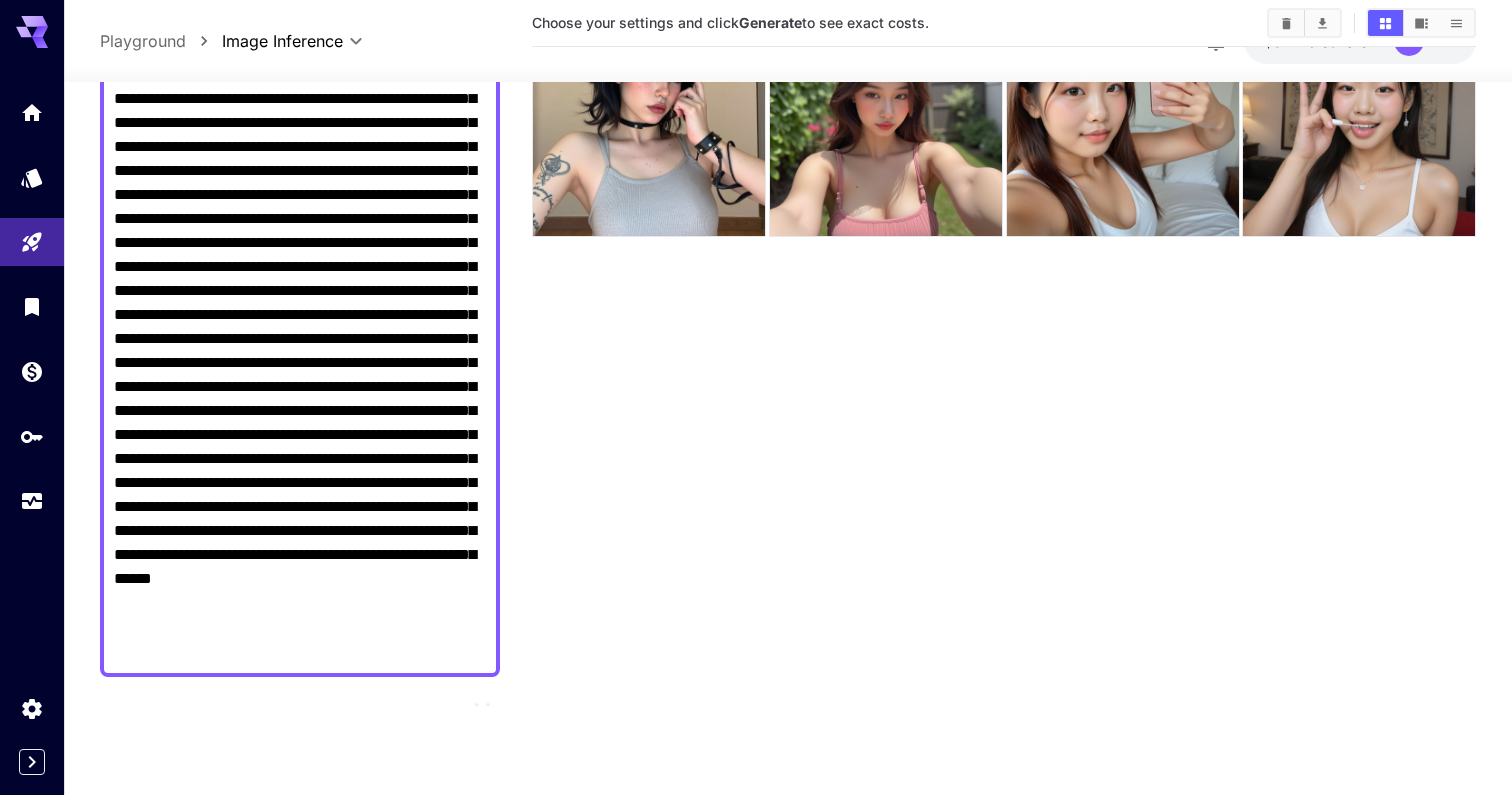 scroll, scrollTop: 0, scrollLeft: 0, axis: both 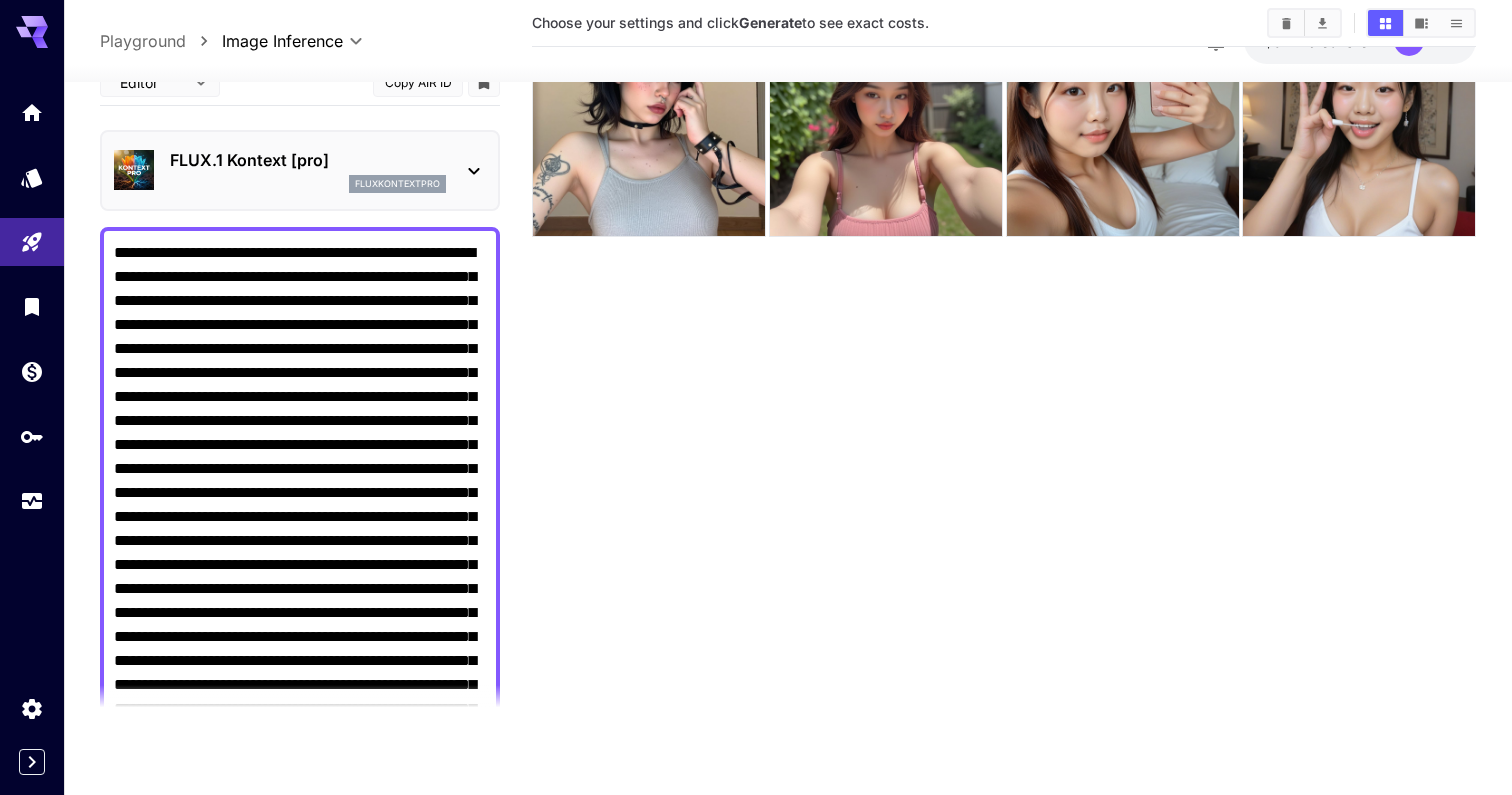 click on "FLUX.1 Kontext [pro] fluxkontextpro" at bounding box center [300, 170] 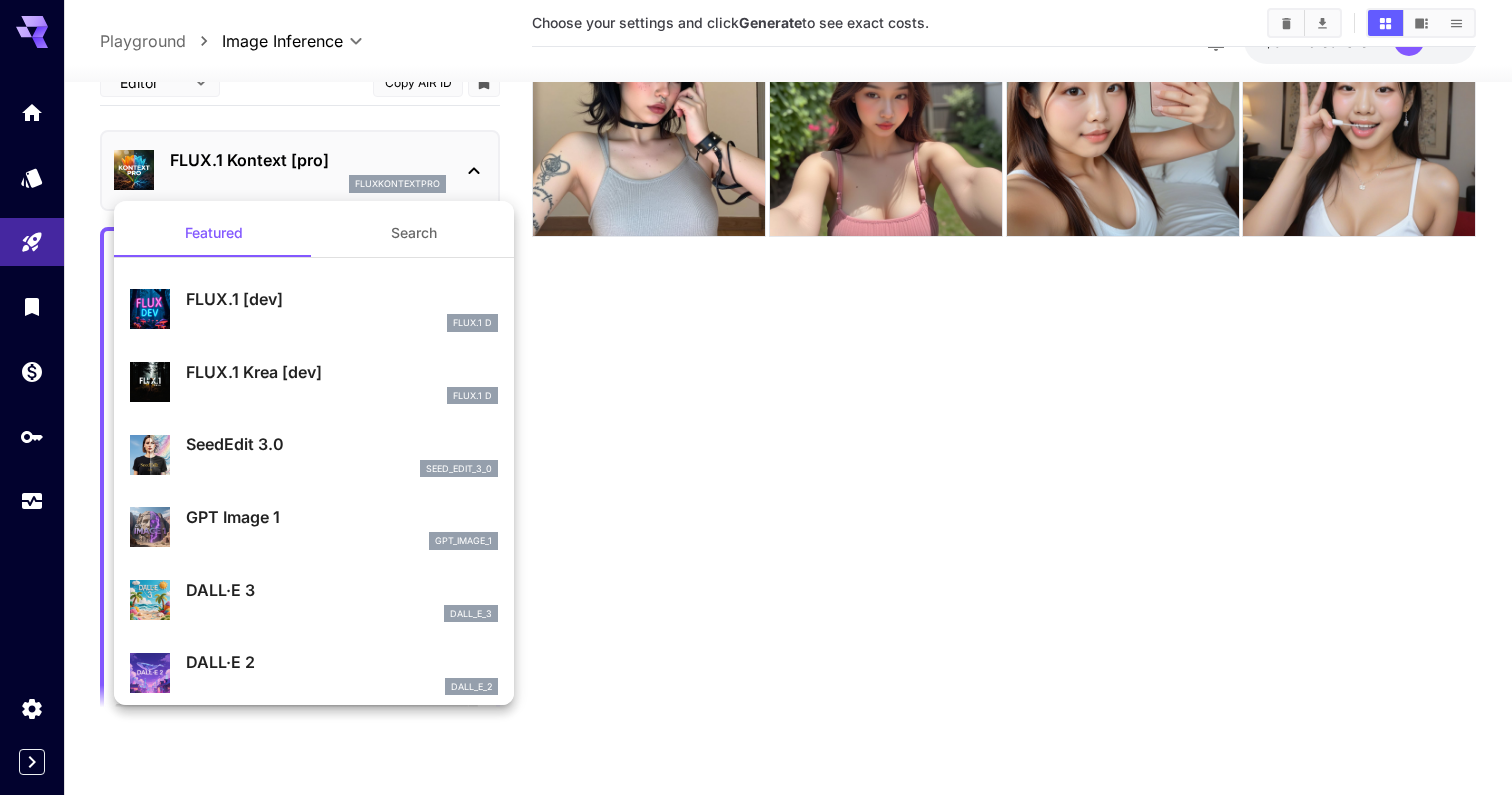 click on "FLUX.1 D" at bounding box center (342, 323) 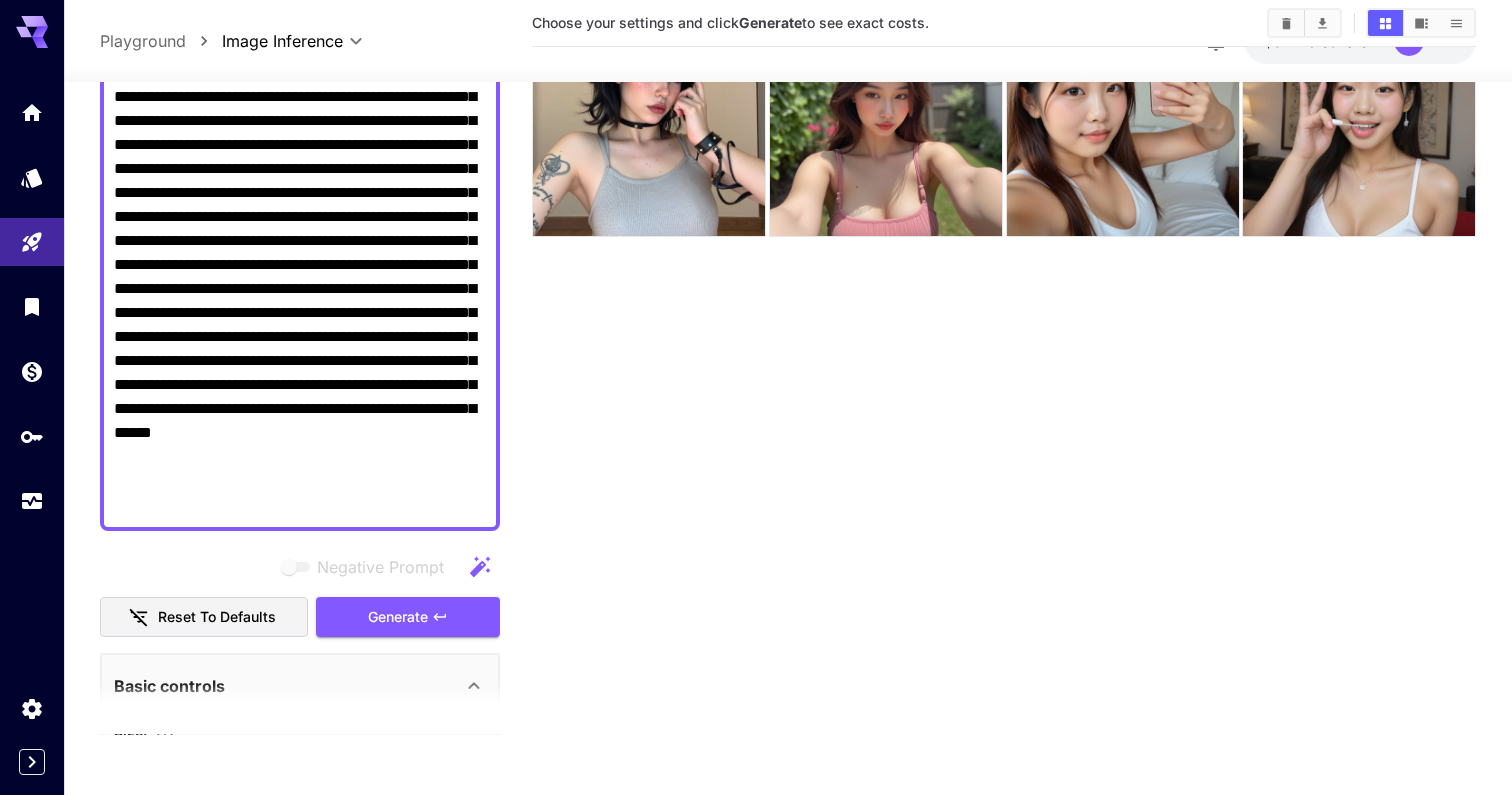 scroll, scrollTop: 0, scrollLeft: 0, axis: both 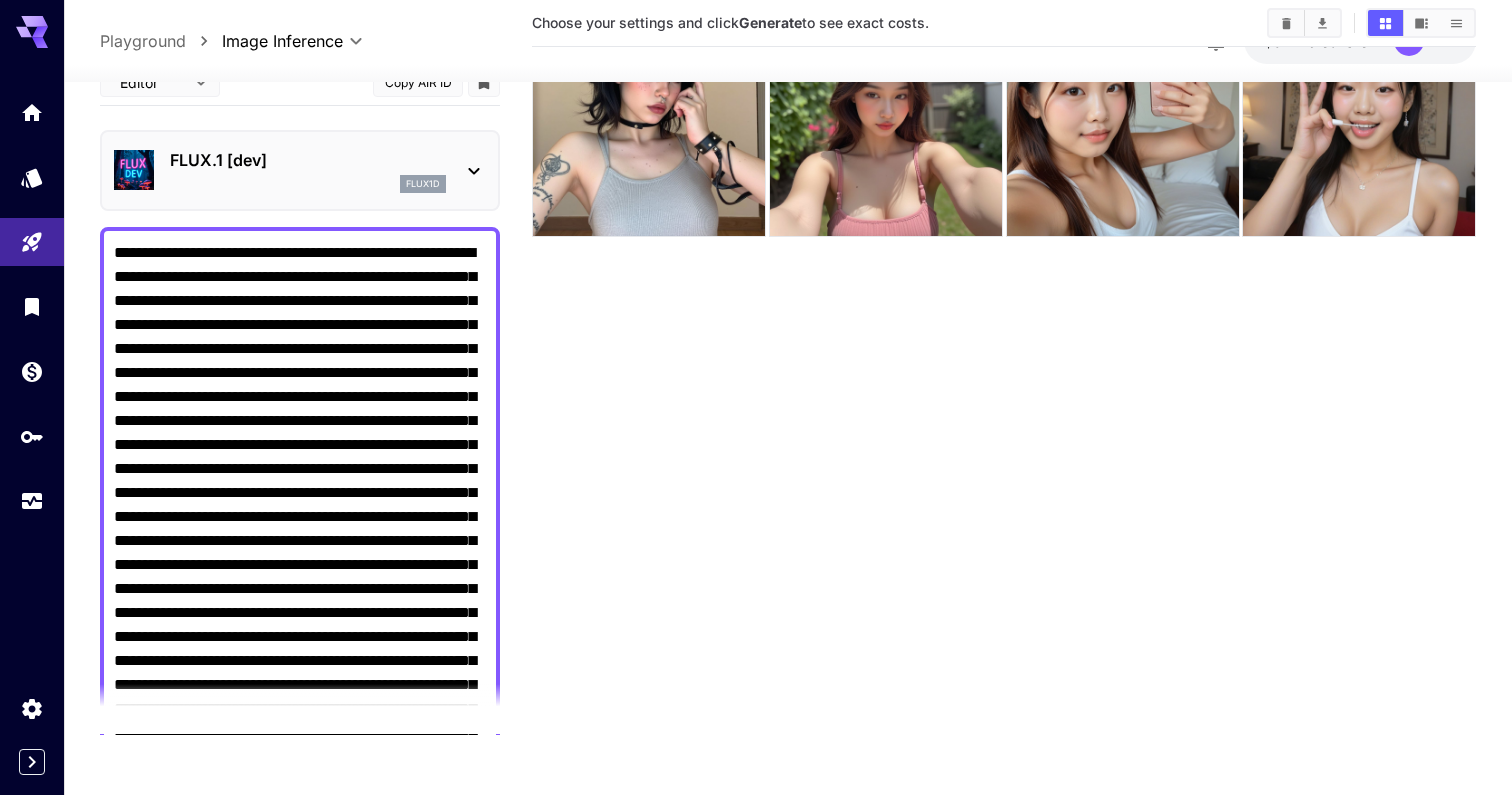 click on "flux1d" at bounding box center (308, 184) 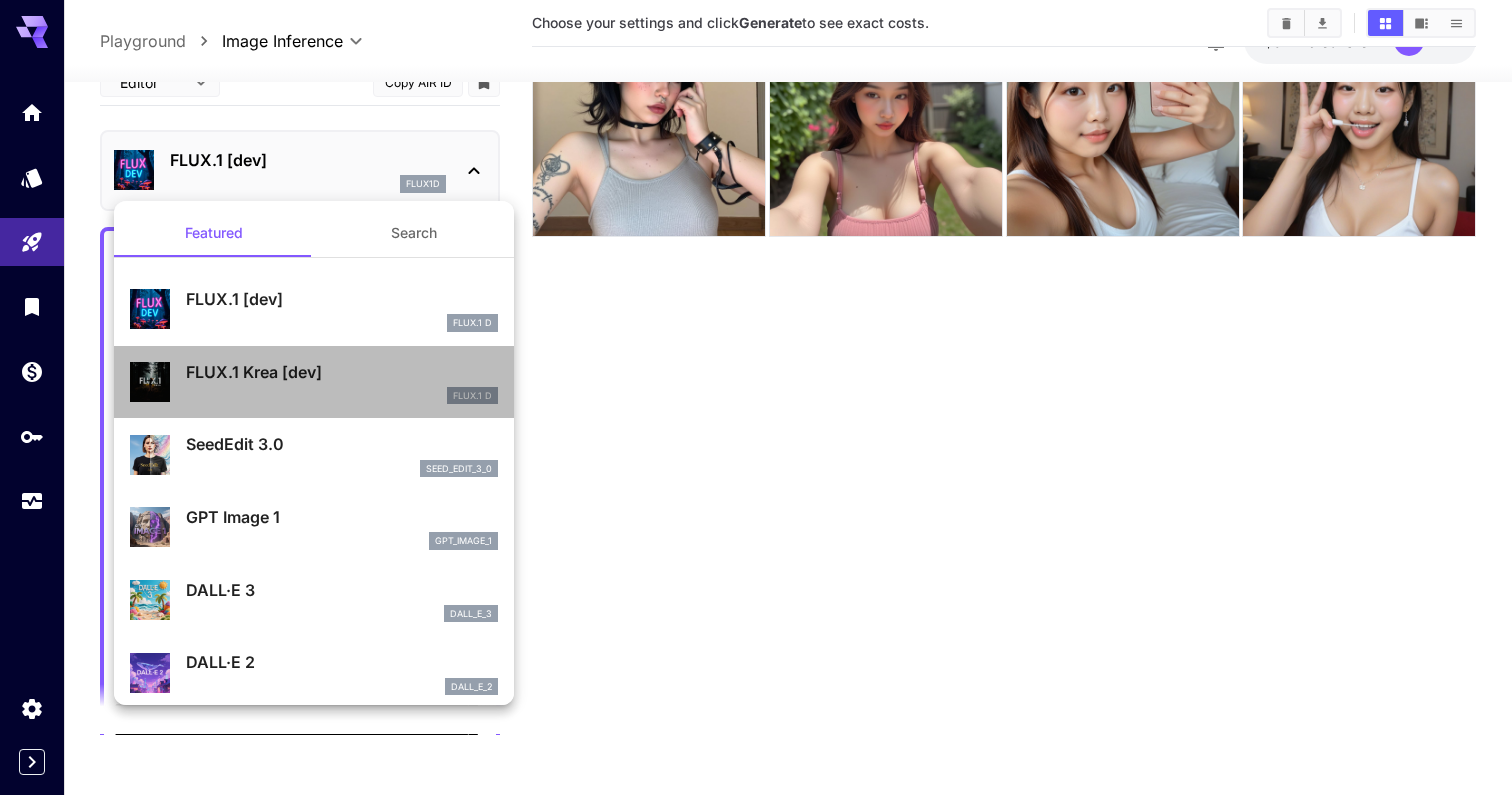 click on "FLUX.1 Krea [dev] FLUX.1 D" at bounding box center [314, 382] 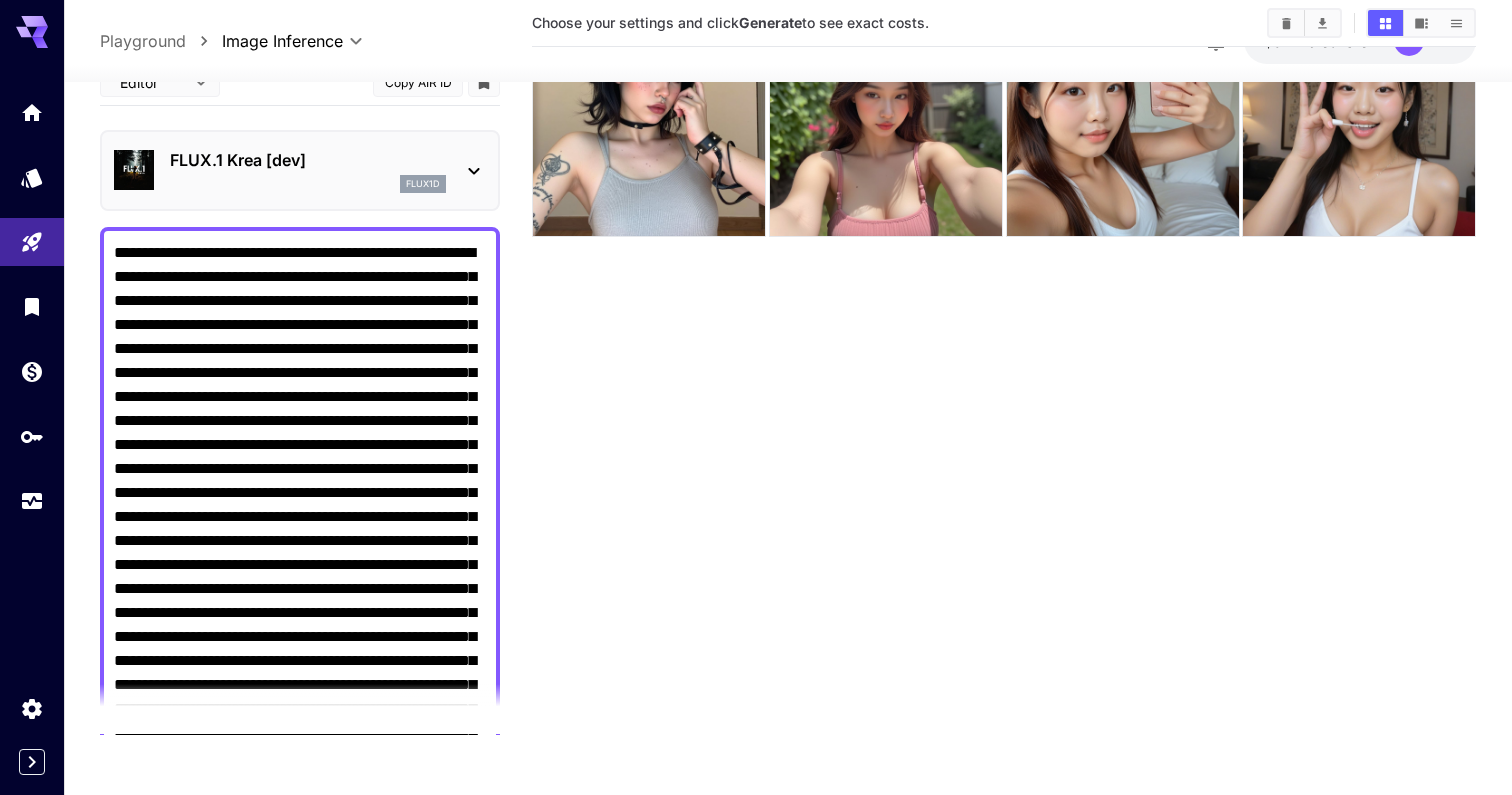 scroll, scrollTop: 0, scrollLeft: 0, axis: both 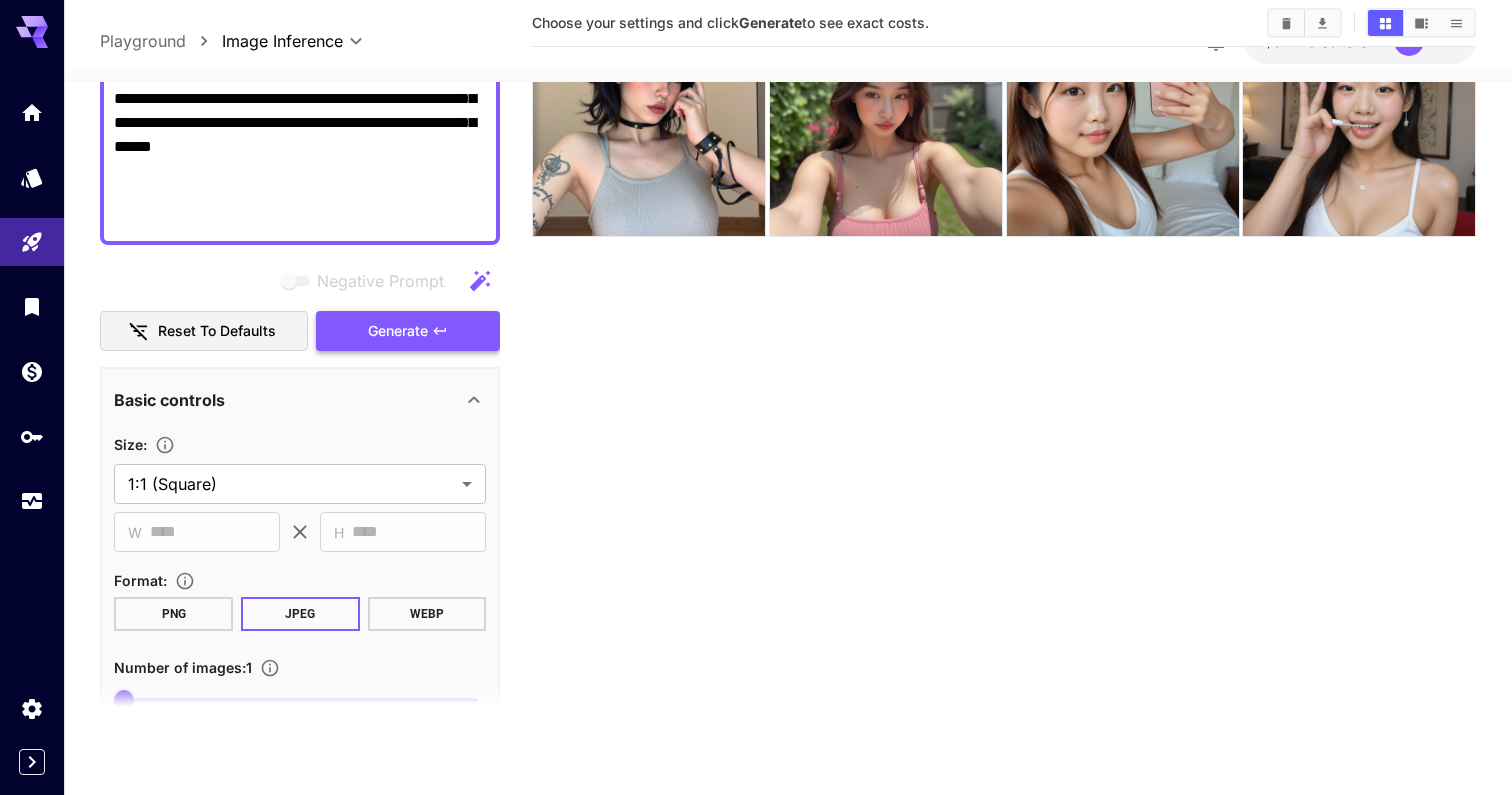 click 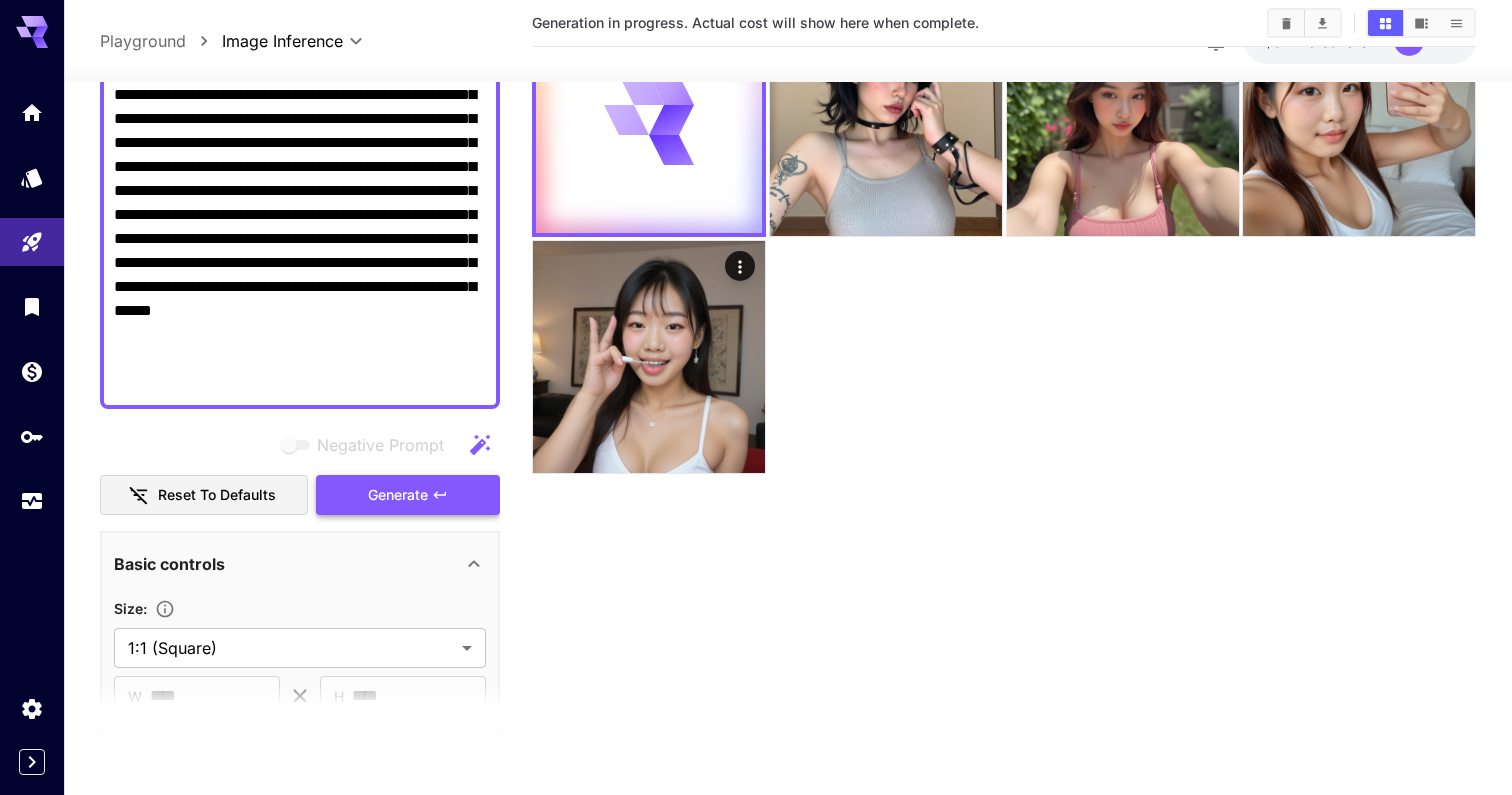 scroll, scrollTop: 0, scrollLeft: 0, axis: both 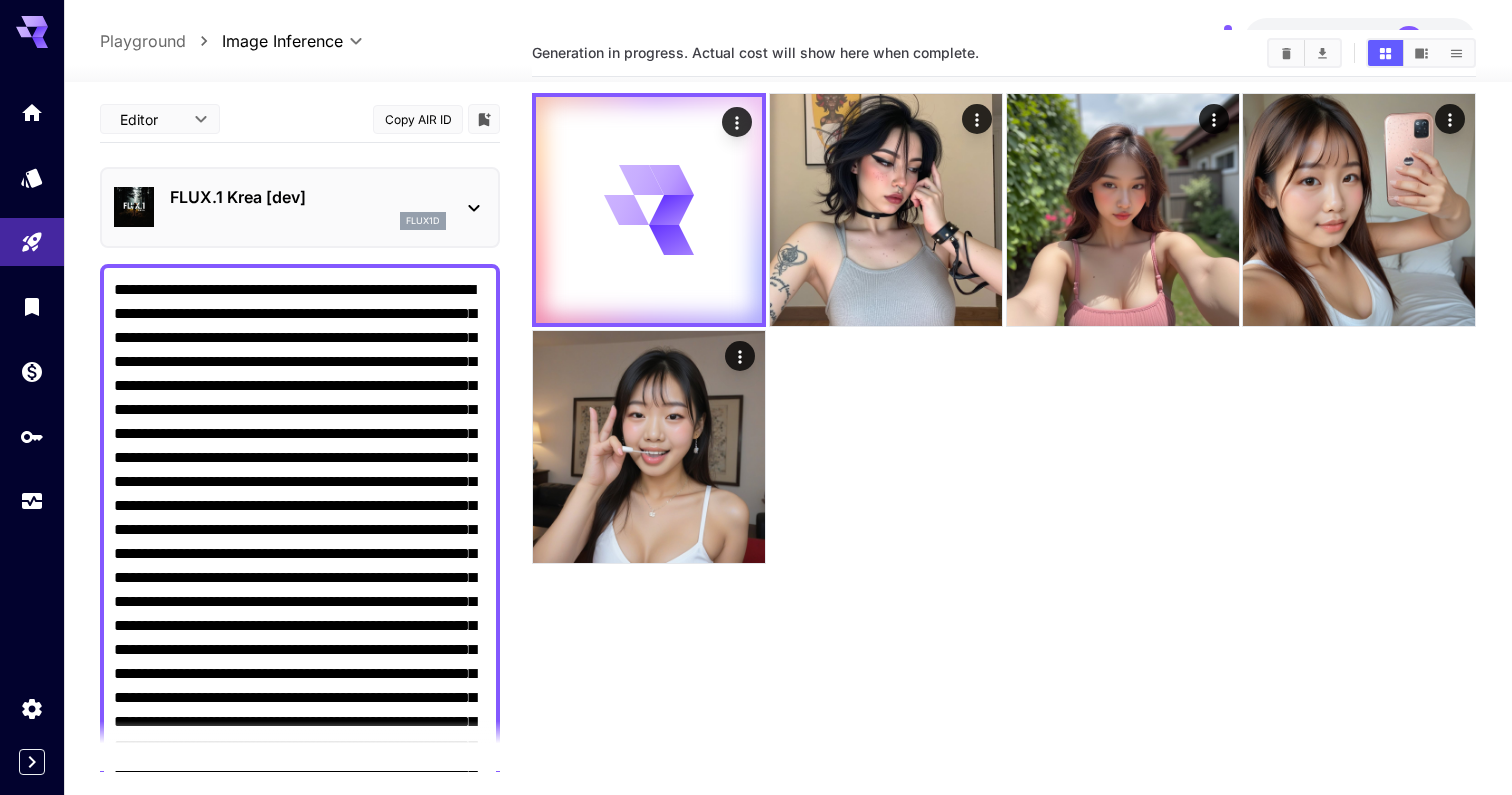 click on "flux1d" at bounding box center [308, 221] 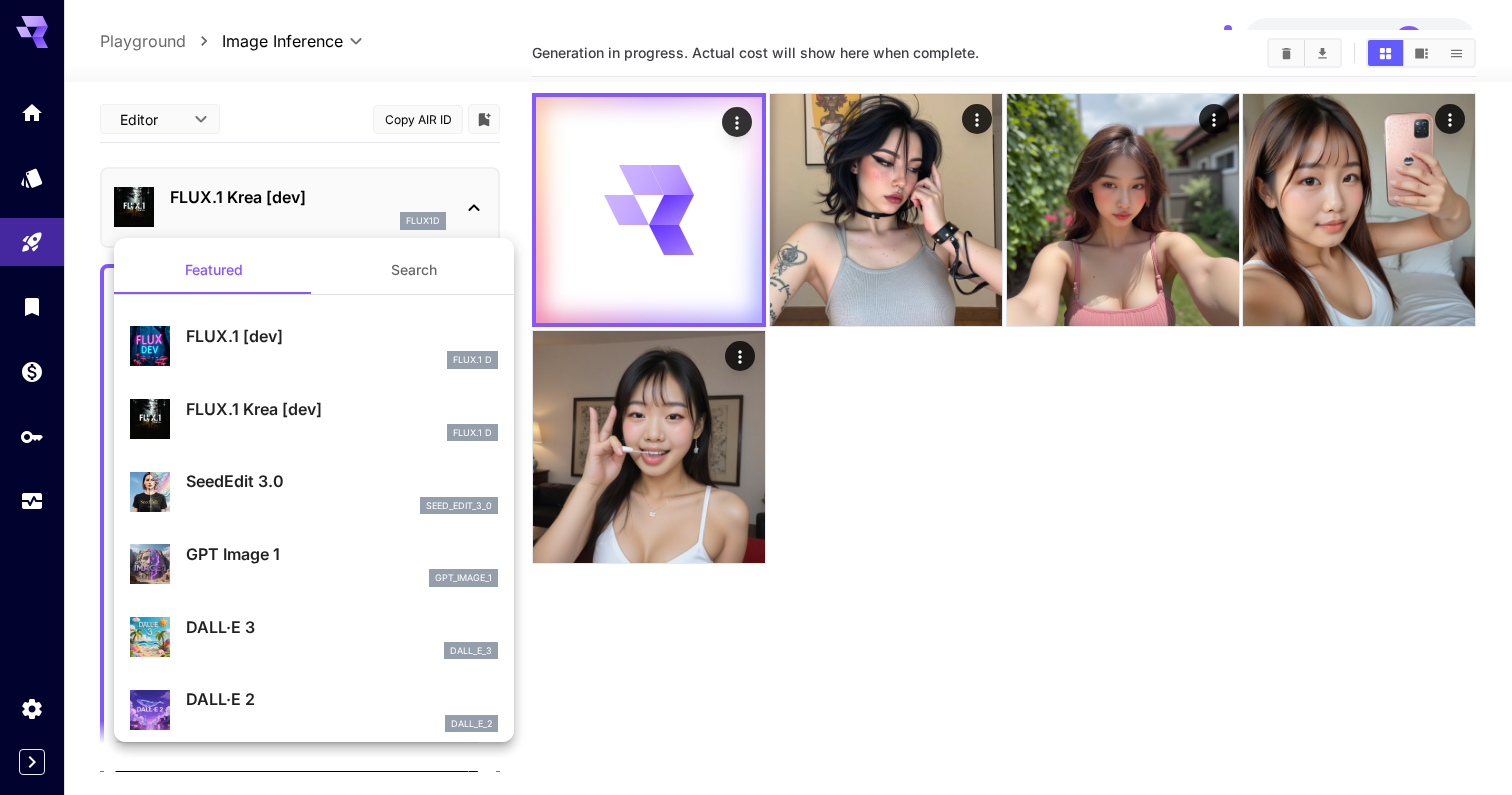 click on "FLUX.1 [dev]" at bounding box center (342, 336) 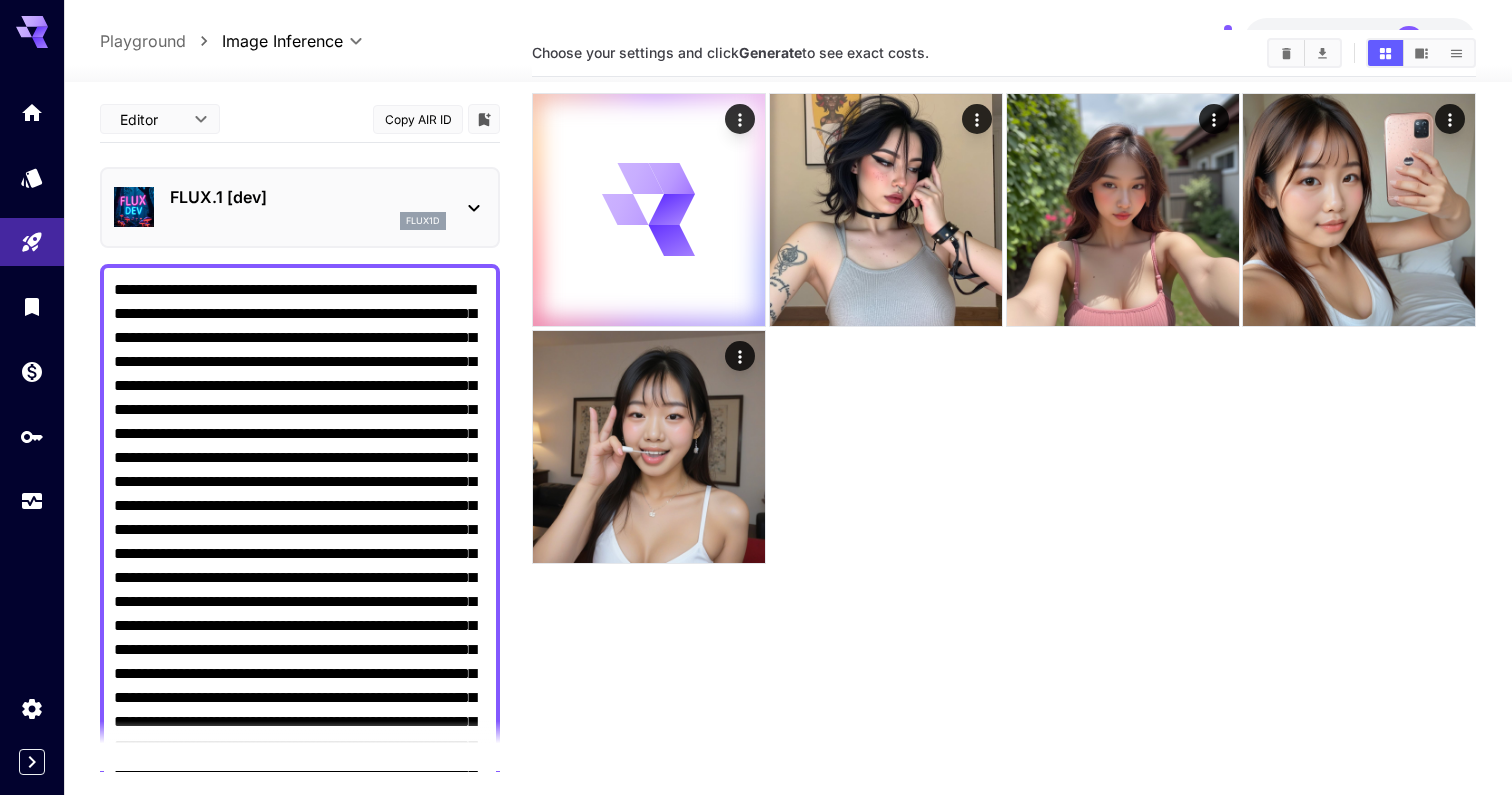 scroll, scrollTop: 0, scrollLeft: 0, axis: both 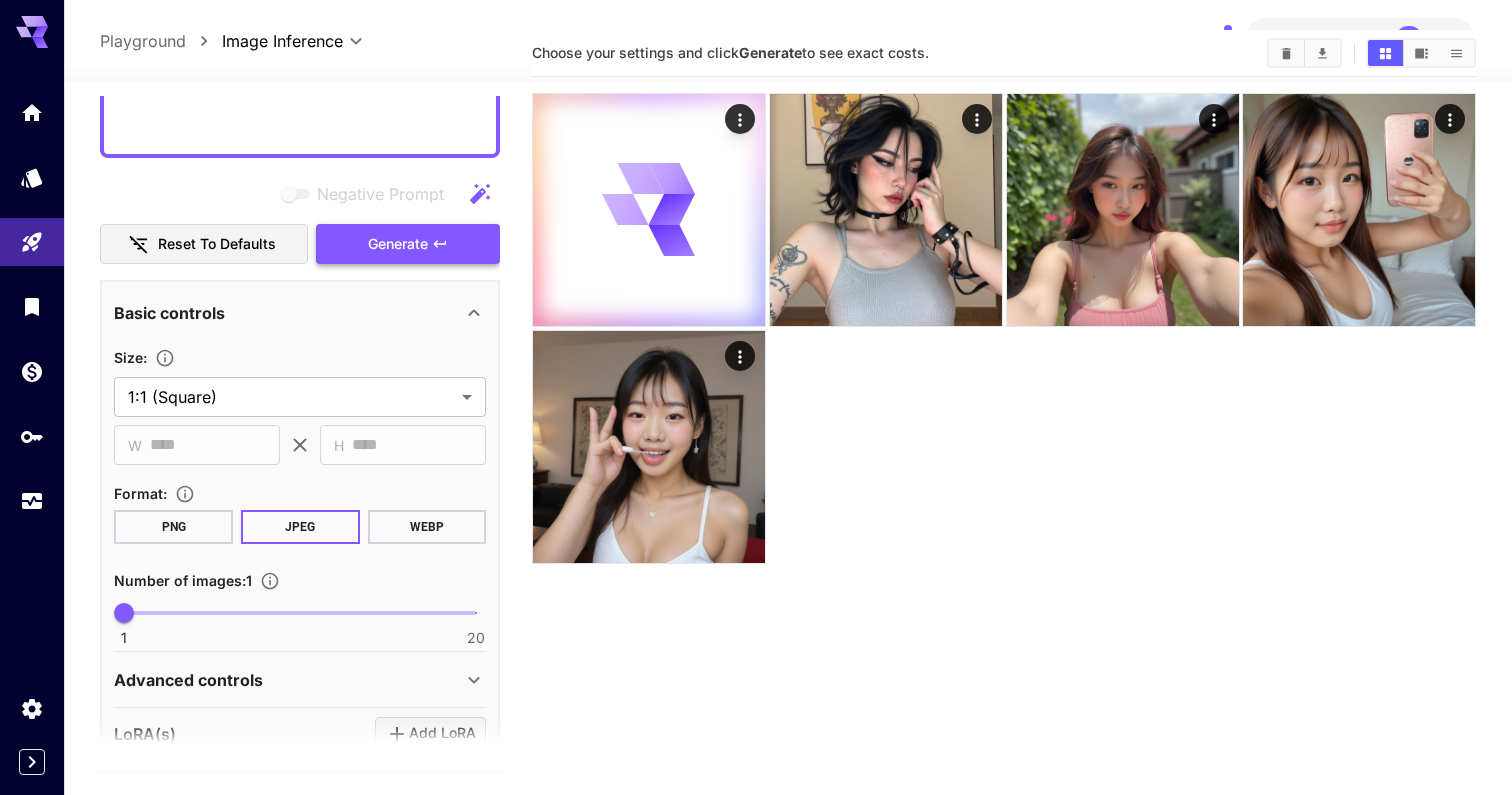 click on "Generate" at bounding box center [398, 244] 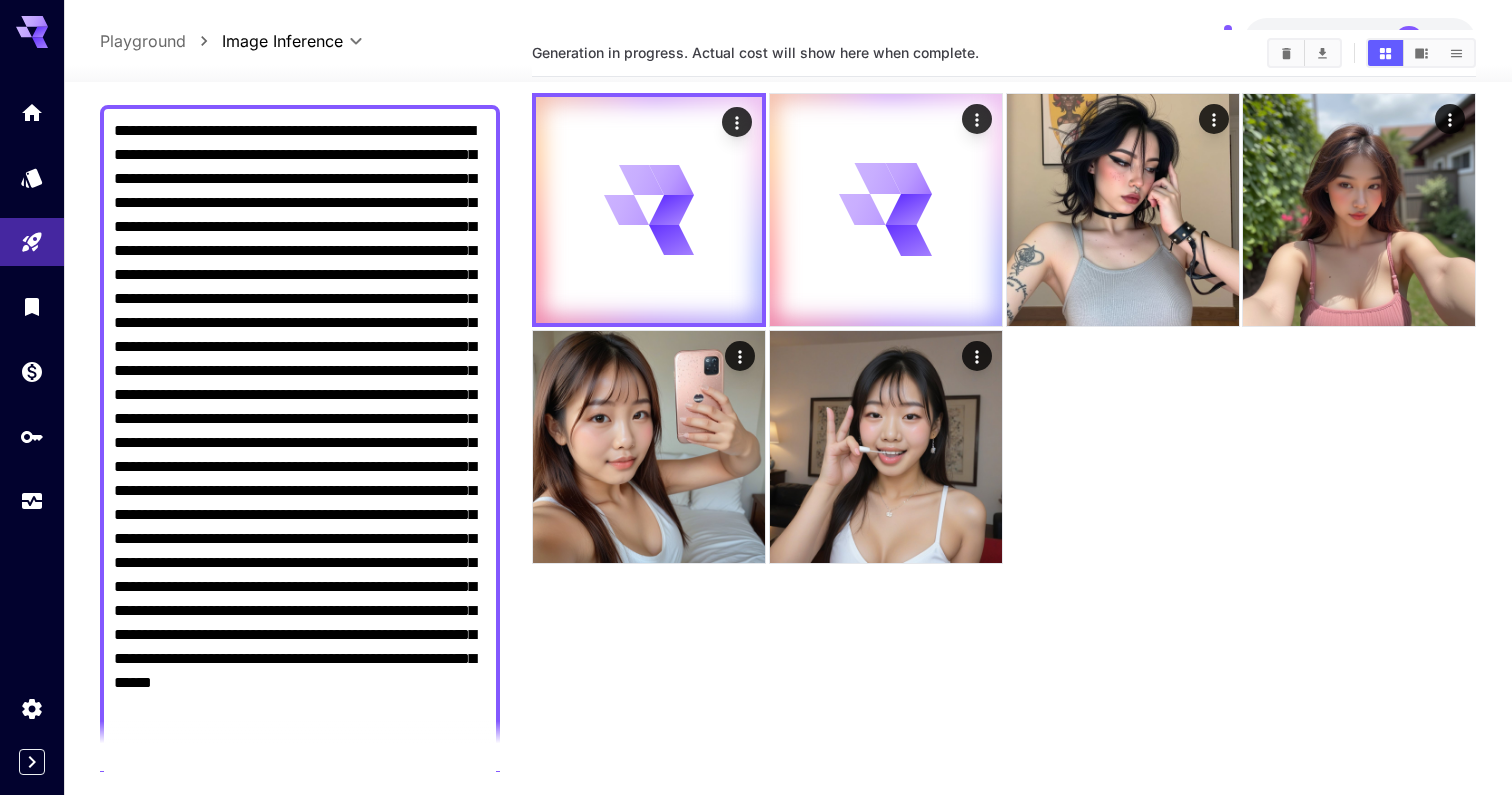scroll, scrollTop: 0, scrollLeft: 0, axis: both 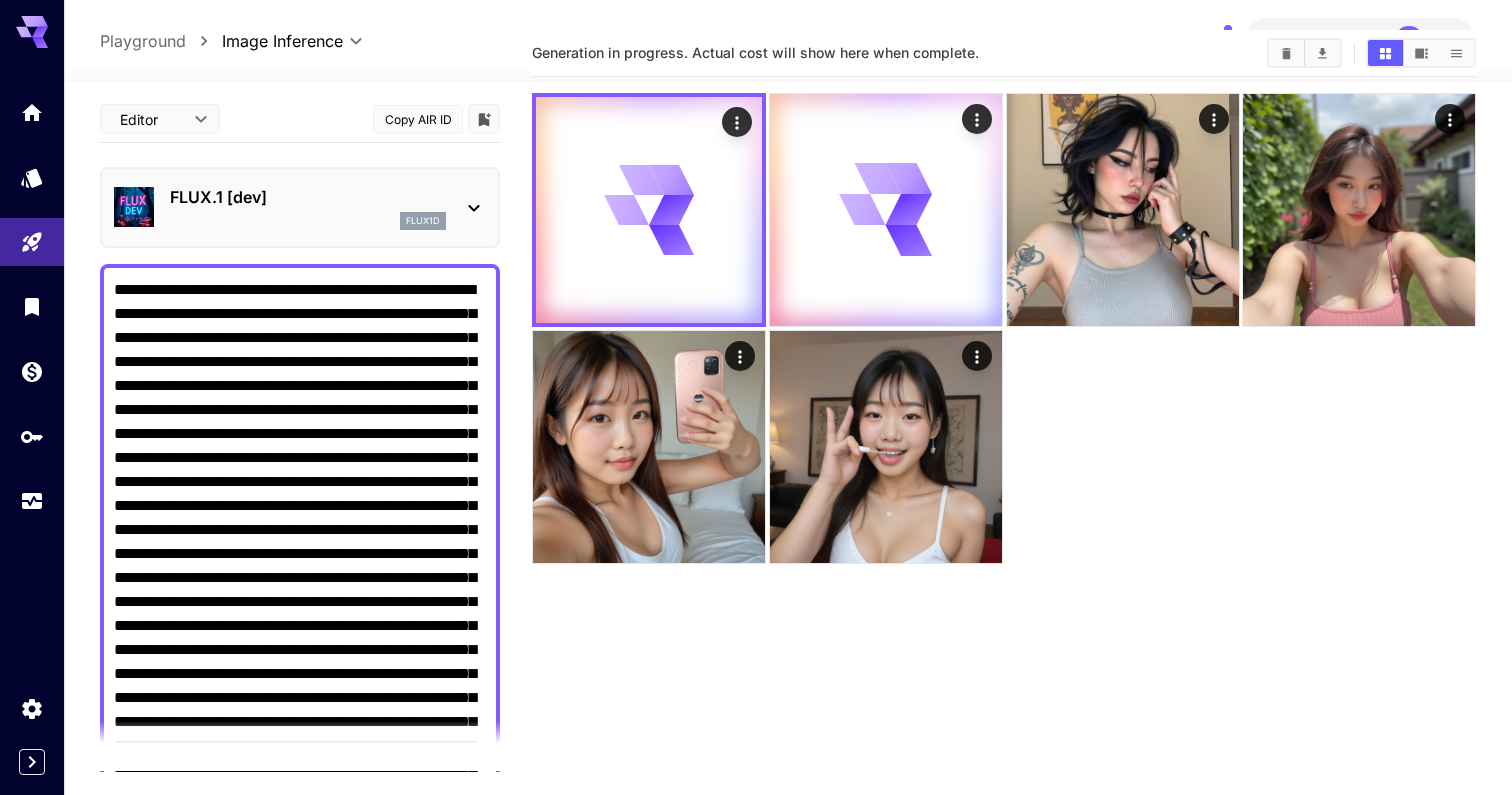 click on "FLUX.1 [dev]" at bounding box center [308, 197] 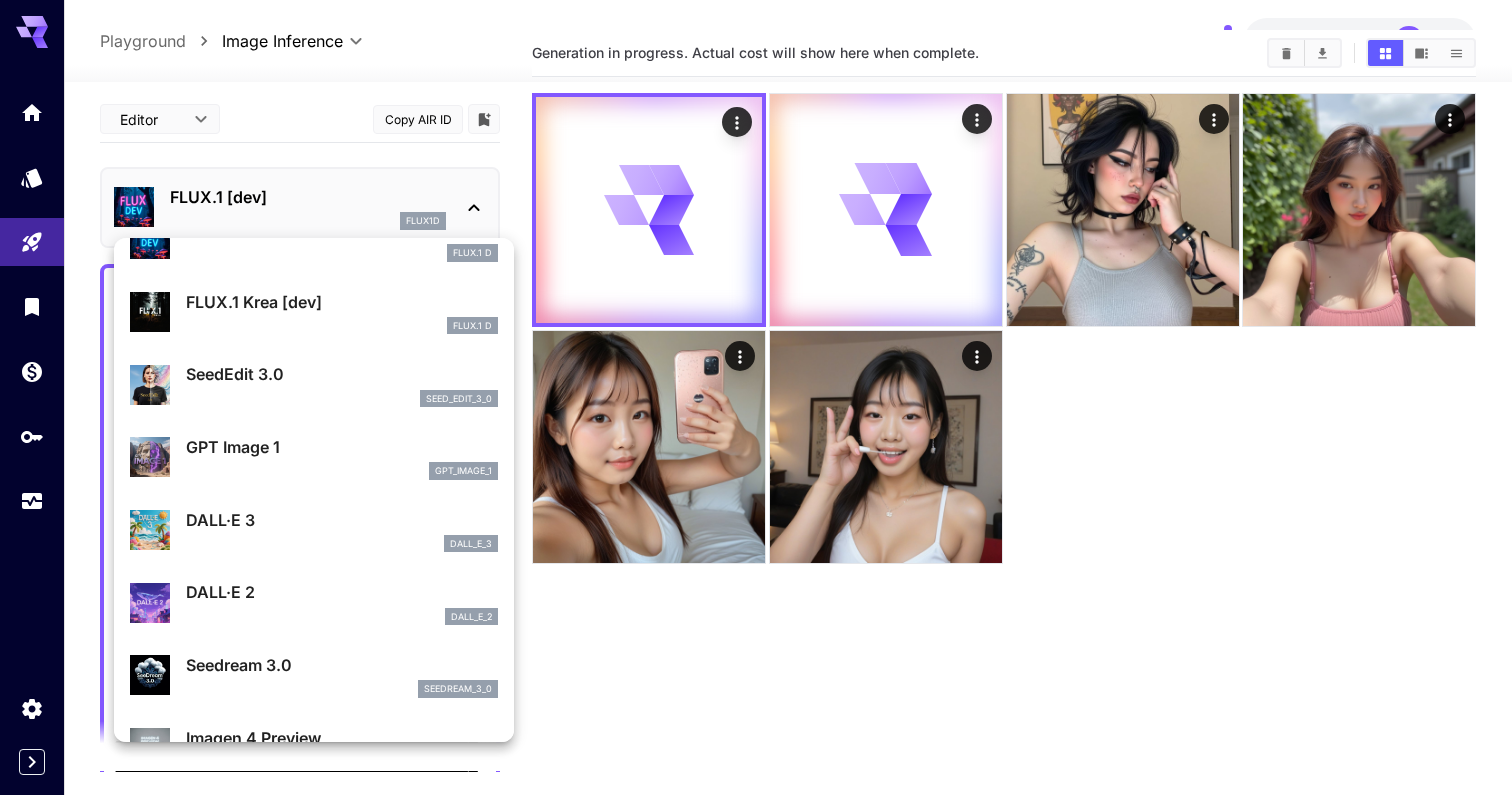 scroll, scrollTop: 115, scrollLeft: 0, axis: vertical 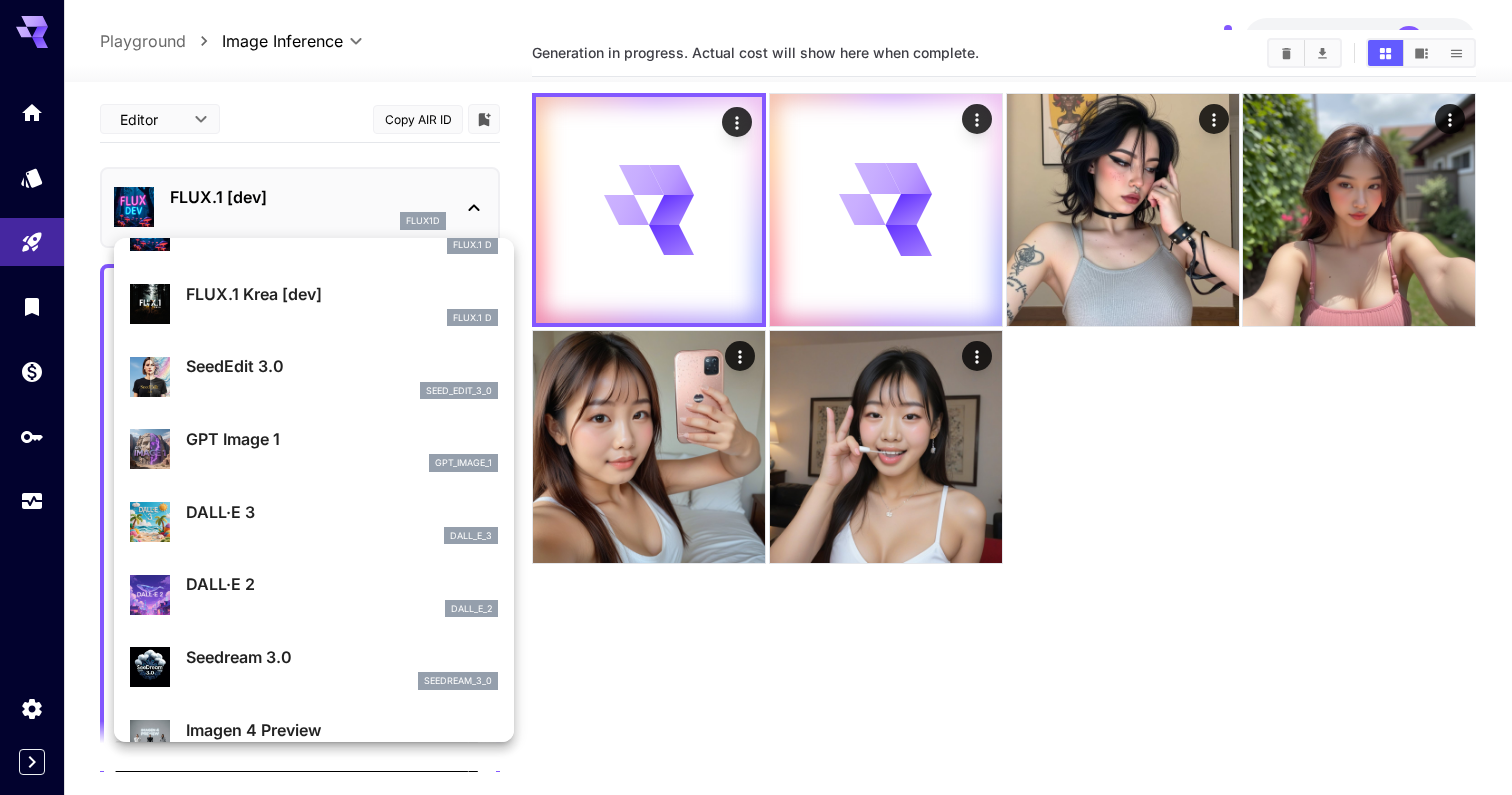 click on "SeedEdit 3.0" at bounding box center [342, 366] 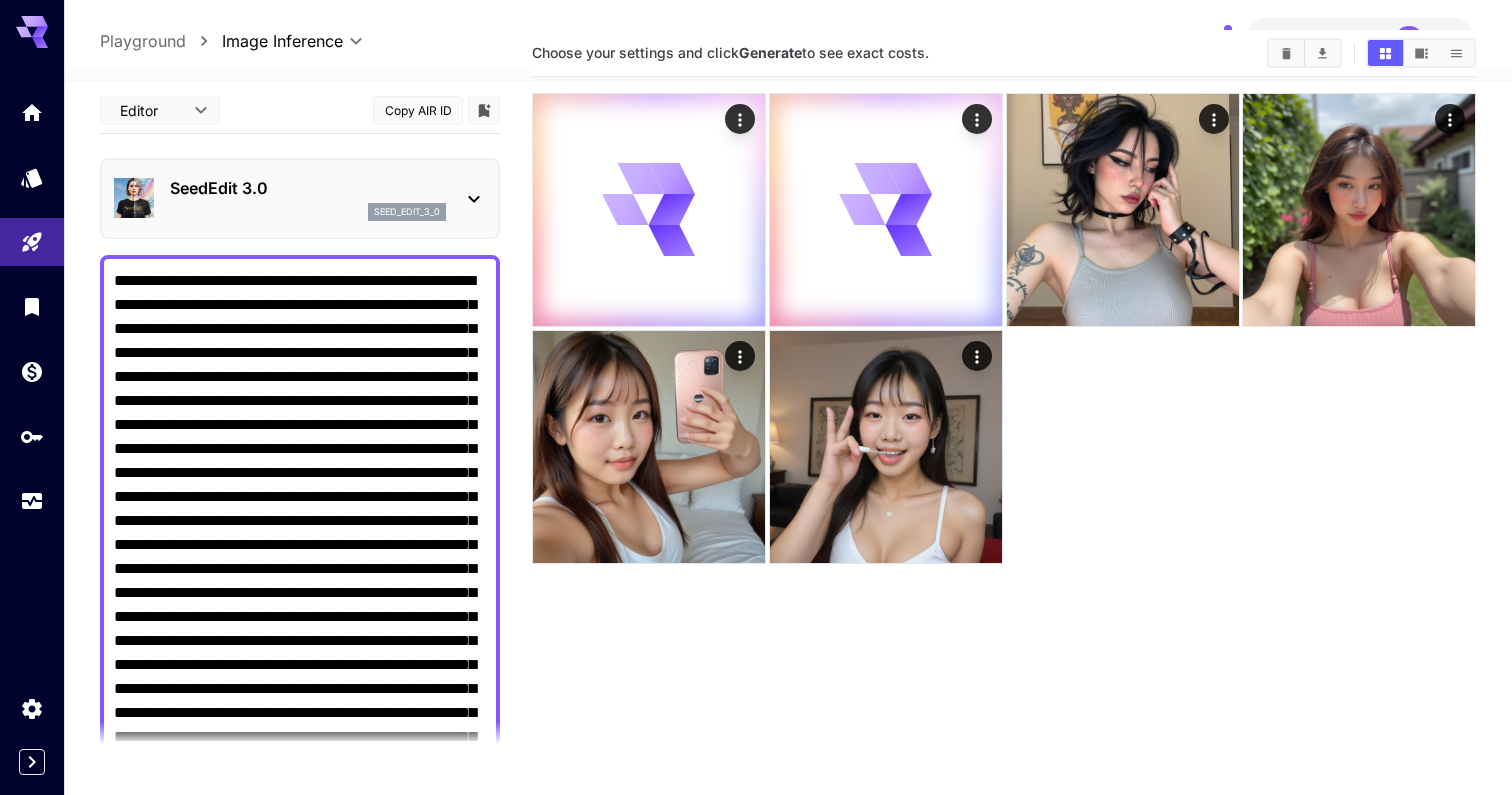 scroll, scrollTop: 0, scrollLeft: 0, axis: both 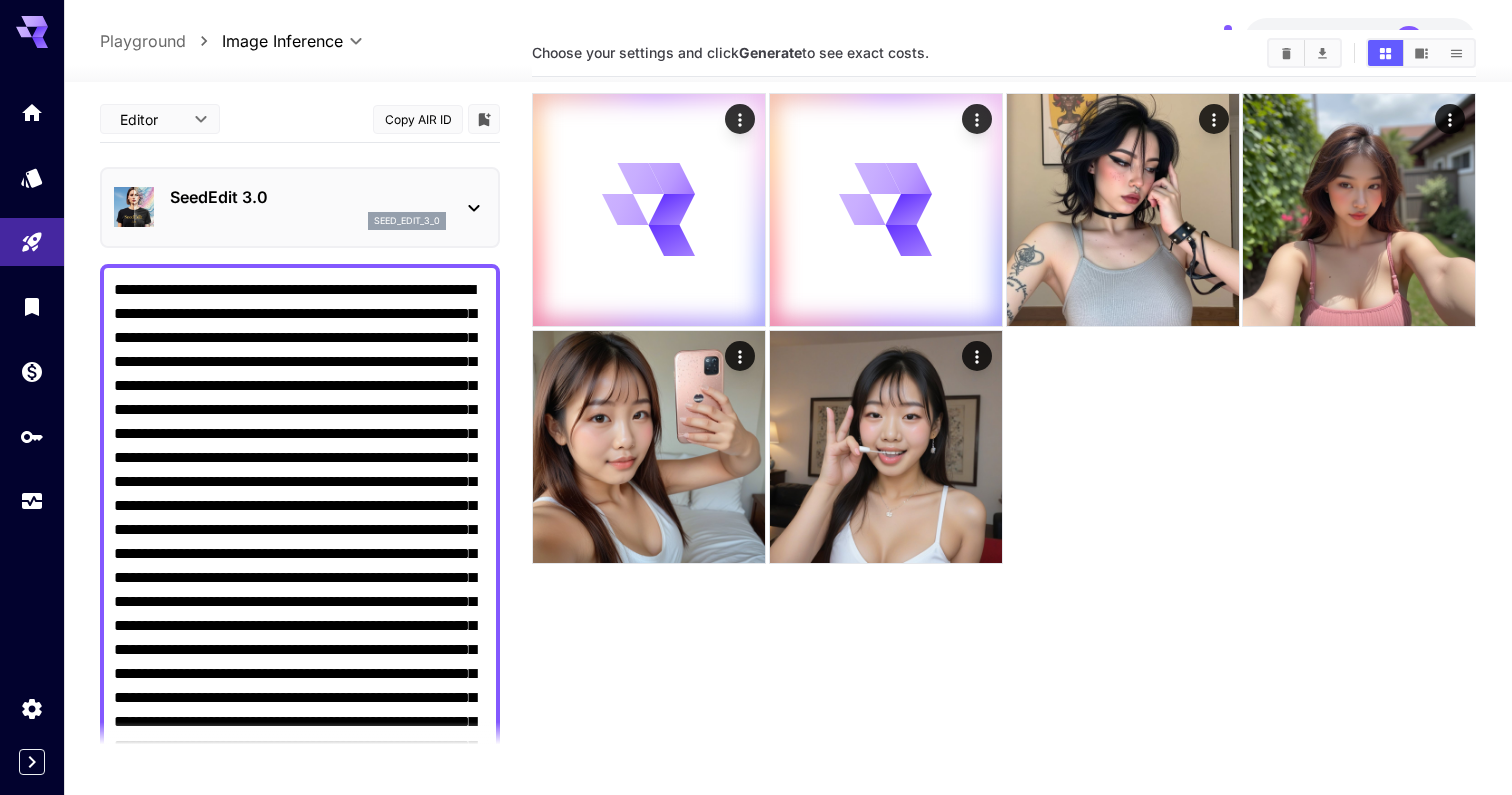 click on "SeedEdit 3.0 seed_edit_3_0" at bounding box center (300, 207) 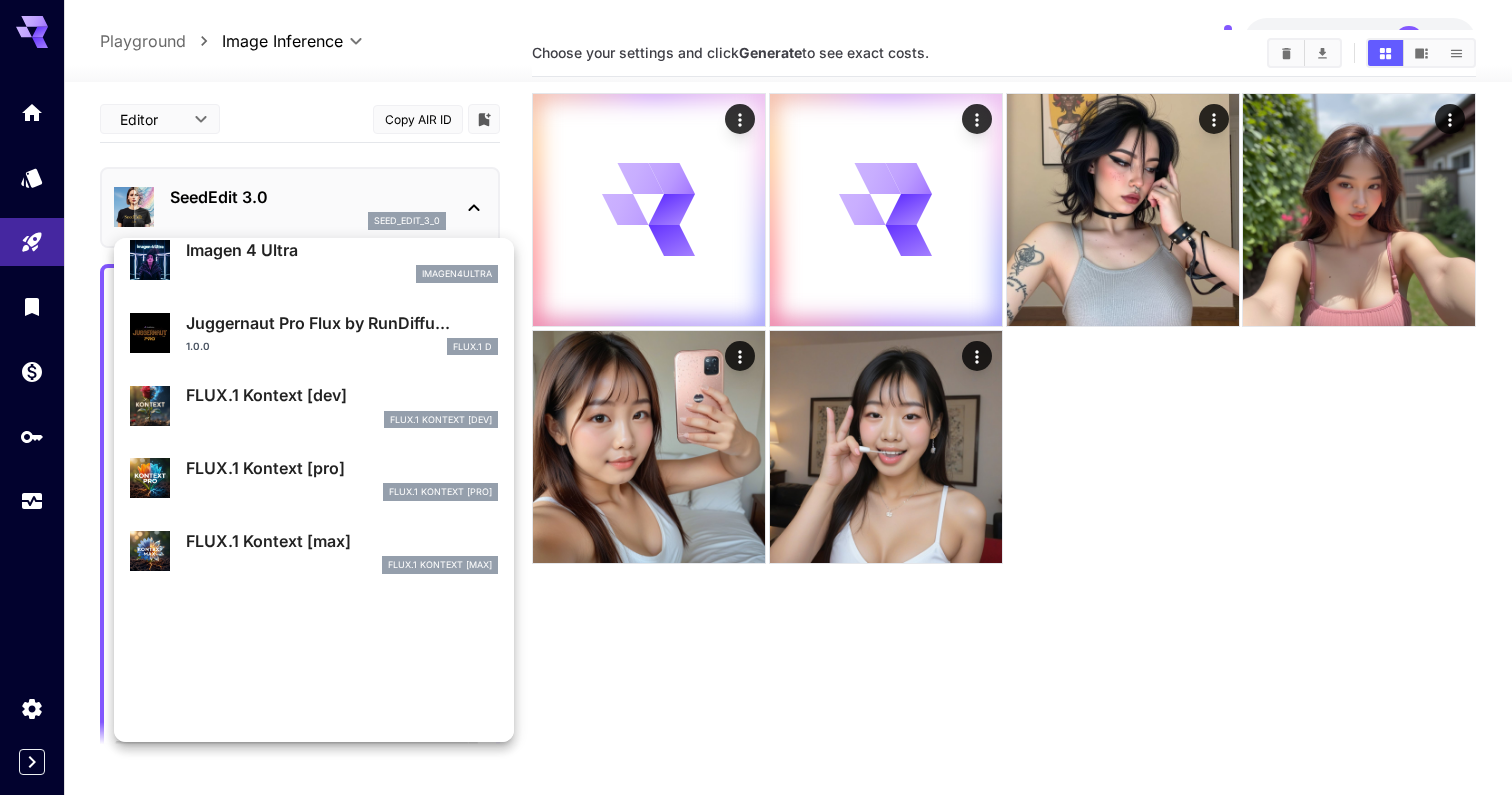 scroll, scrollTop: 673, scrollLeft: 0, axis: vertical 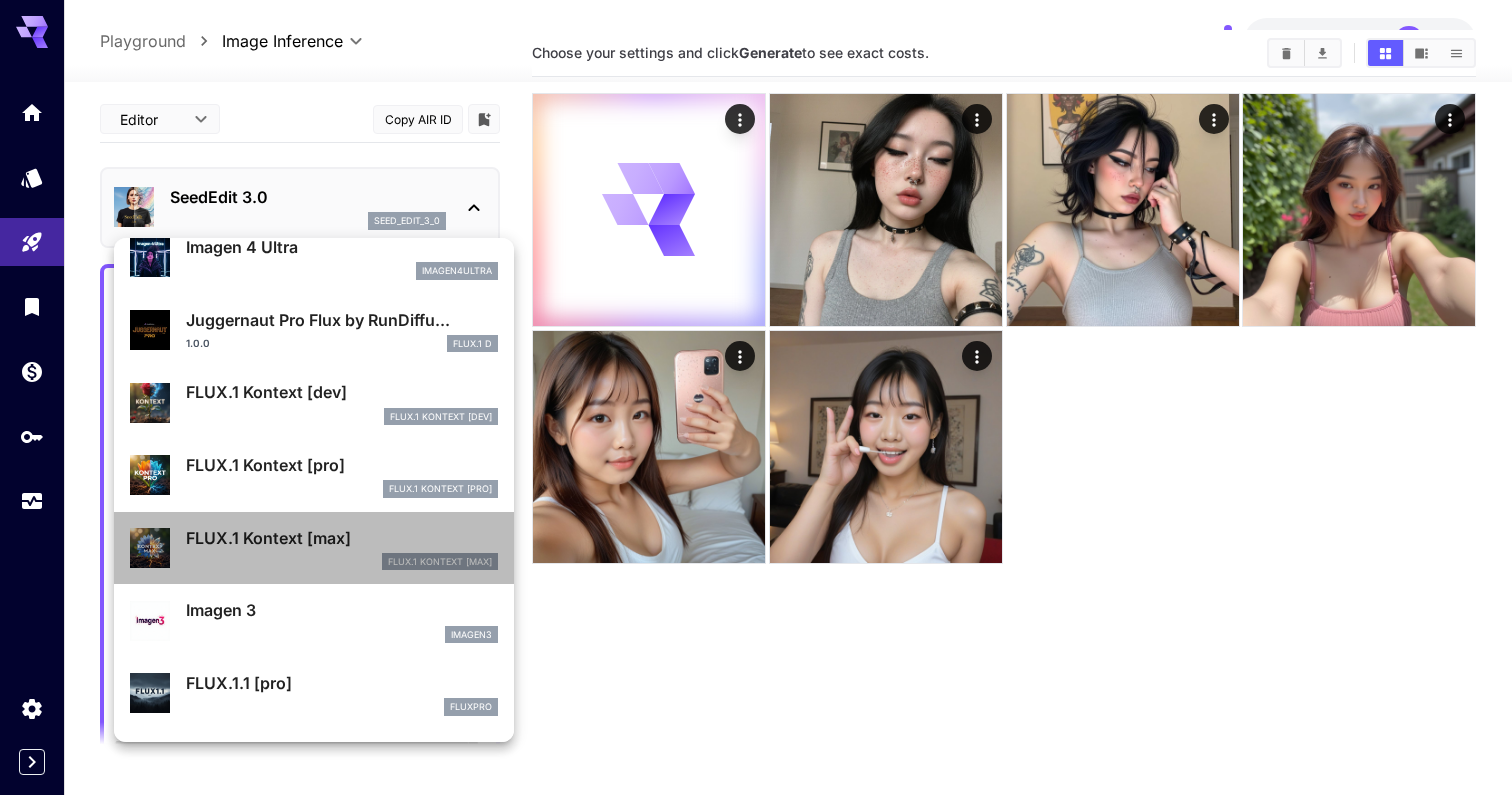 click on "FLUX.1 Kontext [max]" at bounding box center [342, 538] 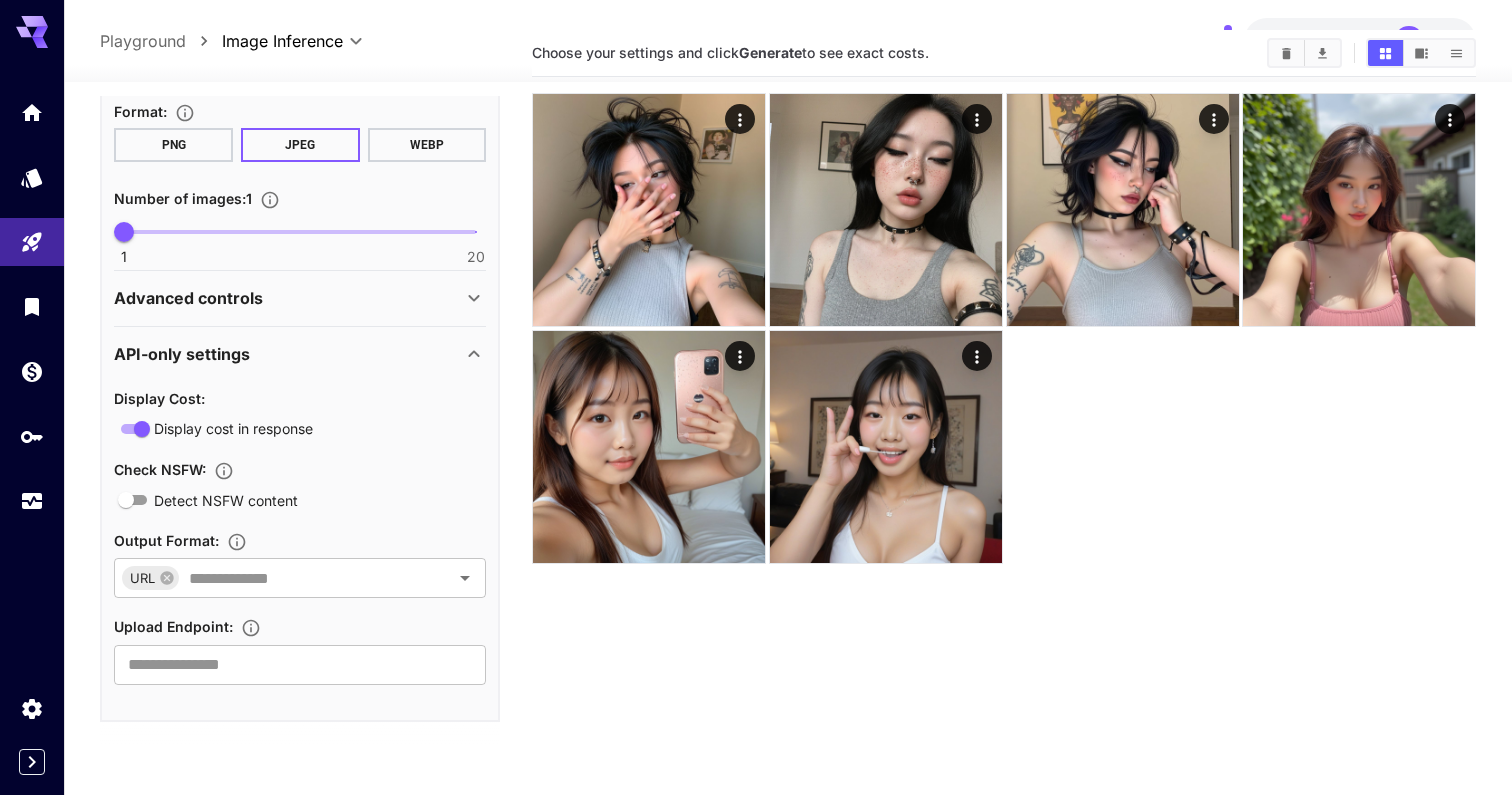 scroll, scrollTop: 0, scrollLeft: 0, axis: both 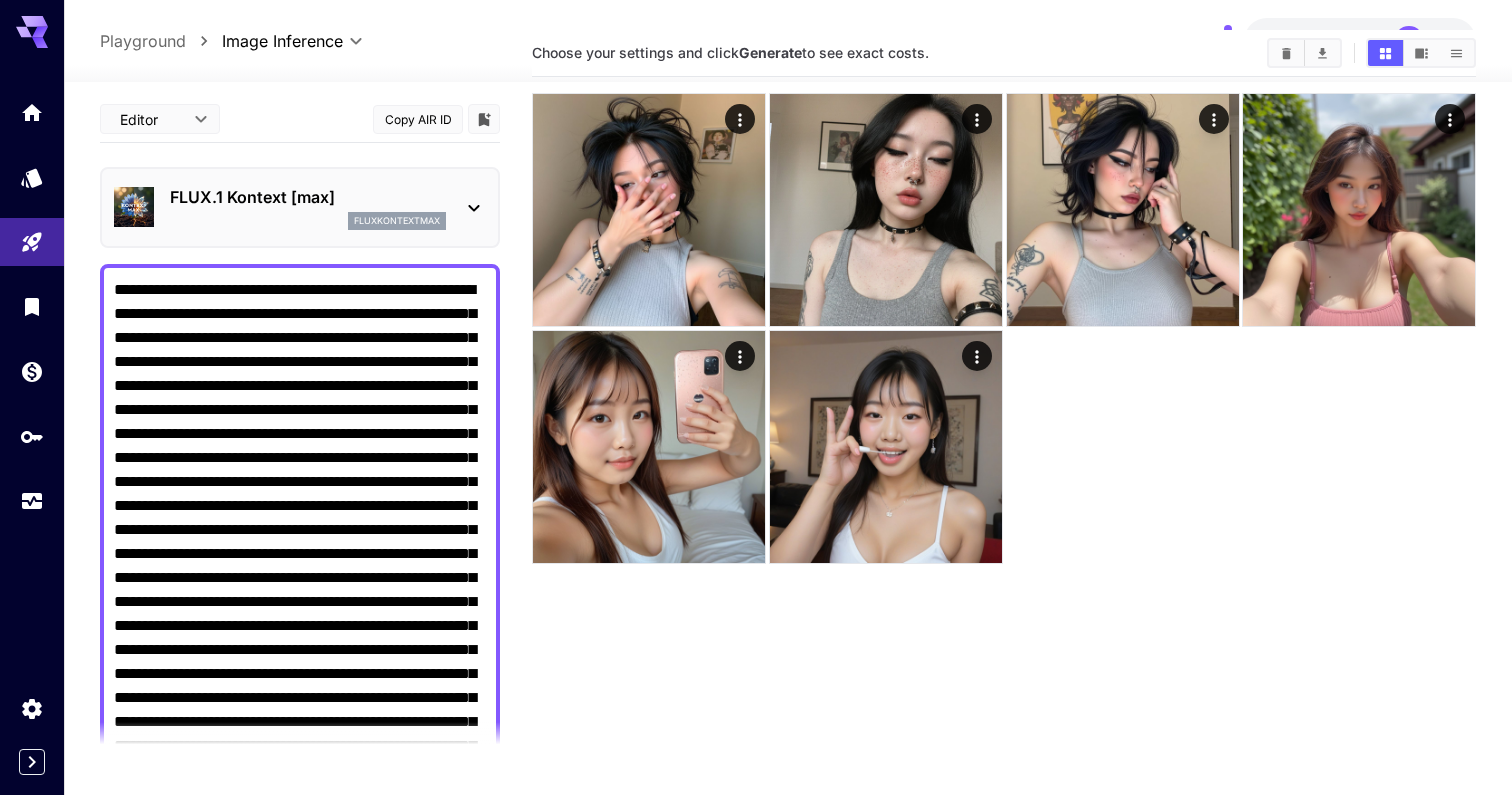 click on "FLUX.1 Kontext [max]" at bounding box center (308, 197) 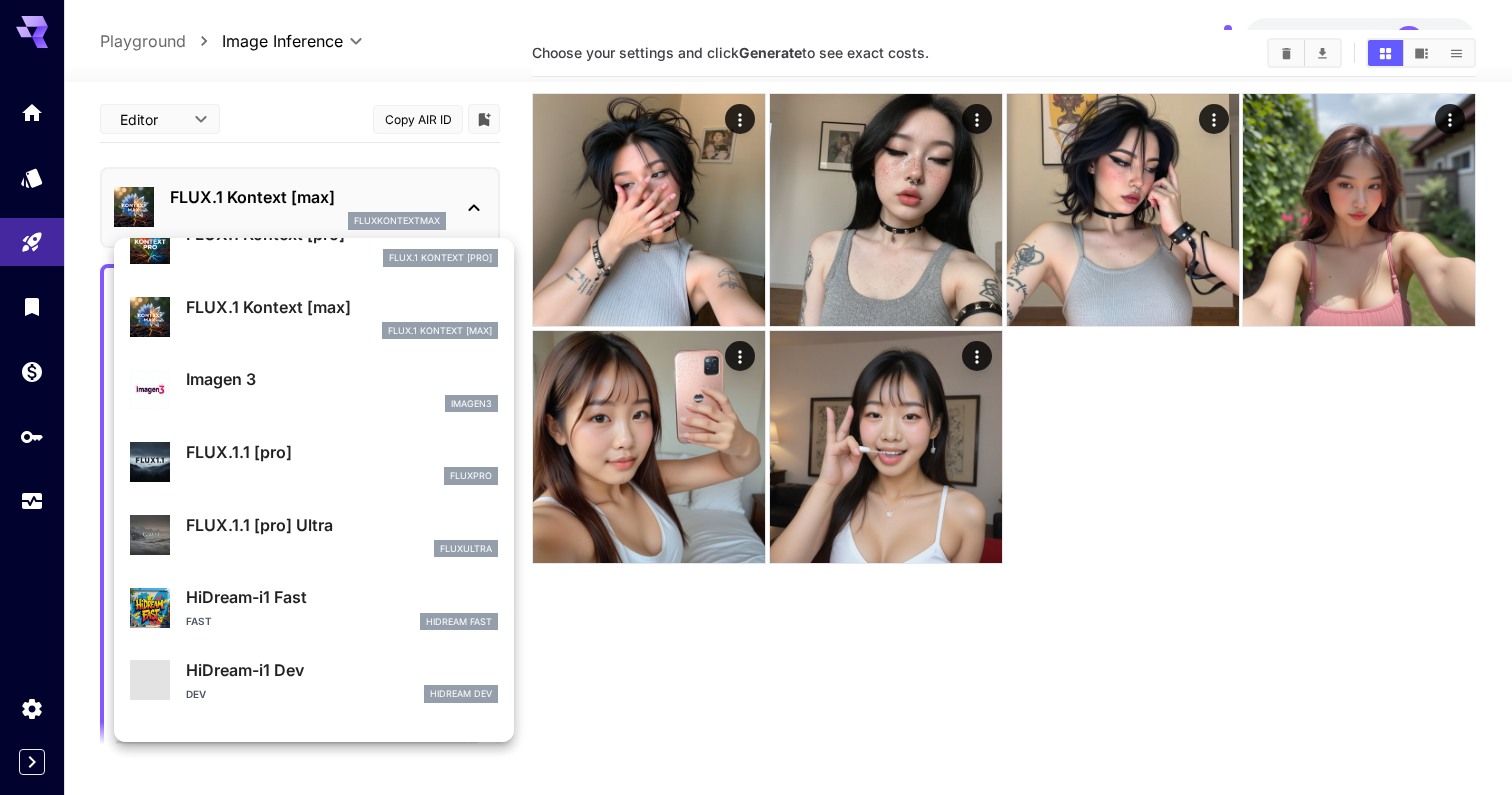 scroll, scrollTop: 1034, scrollLeft: 0, axis: vertical 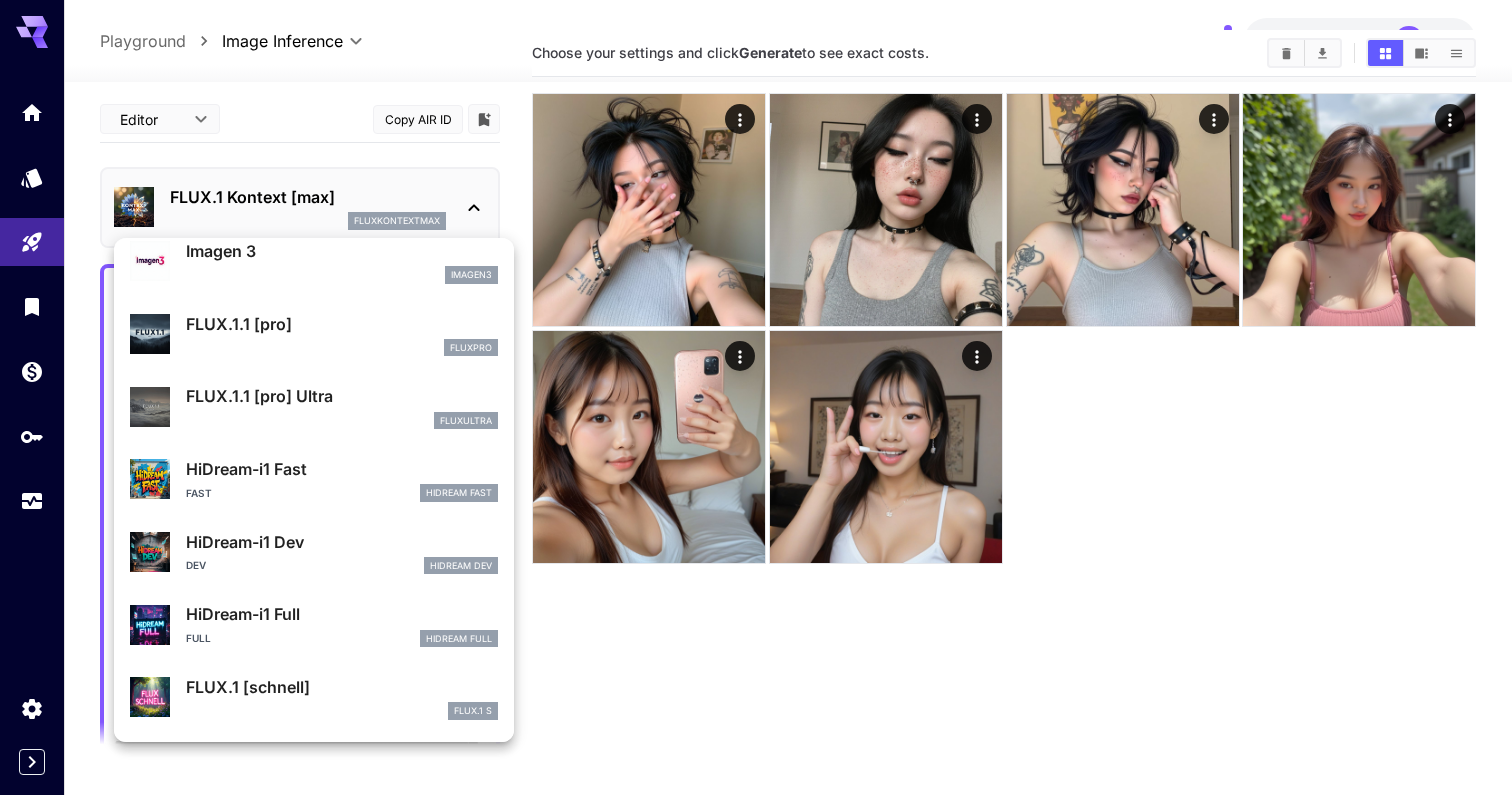 click on "FLUX.1.1 [pro] Ultra fluxultra" at bounding box center [314, 406] 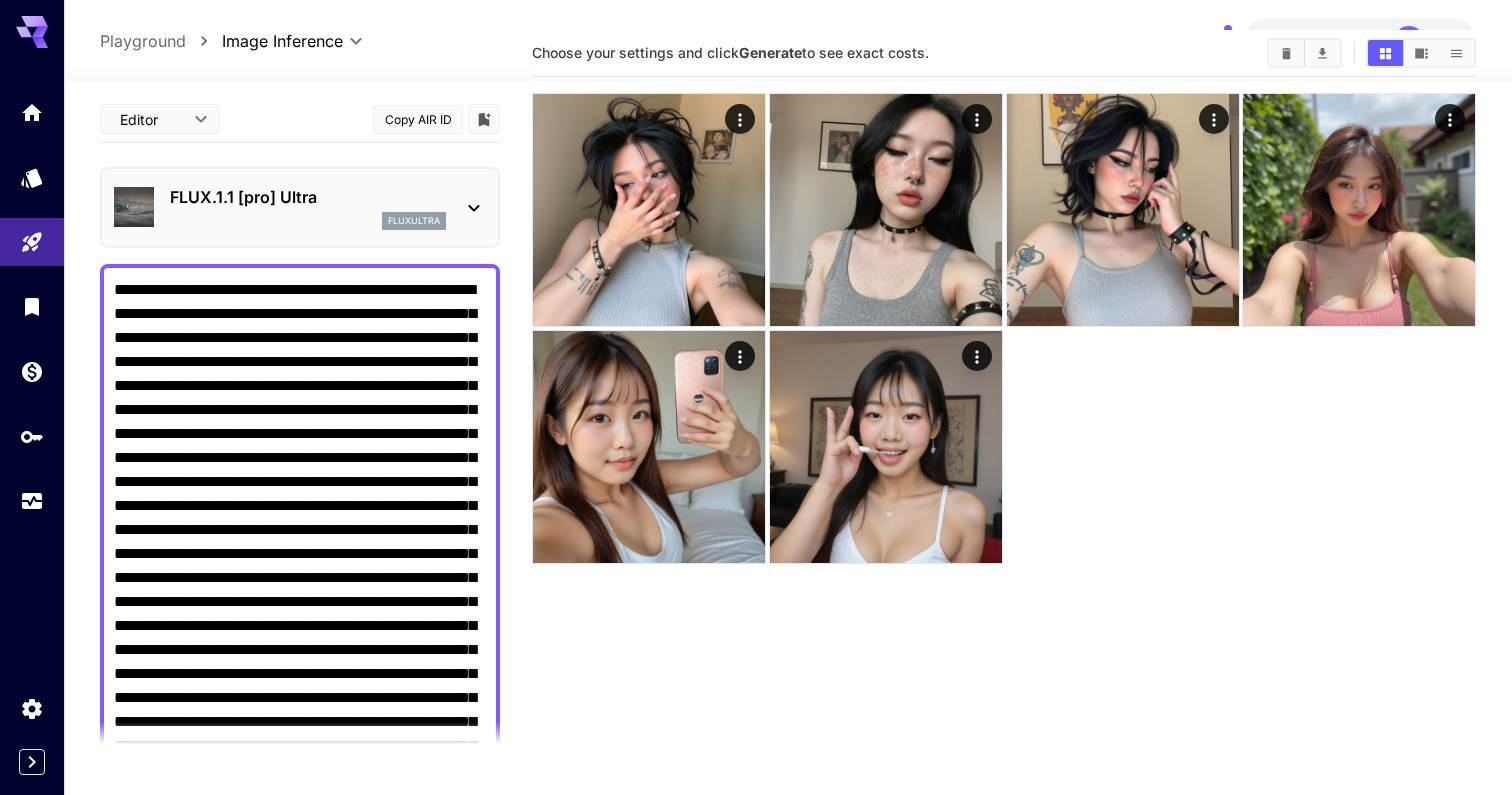 scroll, scrollTop: 158, scrollLeft: 0, axis: vertical 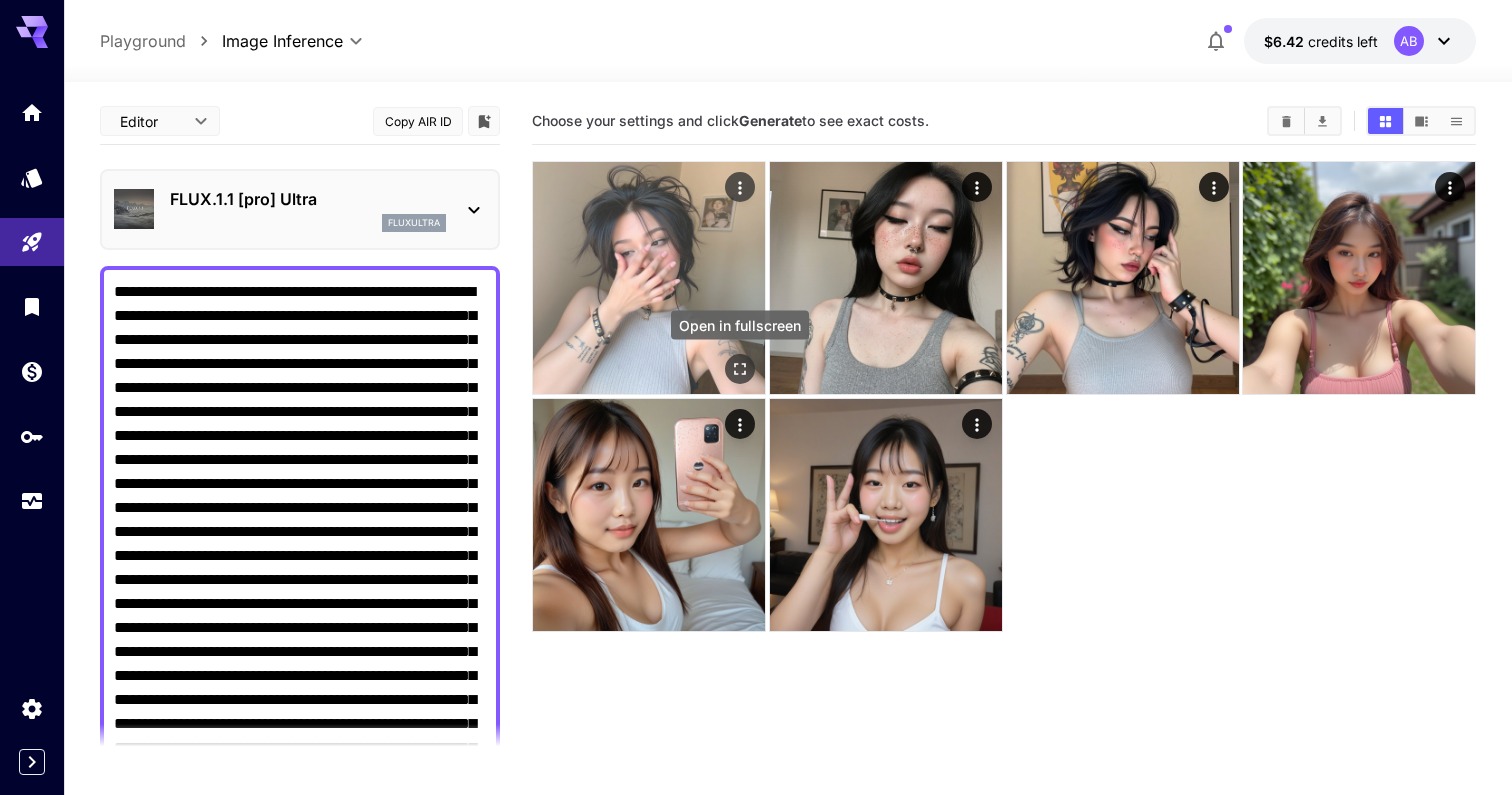 click 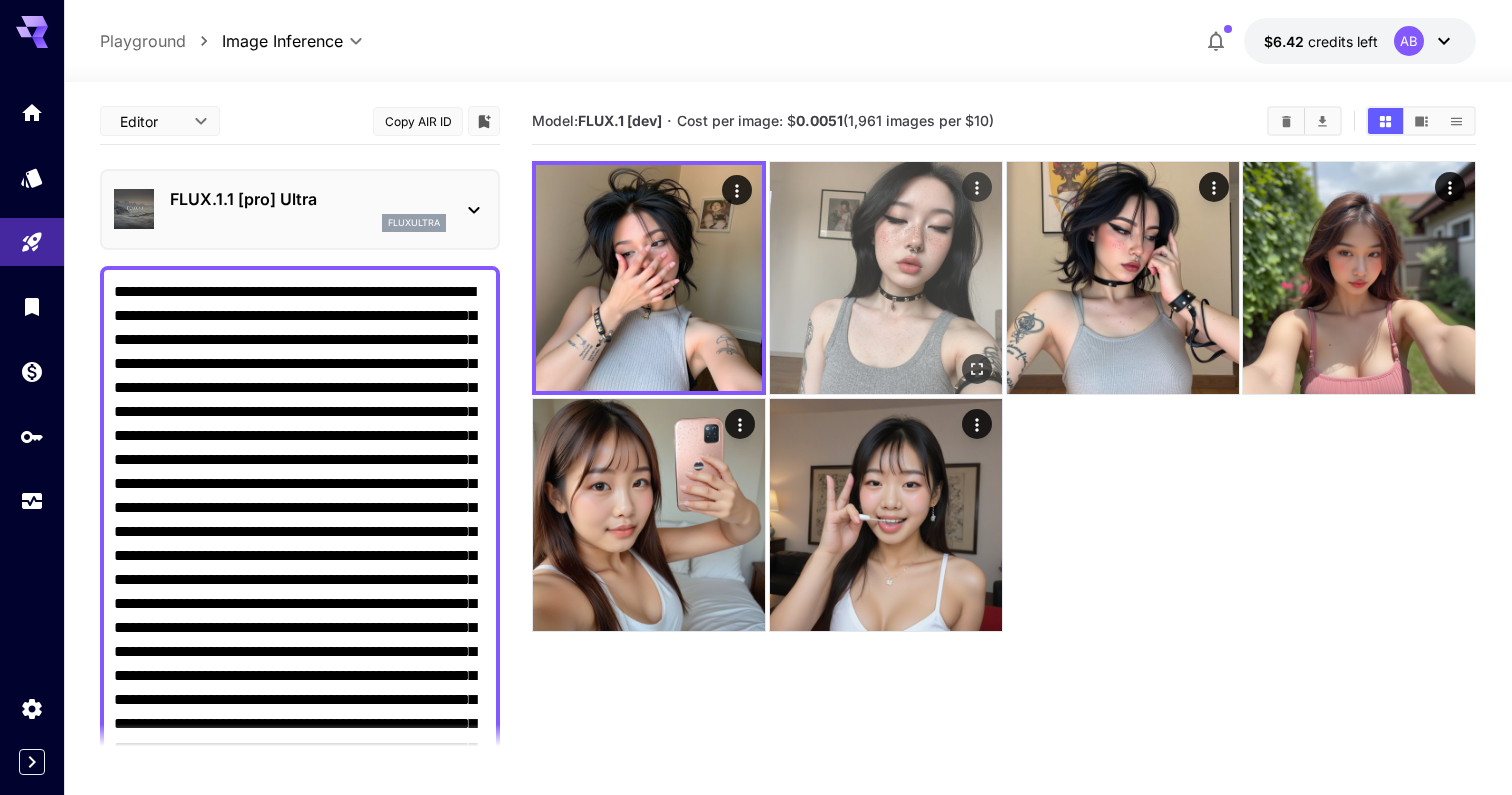 click 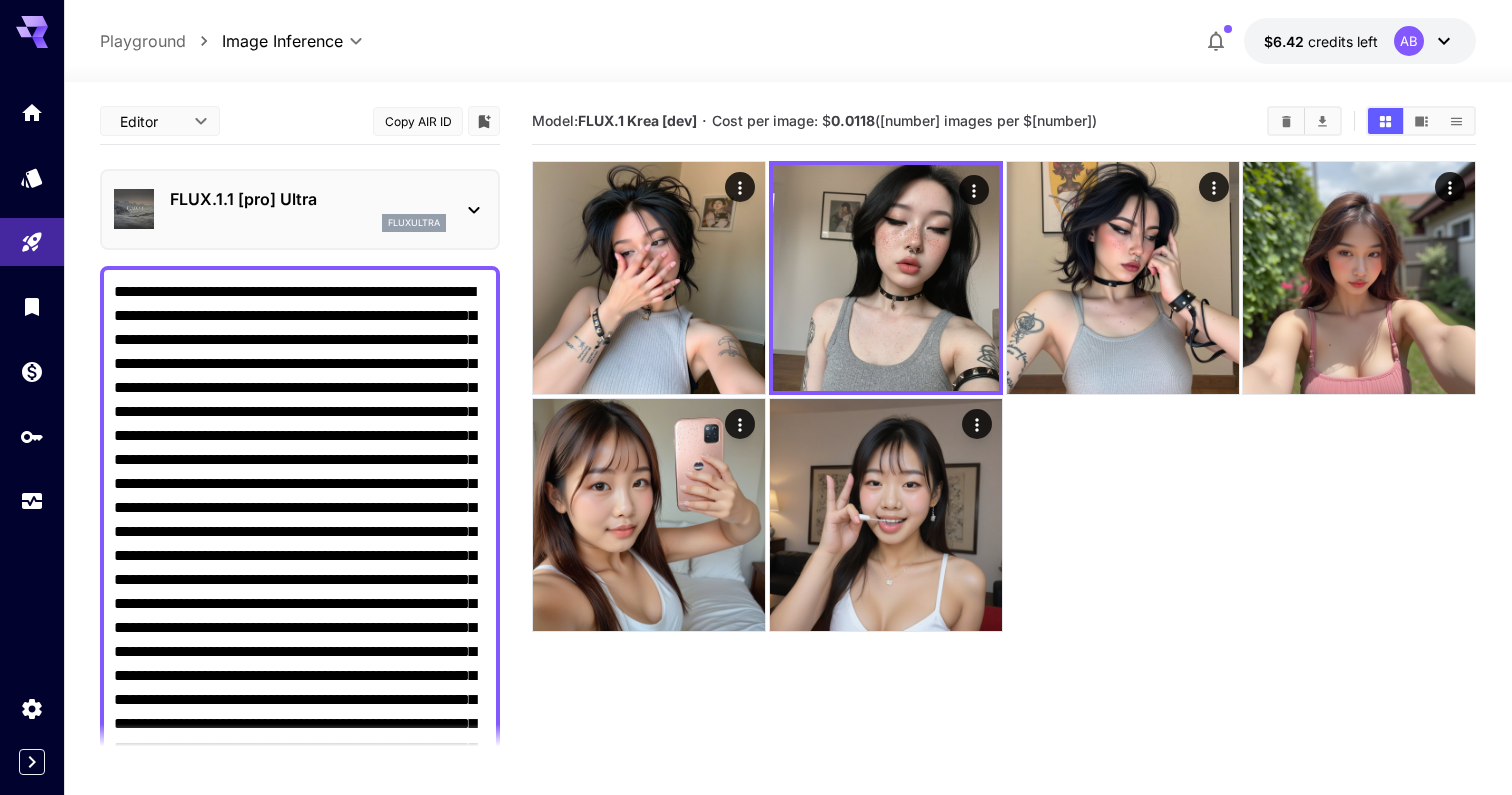 click on "Negative Prompt" at bounding box center [300, 604] 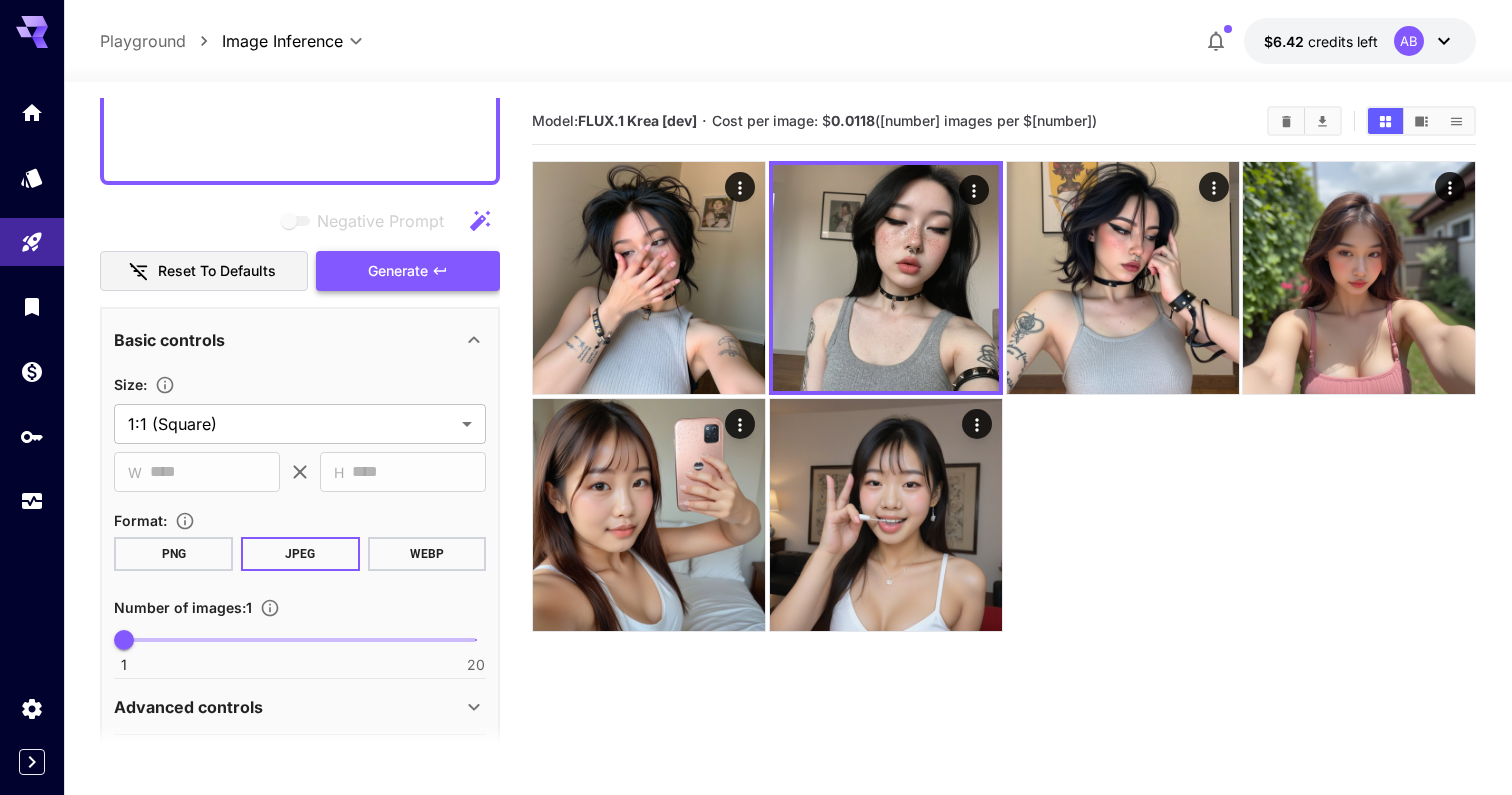 scroll, scrollTop: 0, scrollLeft: 0, axis: both 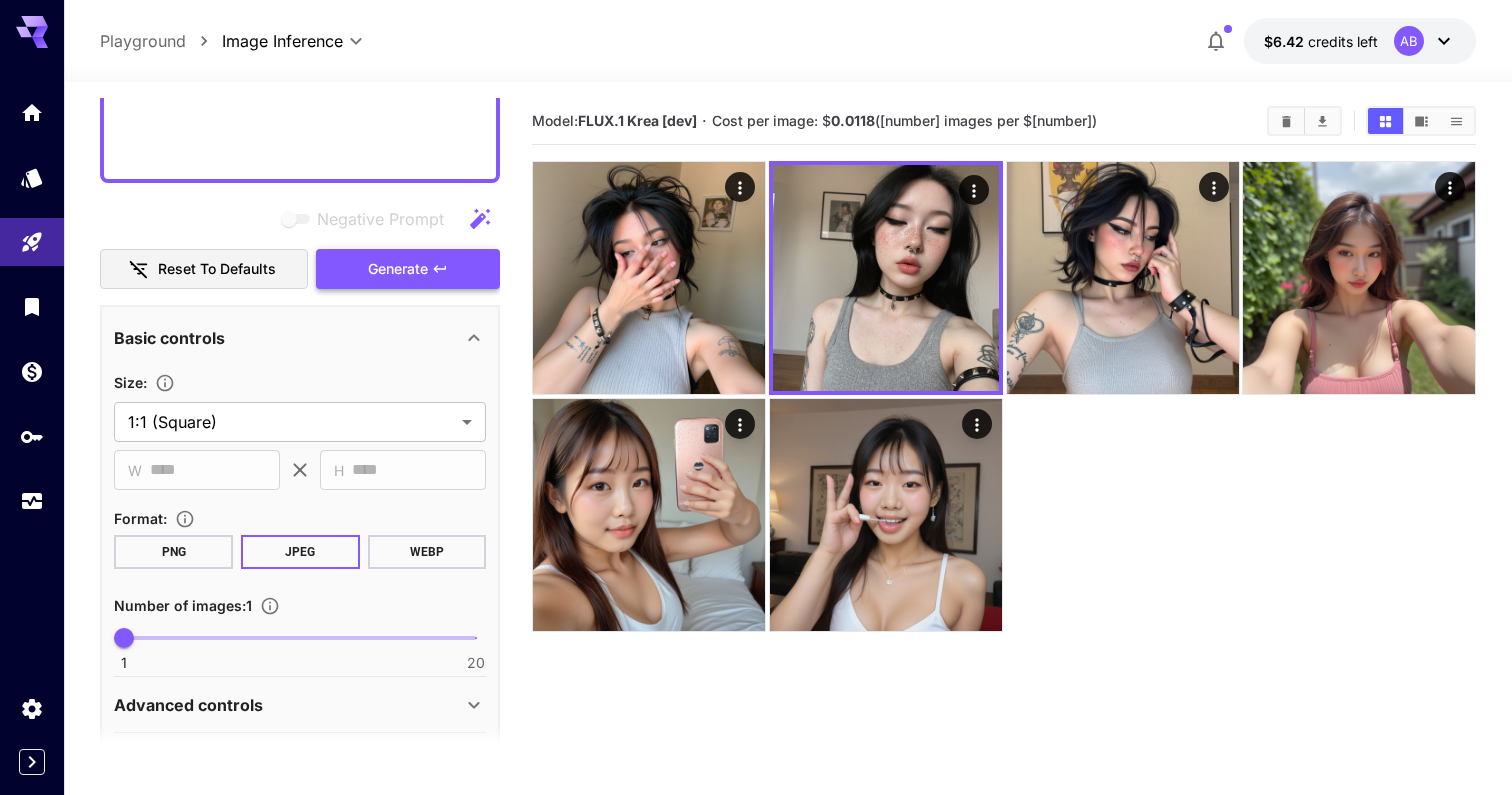 click on "Generate" at bounding box center [398, 269] 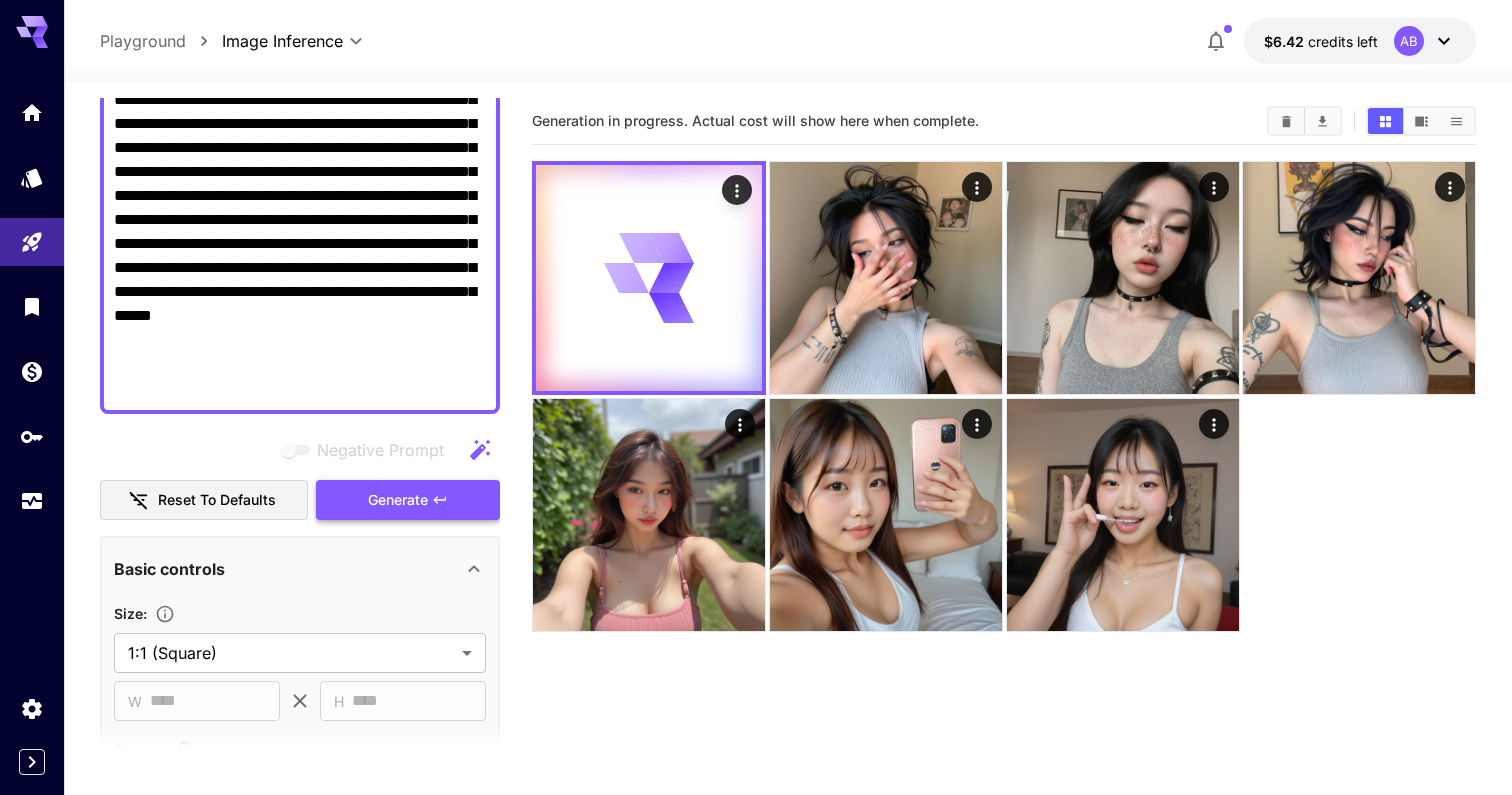 scroll, scrollTop: 0, scrollLeft: 0, axis: both 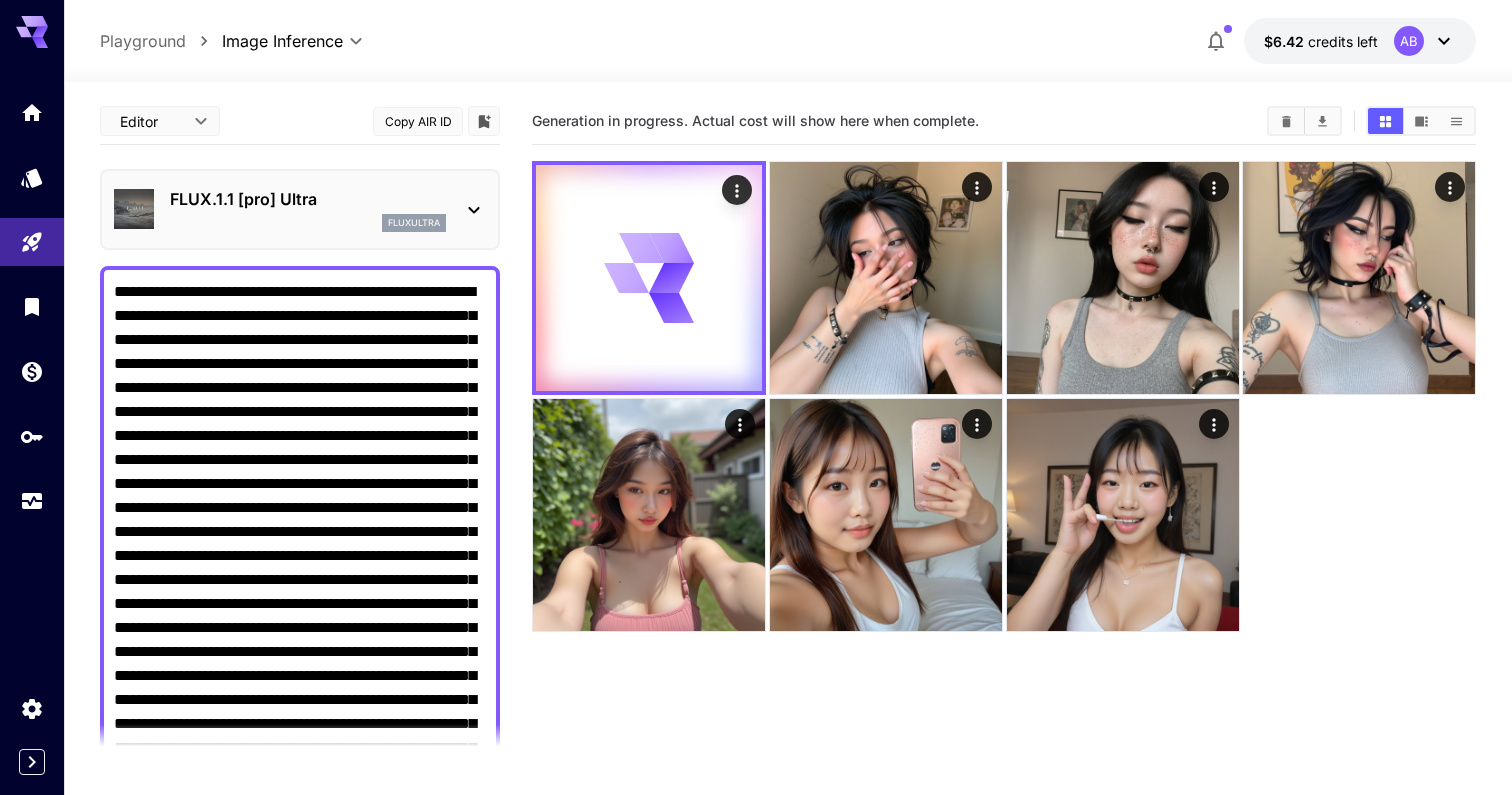 click on "FLUX.1.1 [pro] Ultra" at bounding box center (308, 199) 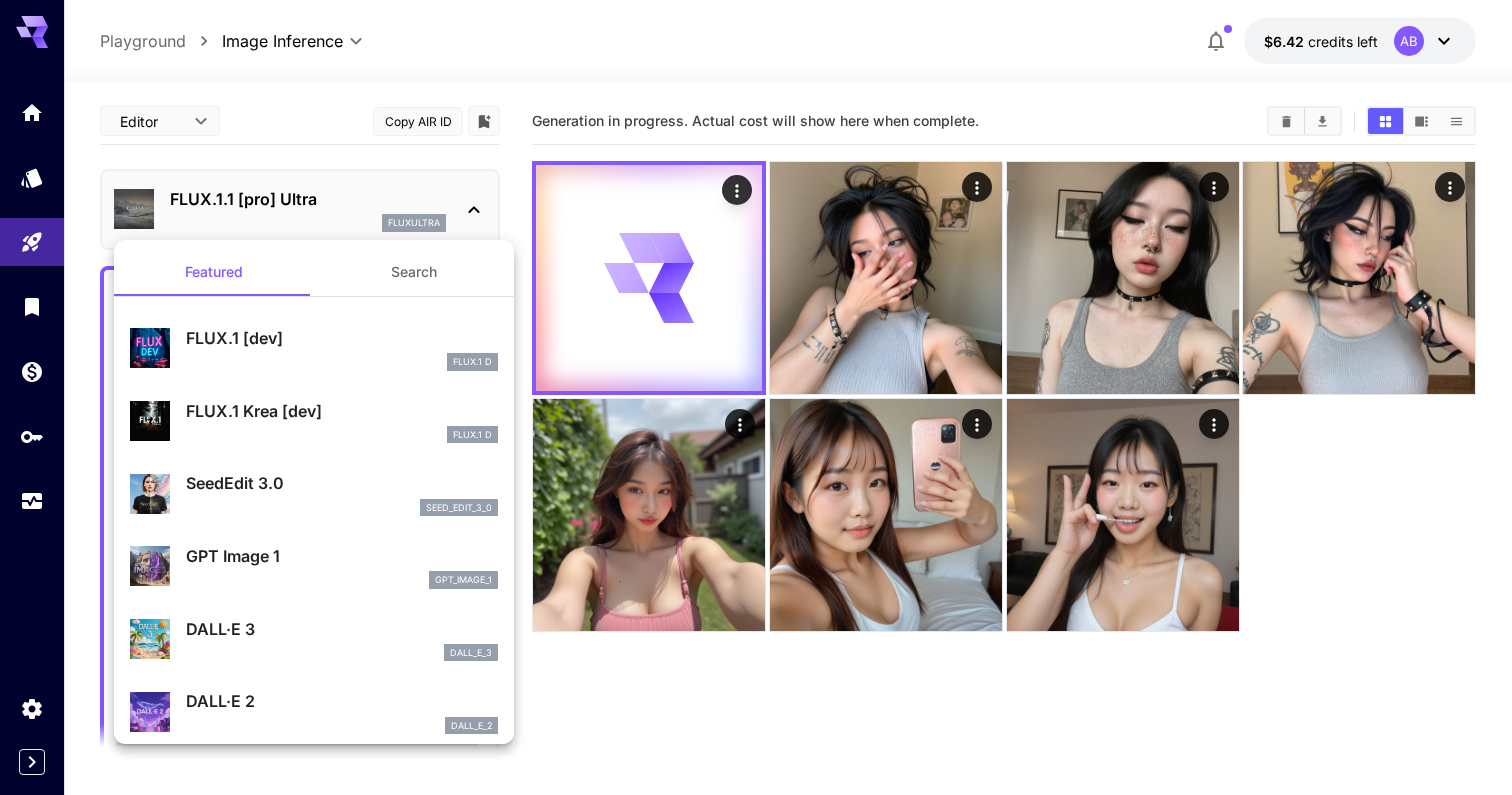 click on "FLUX.1 [dev]" at bounding box center [342, 338] 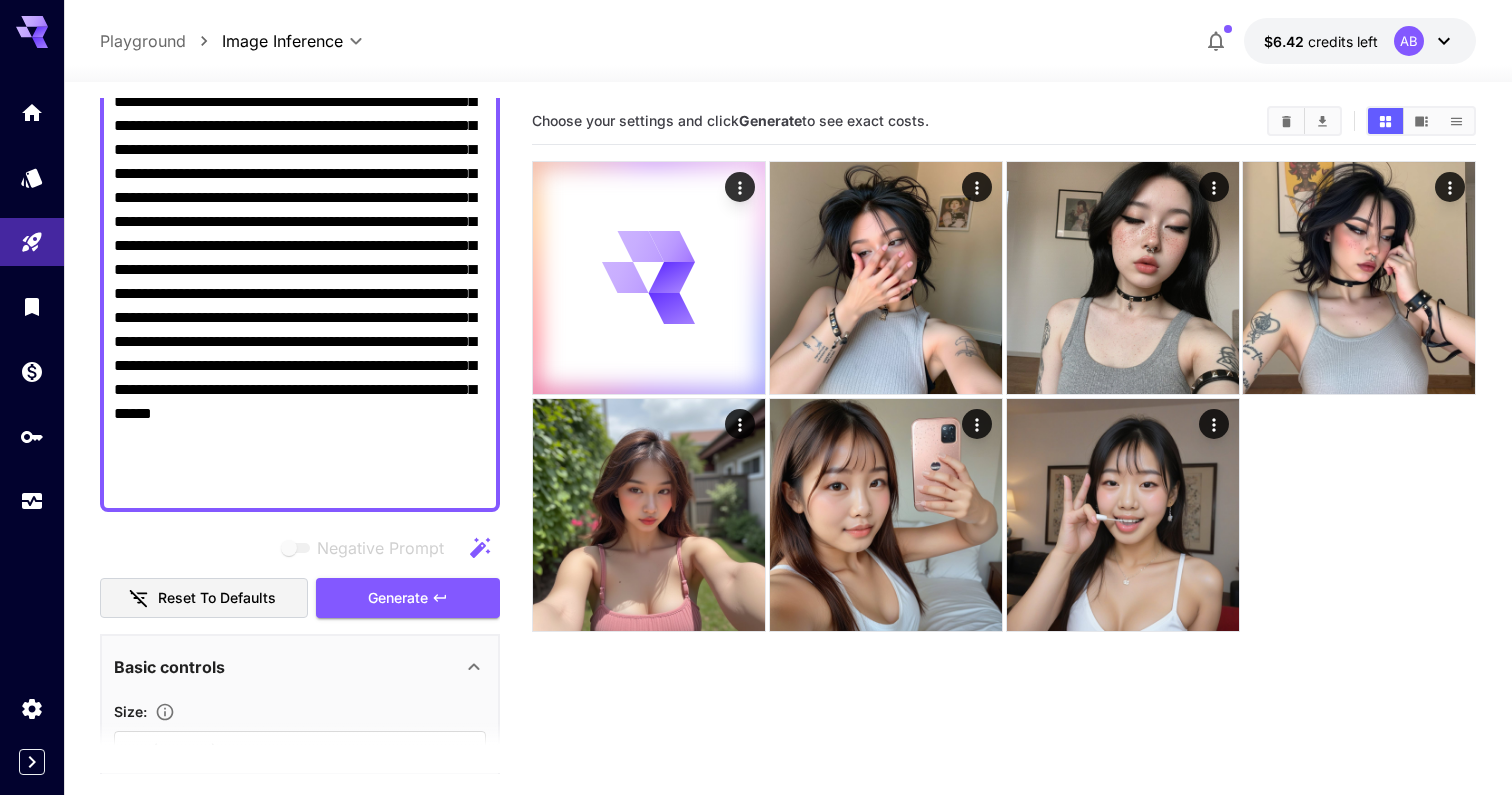 scroll, scrollTop: 65, scrollLeft: 0, axis: vertical 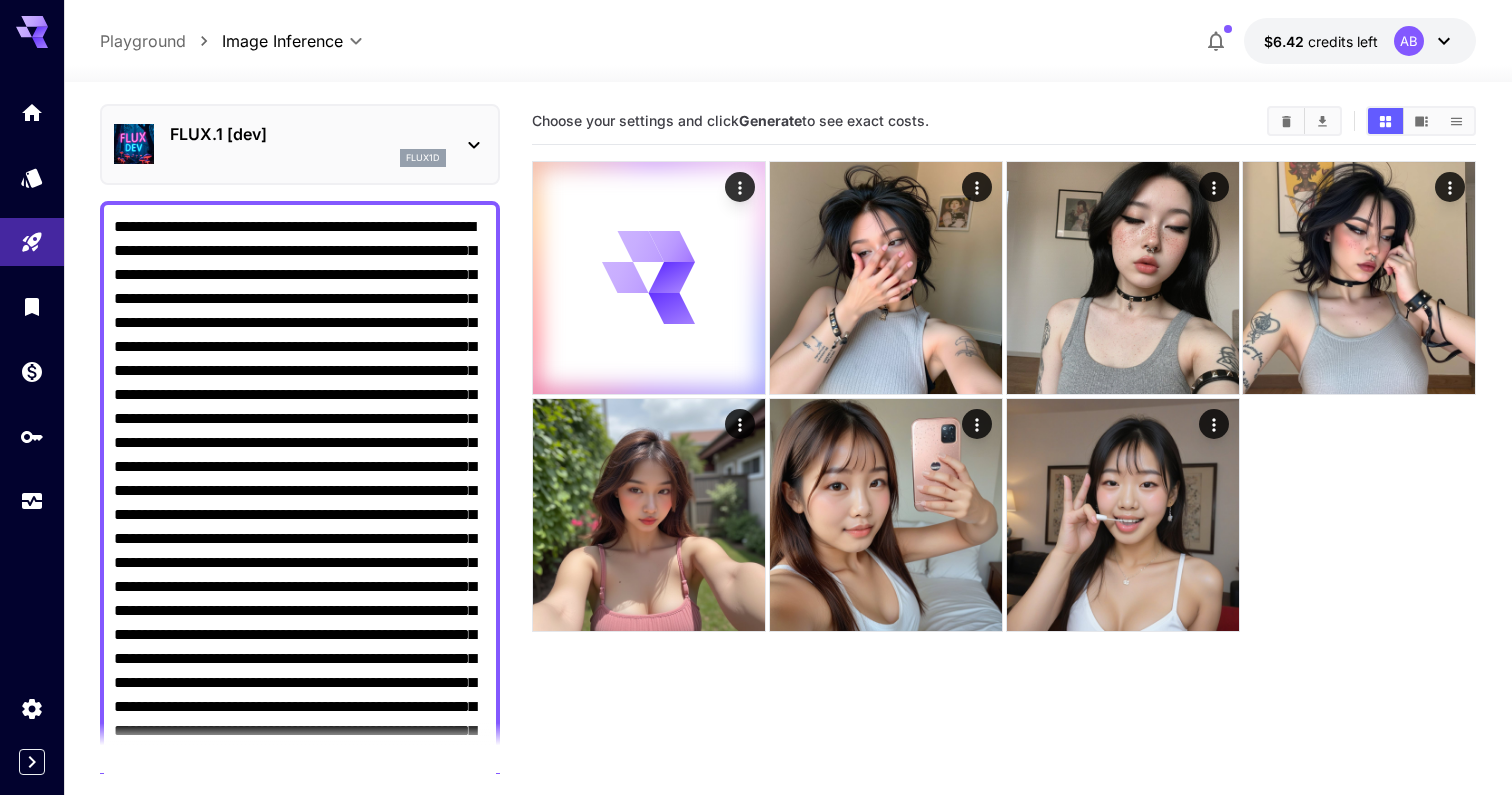 click on "flux1d" at bounding box center [308, 158] 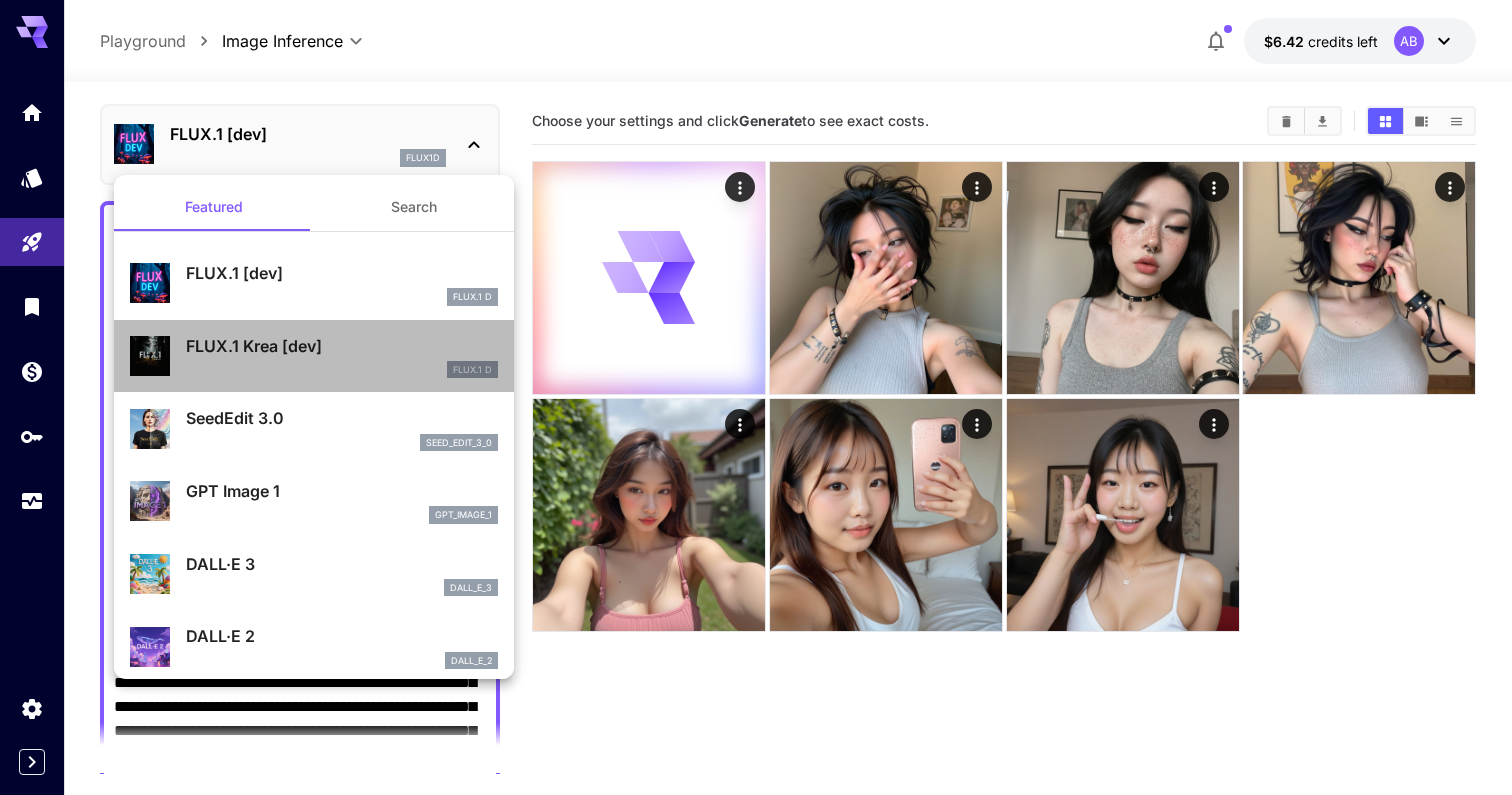 click on "FLUX.1 D" at bounding box center [342, 370] 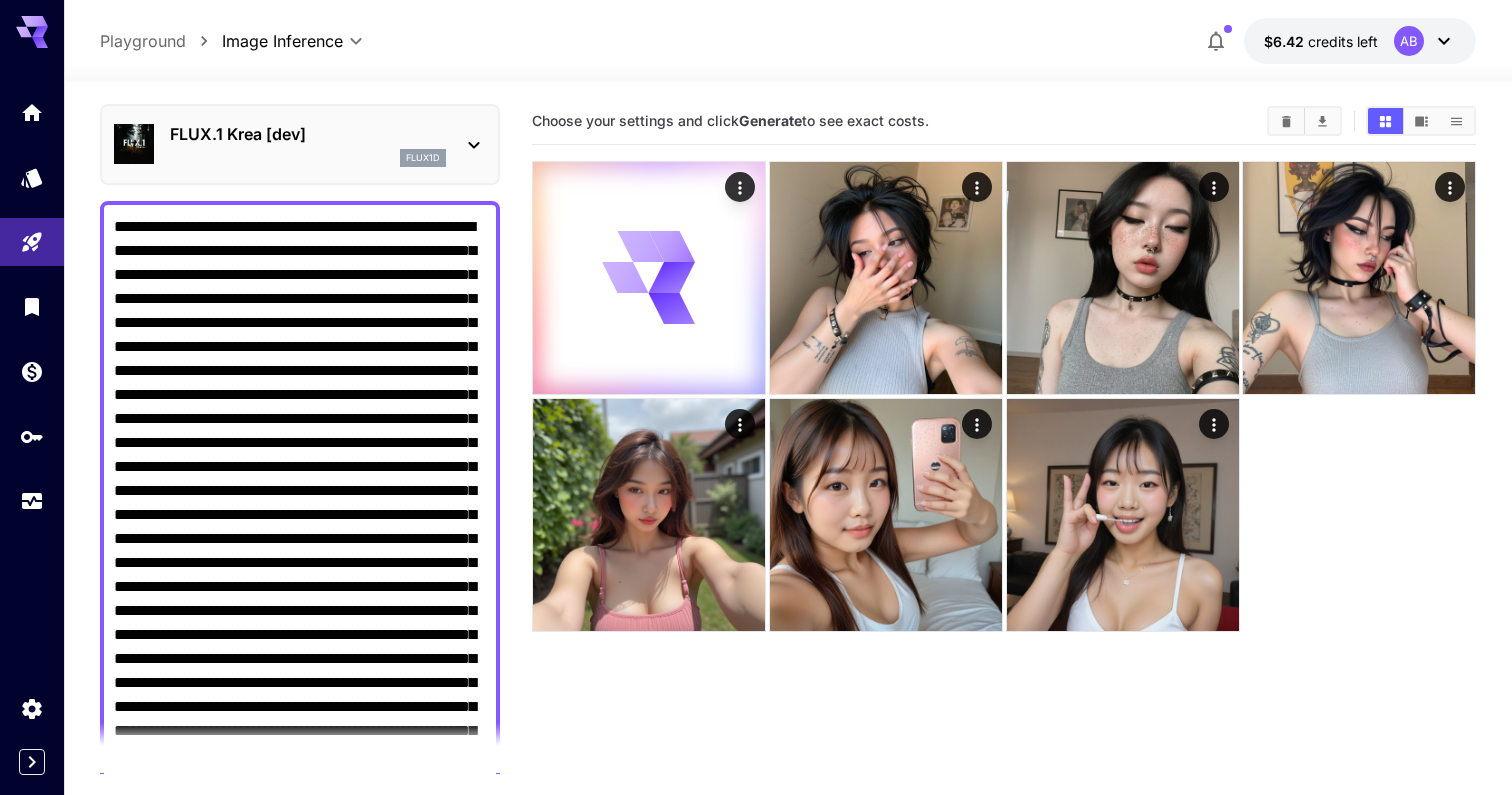 scroll, scrollTop: 0, scrollLeft: 0, axis: both 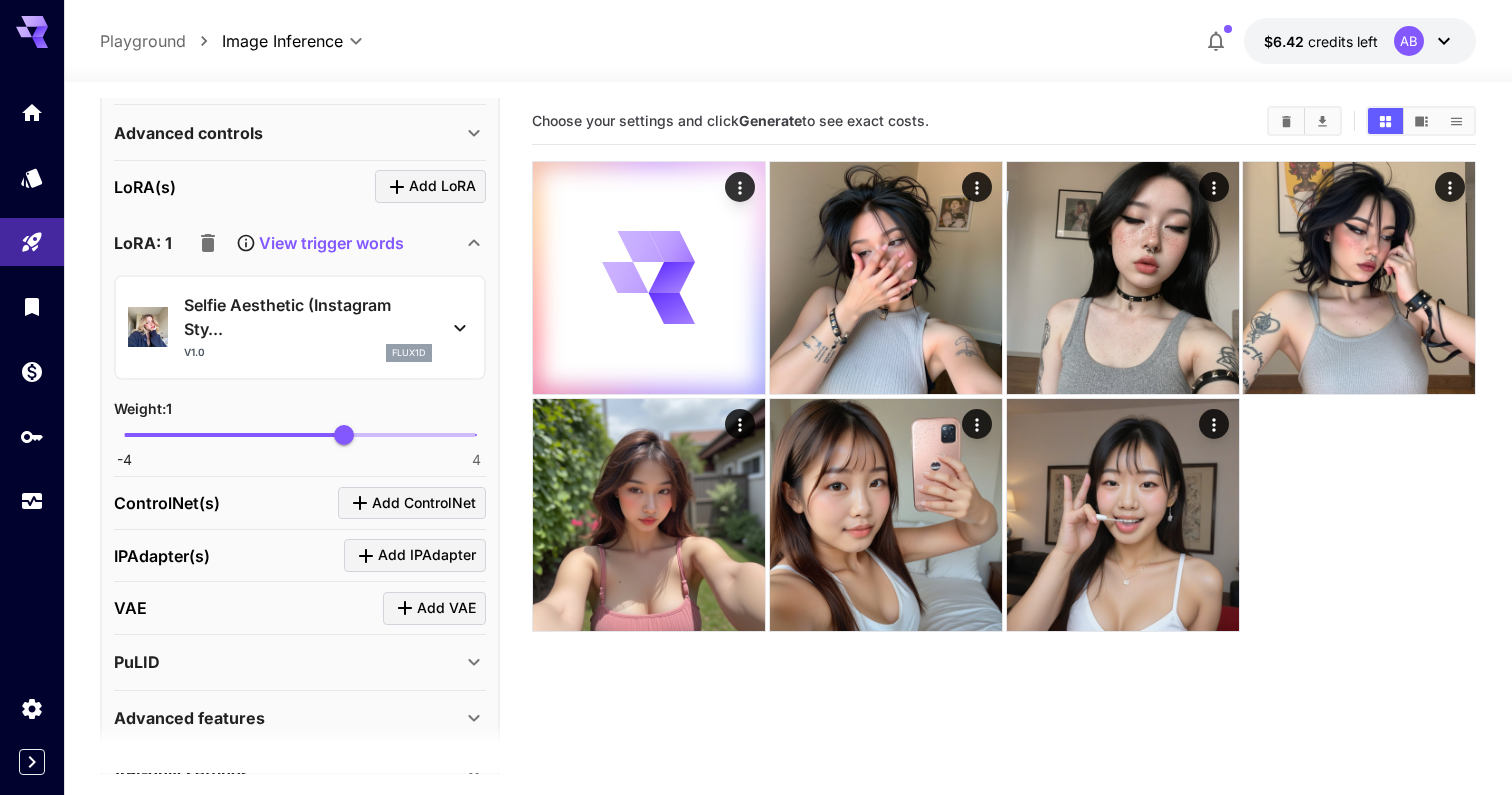 click on "Add LoRA" at bounding box center [442, 186] 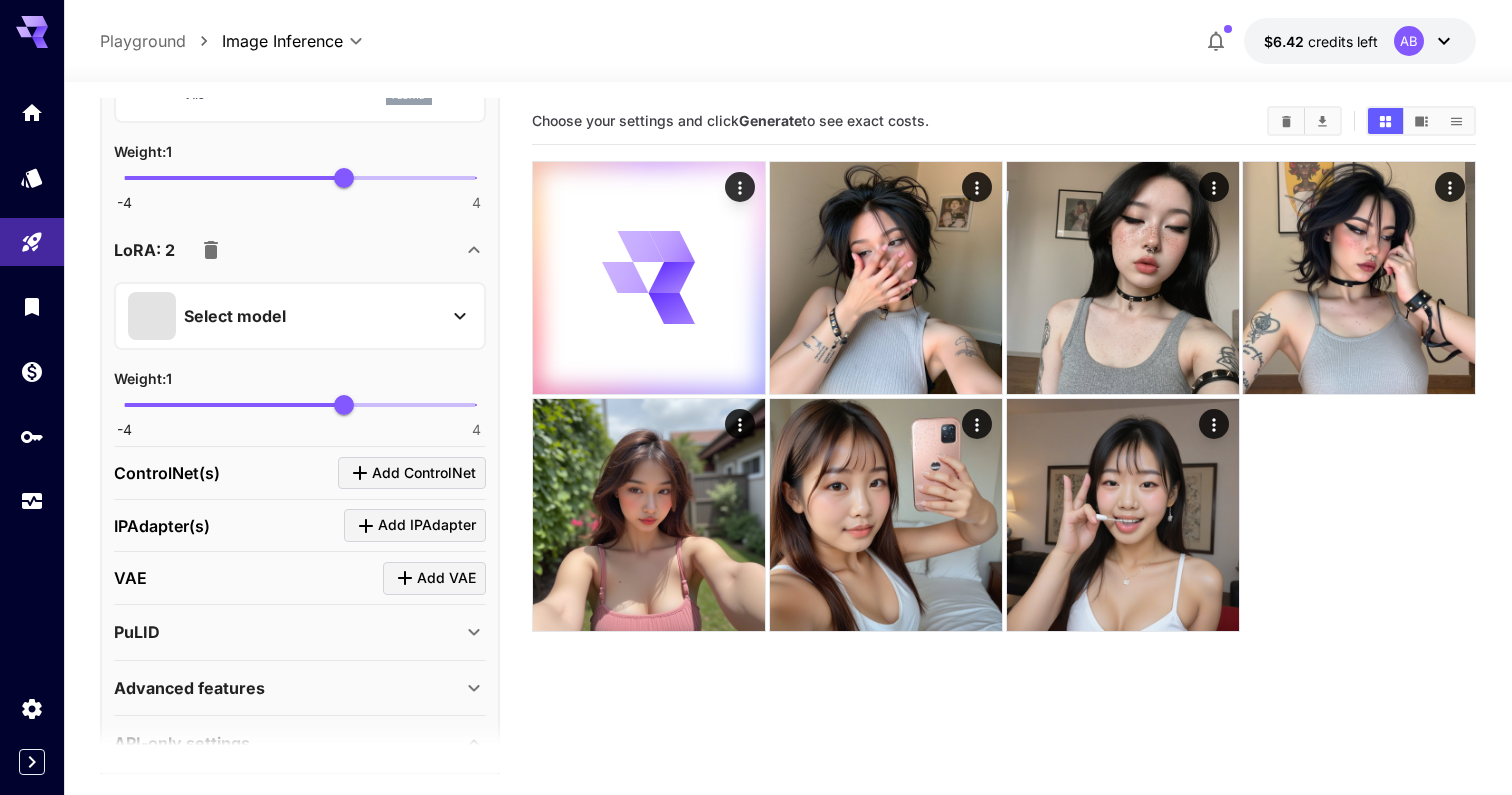 scroll, scrollTop: 1620, scrollLeft: 0, axis: vertical 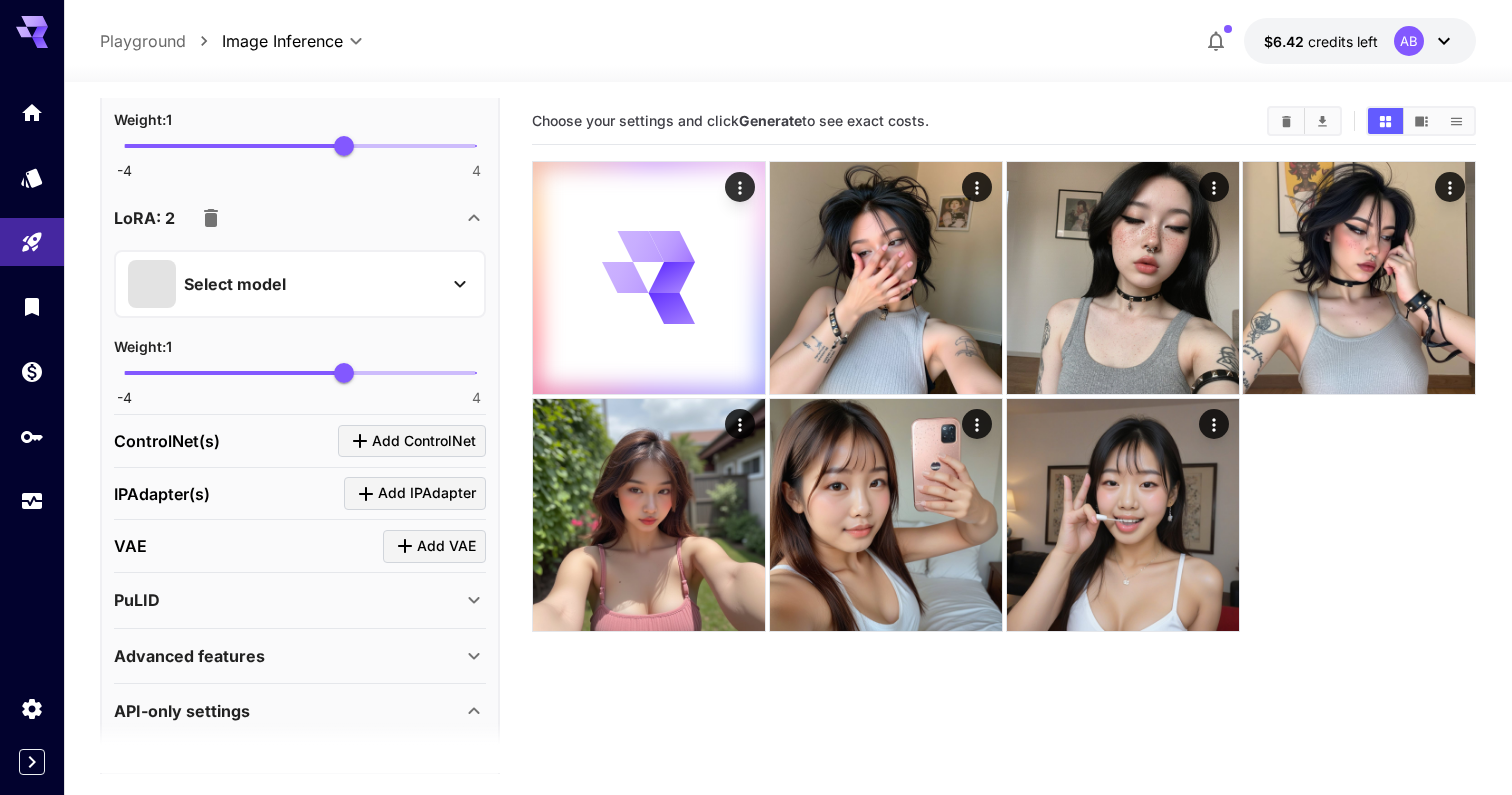 click on "Select model" at bounding box center (284, 284) 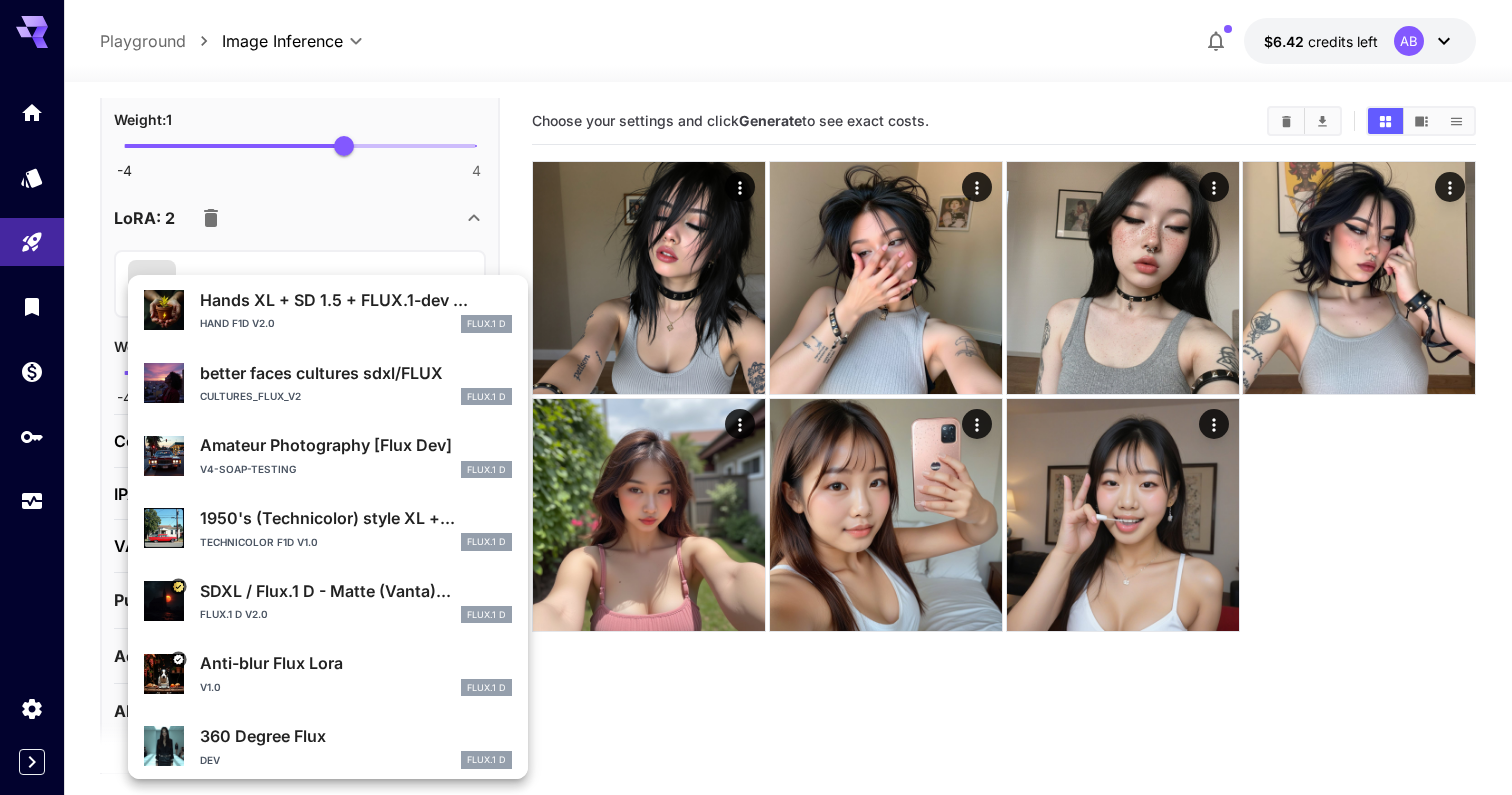scroll, scrollTop: 377, scrollLeft: 0, axis: vertical 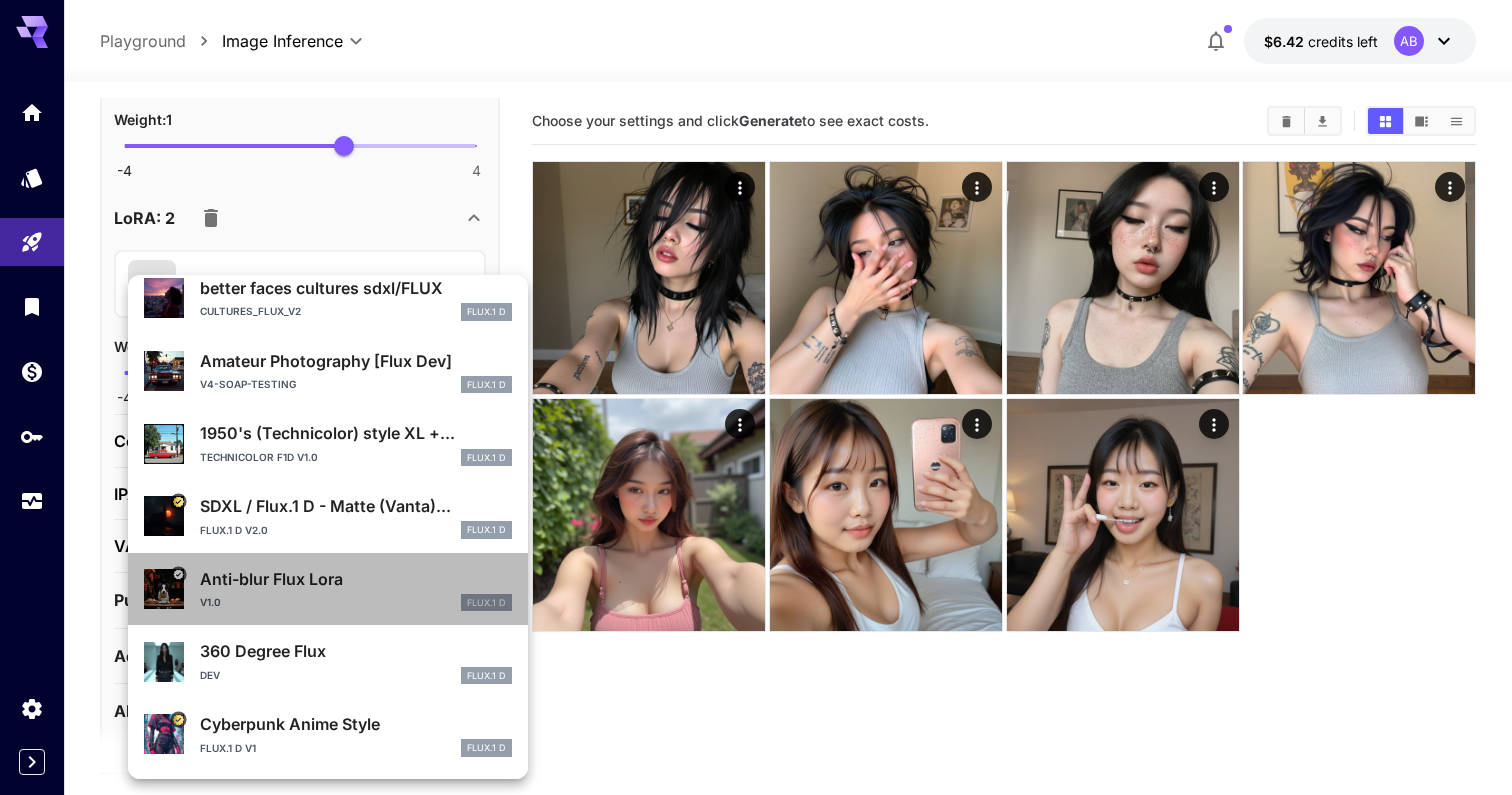 click on "Anti-blur Flux Lora" at bounding box center (356, 579) 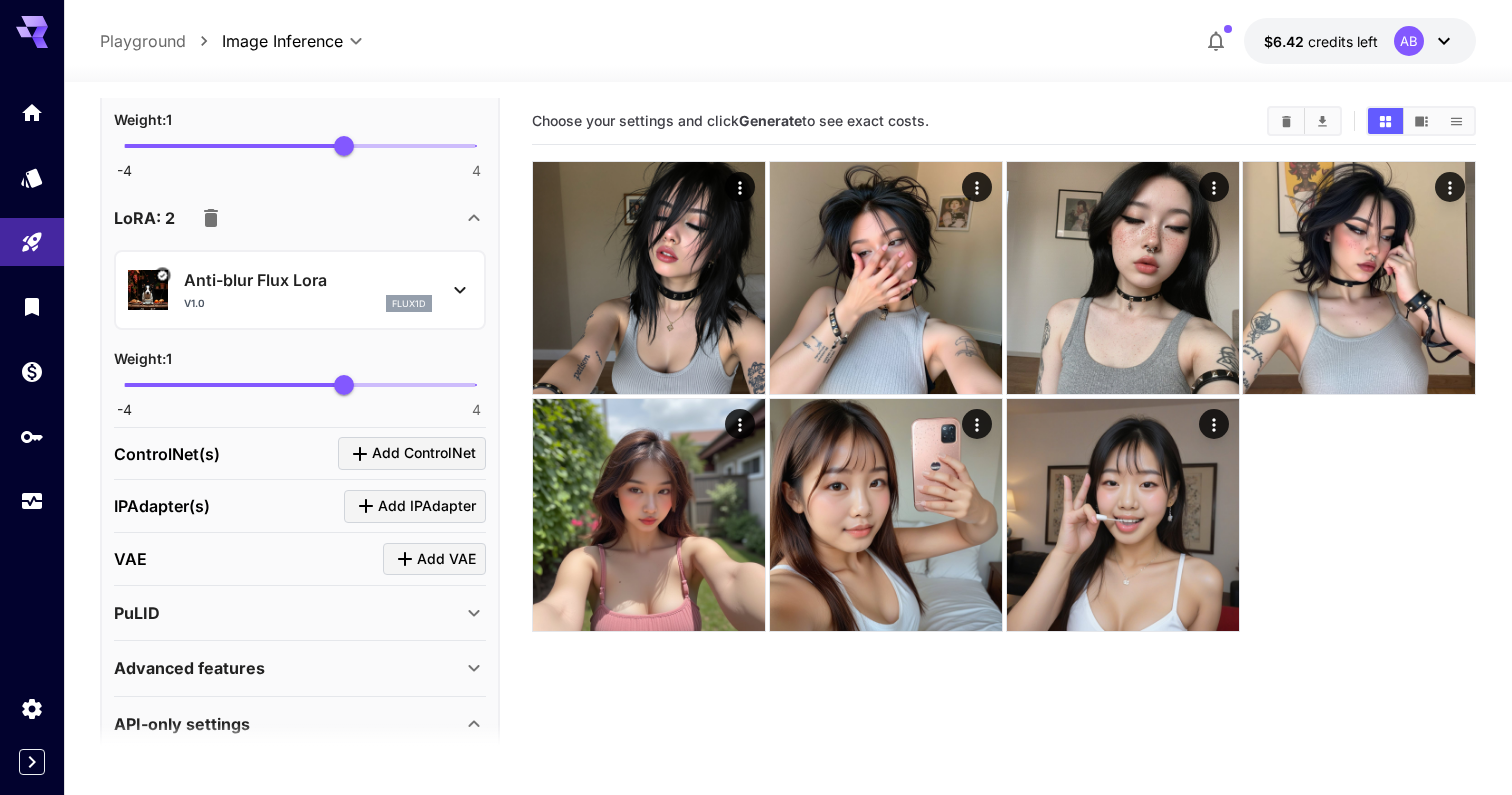 scroll, scrollTop: 158, scrollLeft: 0, axis: vertical 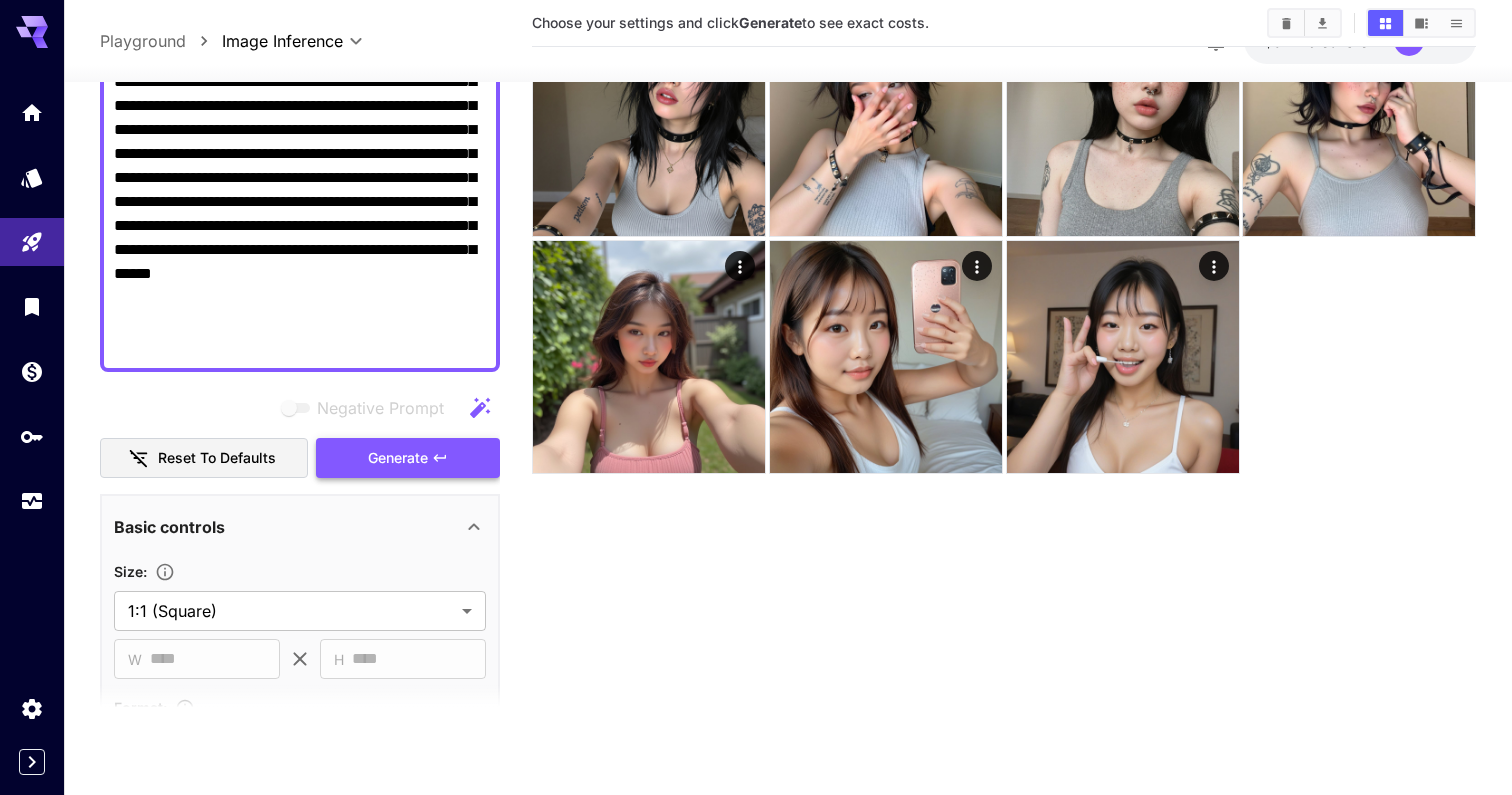 click on "Generate" at bounding box center (398, 458) 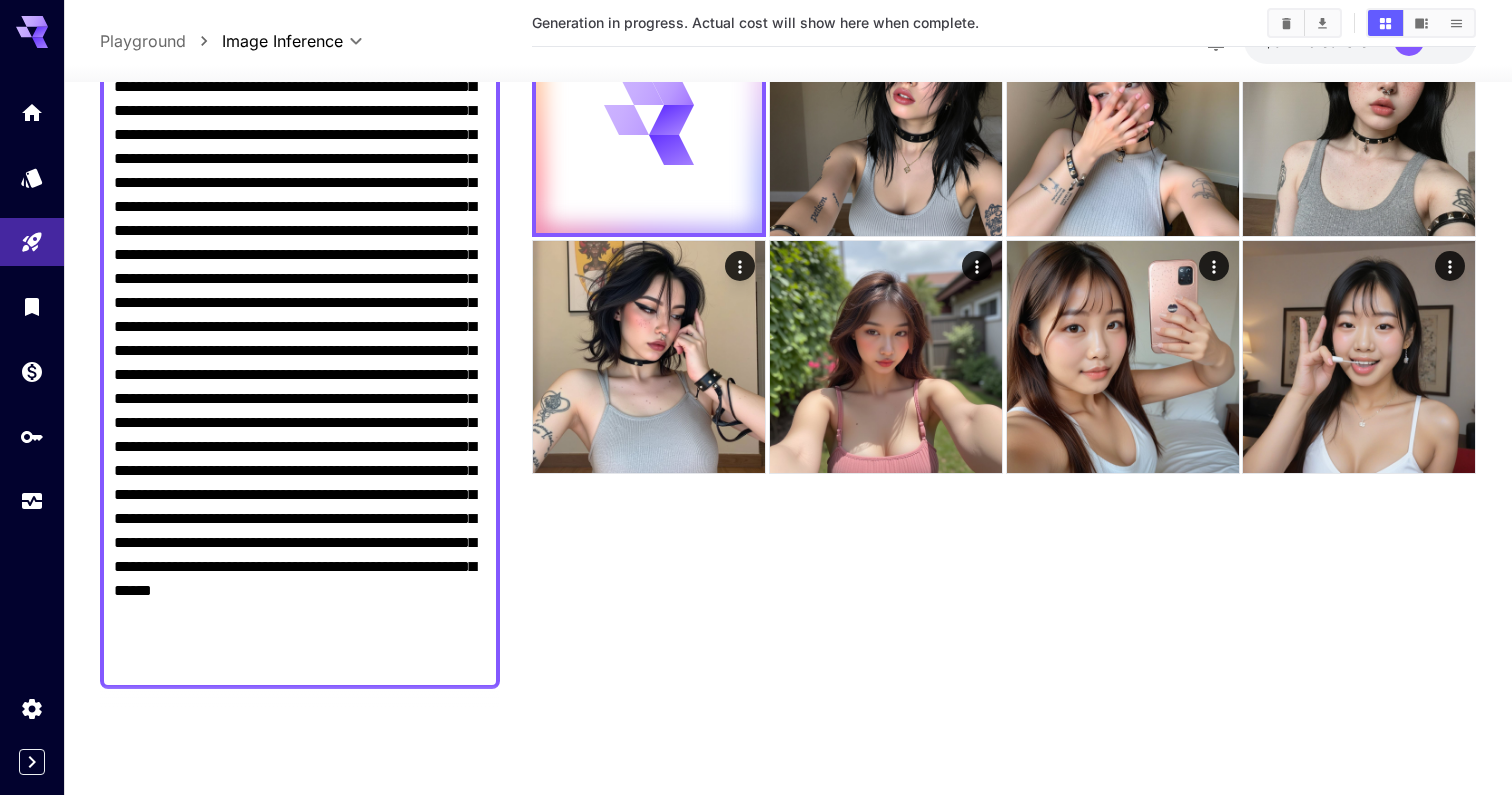 scroll, scrollTop: 0, scrollLeft: 0, axis: both 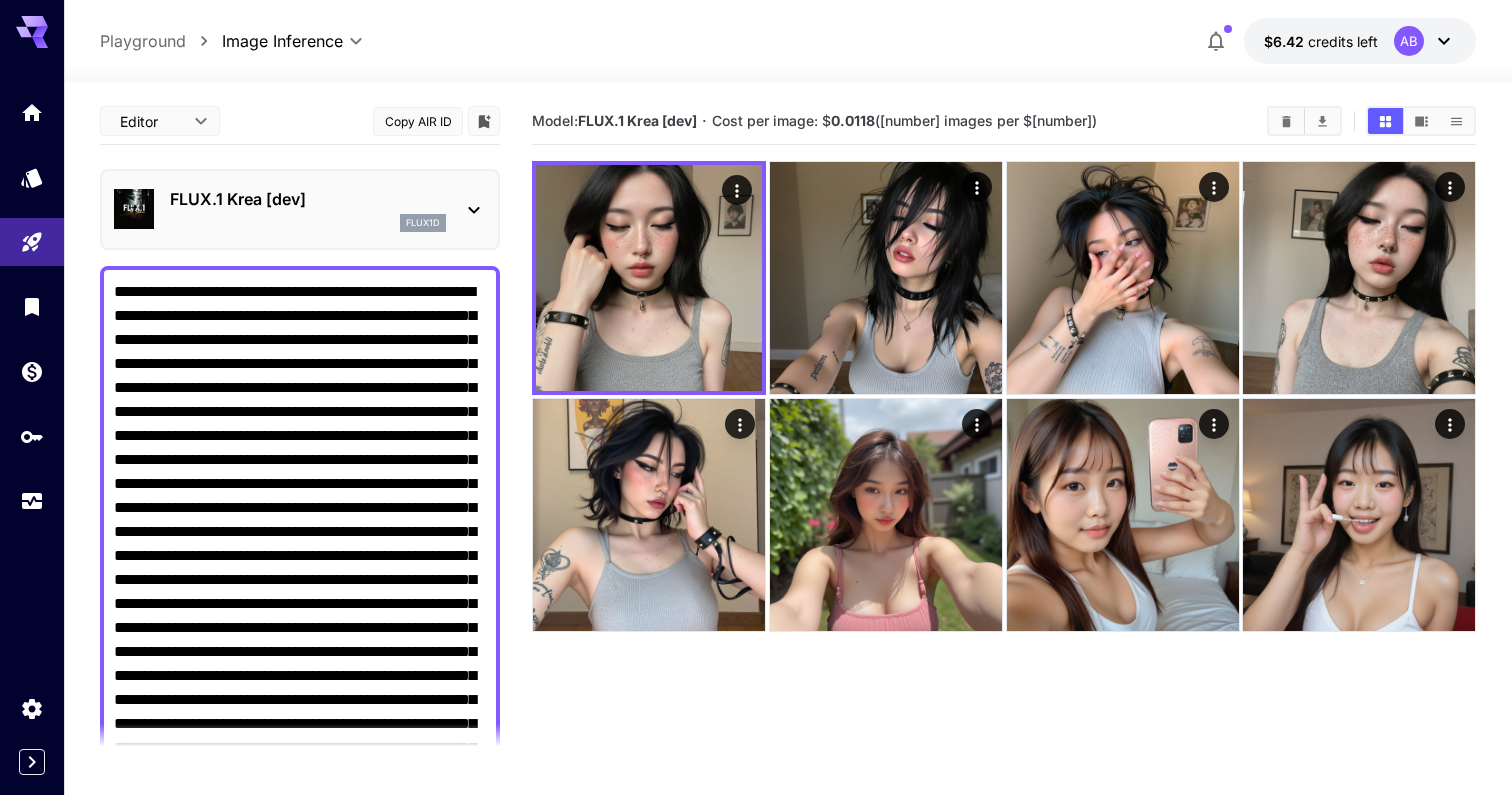 click on "FLUX.1 Krea [dev]" at bounding box center (308, 199) 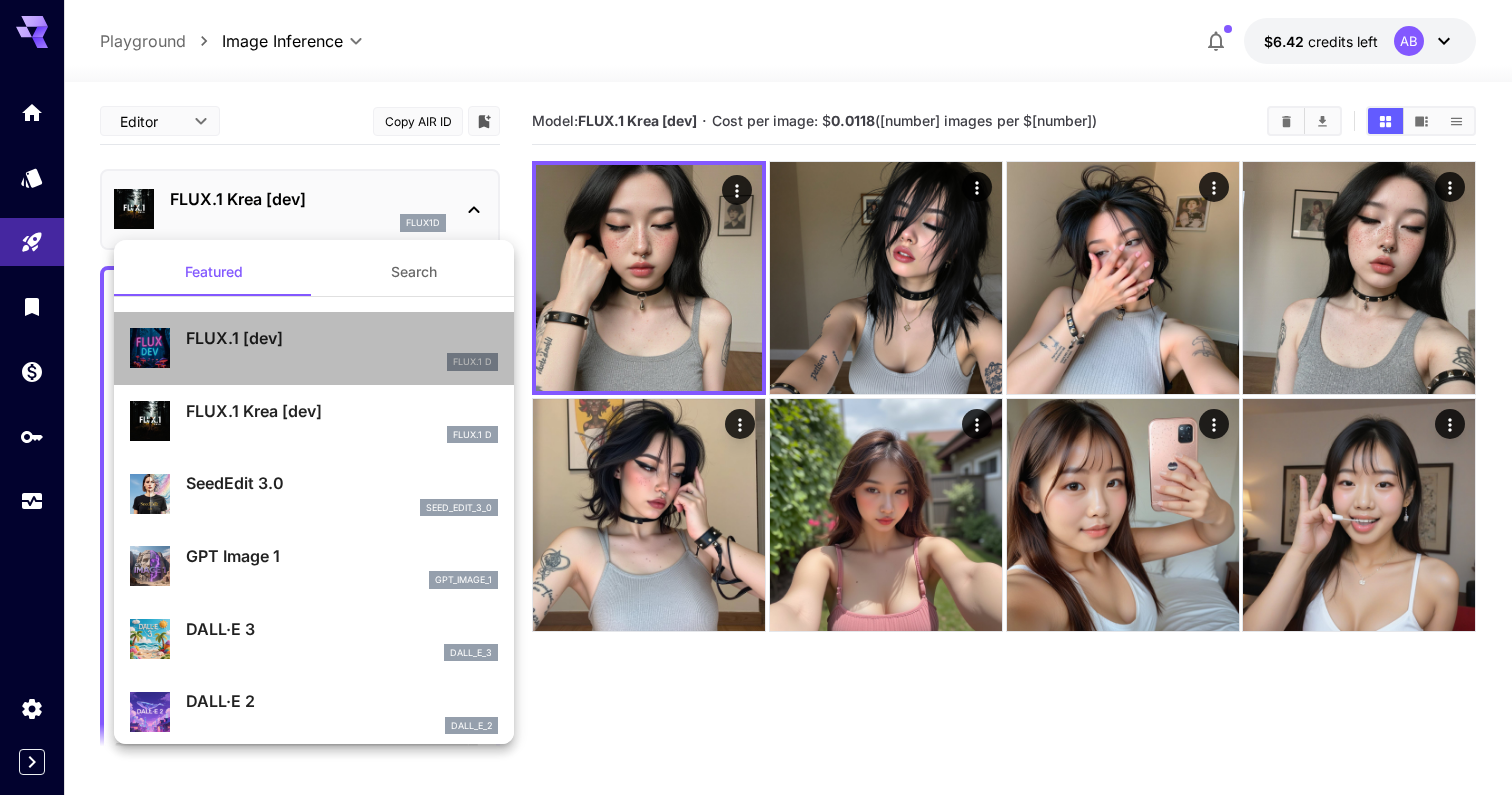 click on "FLUX.1 D" at bounding box center (342, 362) 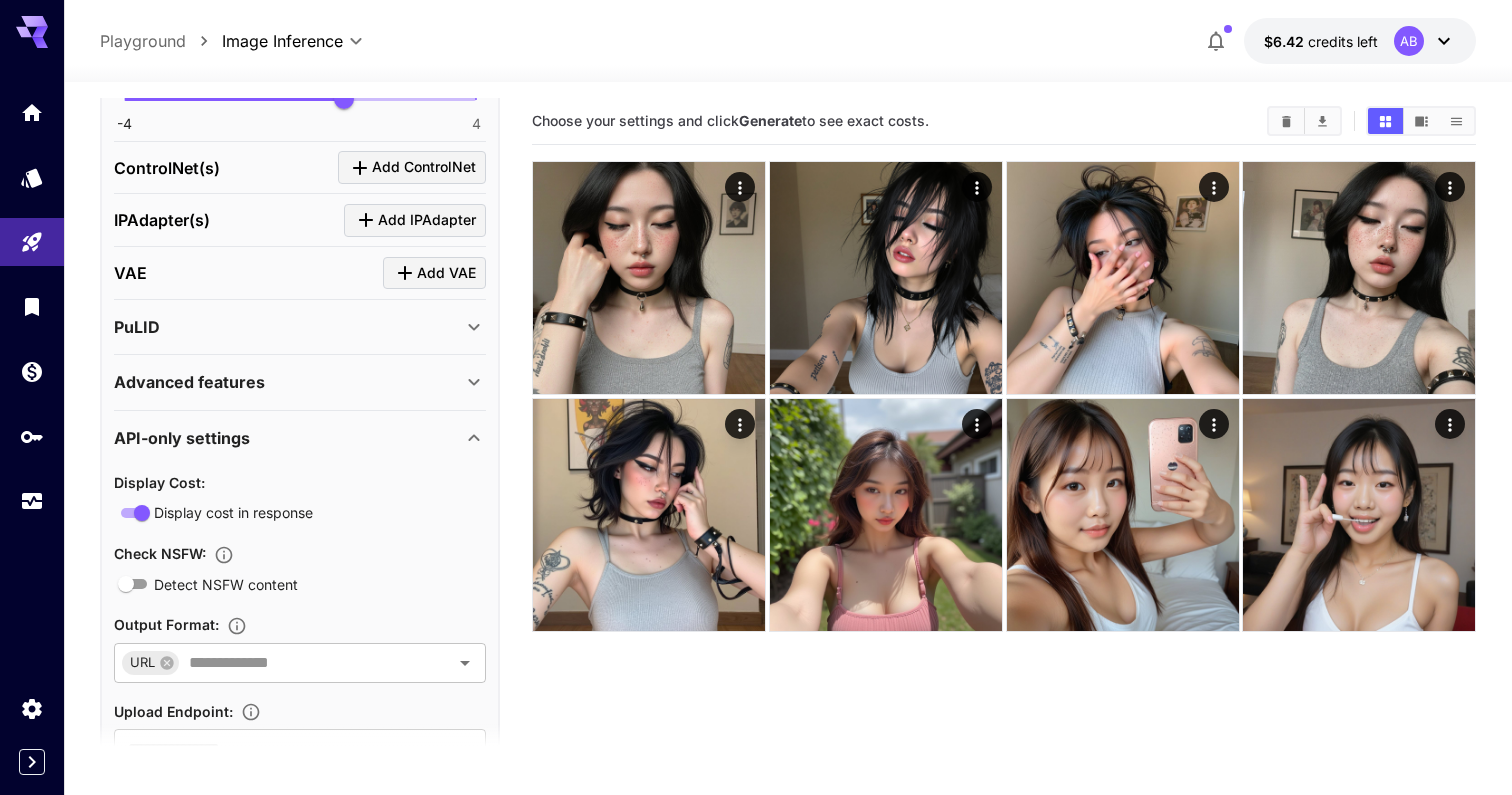 scroll, scrollTop: 1866, scrollLeft: 0, axis: vertical 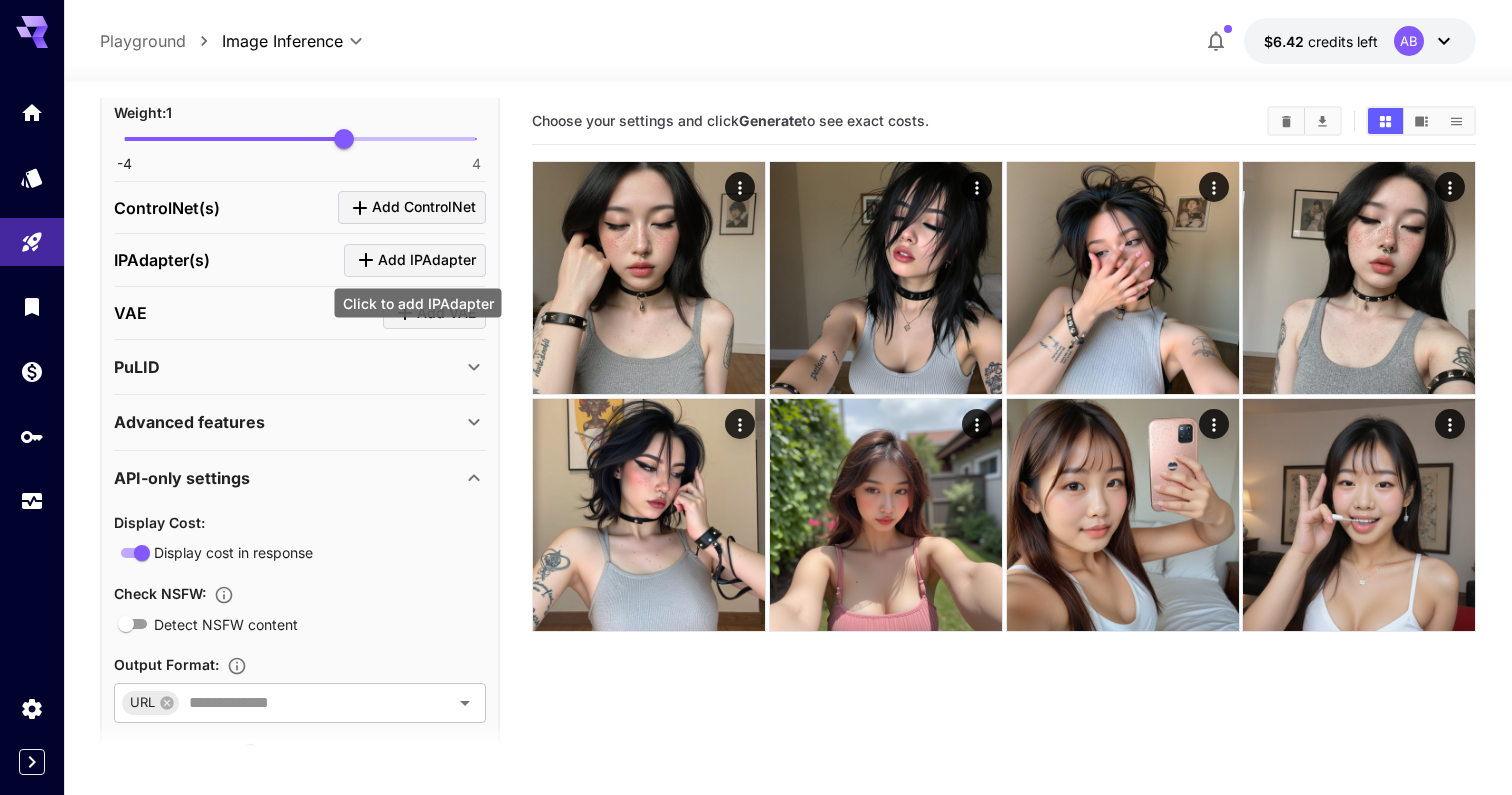 click on "Add IPAdapter" at bounding box center (427, 260) 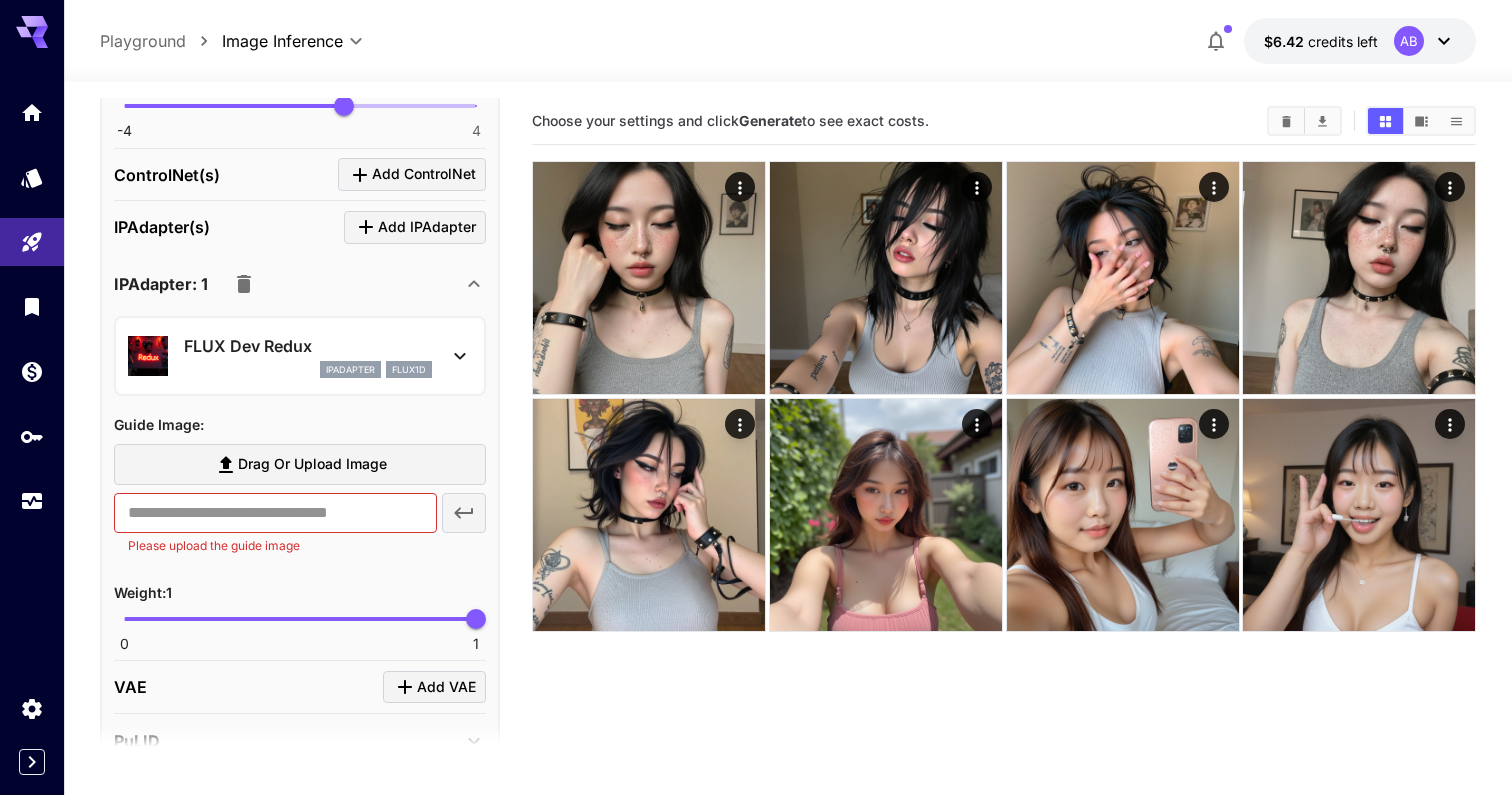 scroll, scrollTop: 1905, scrollLeft: 0, axis: vertical 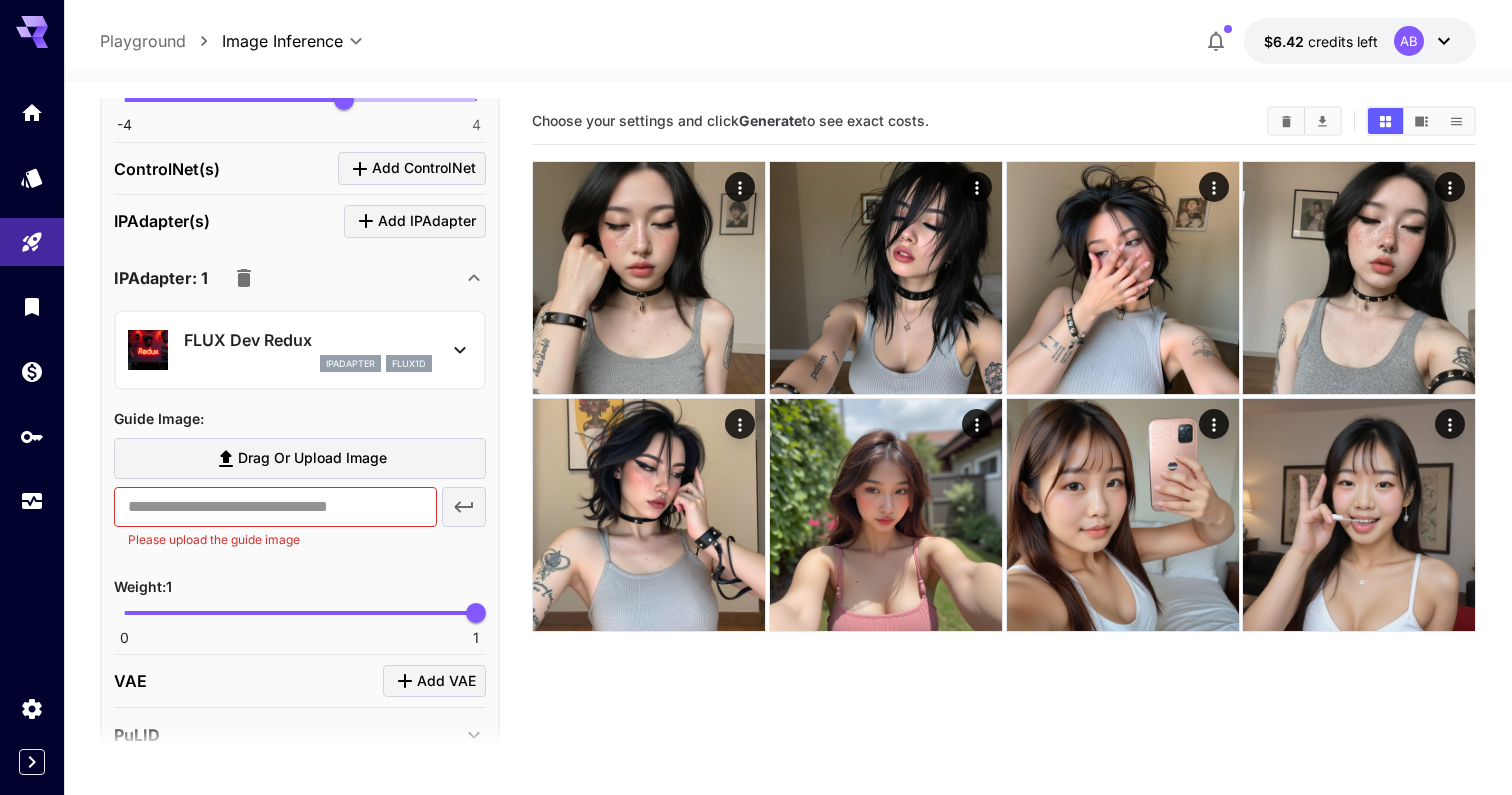 click 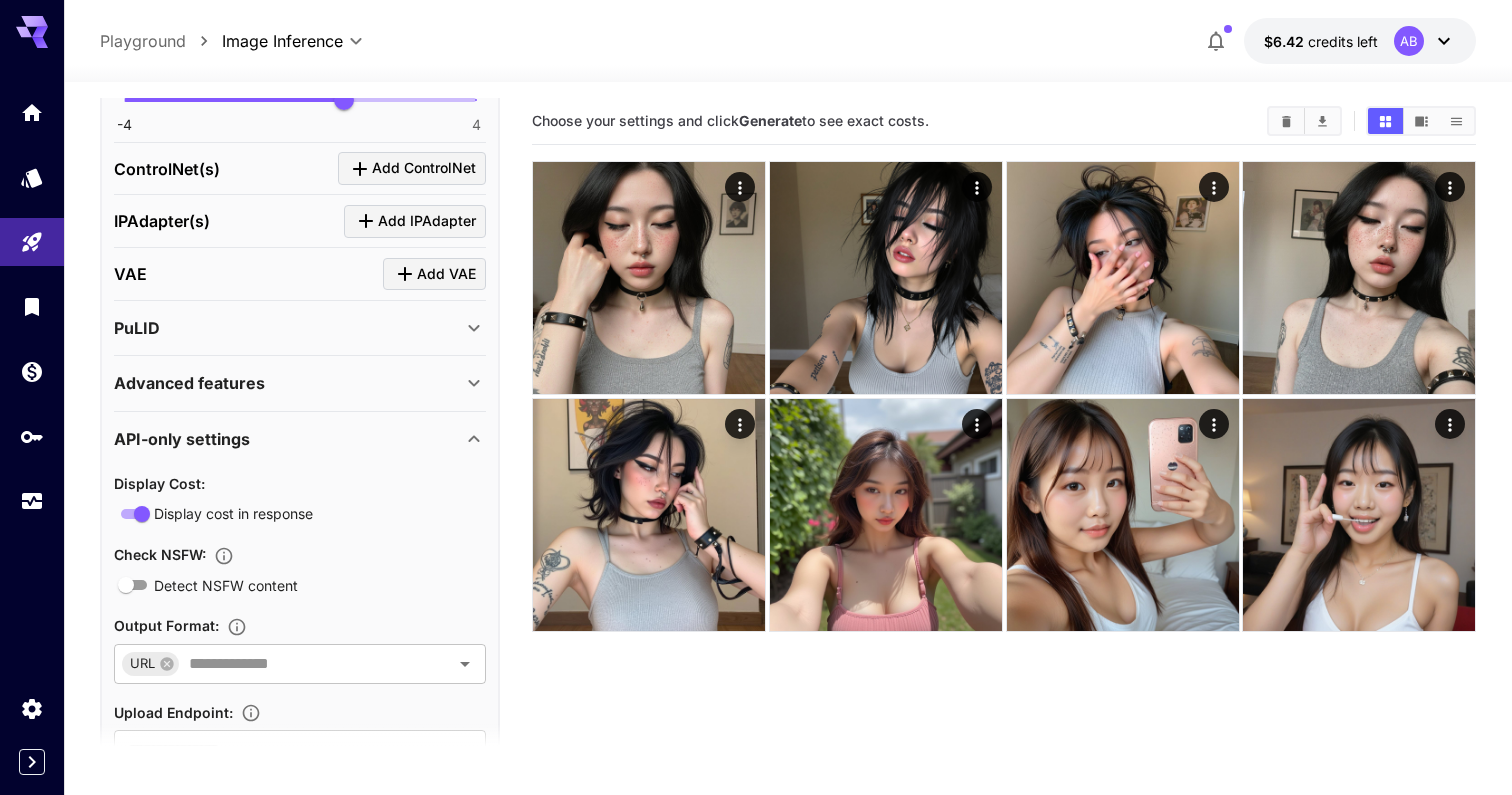 click on "Add ControlNet" at bounding box center (424, 168) 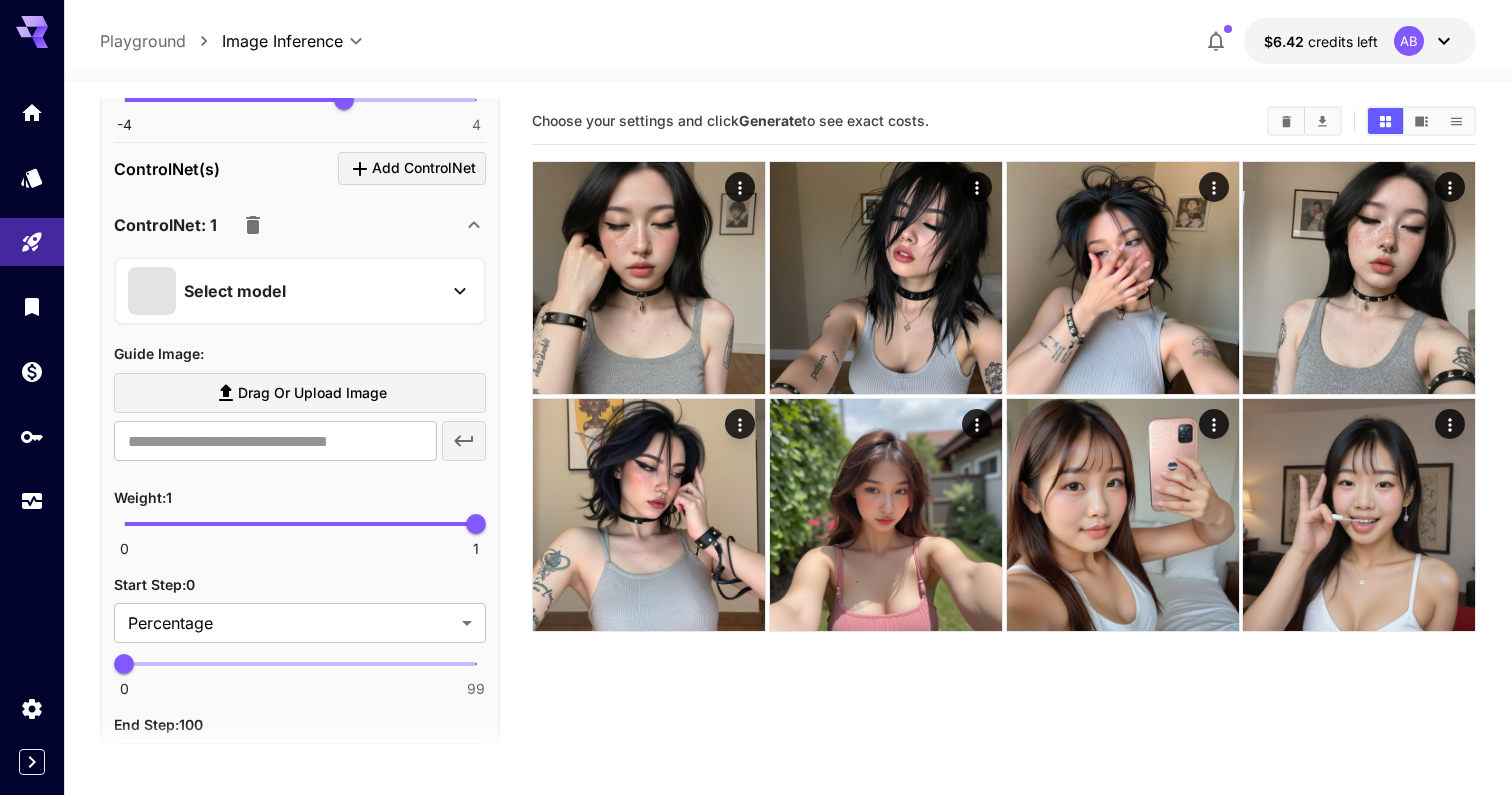 click on "Select model" at bounding box center (284, 291) 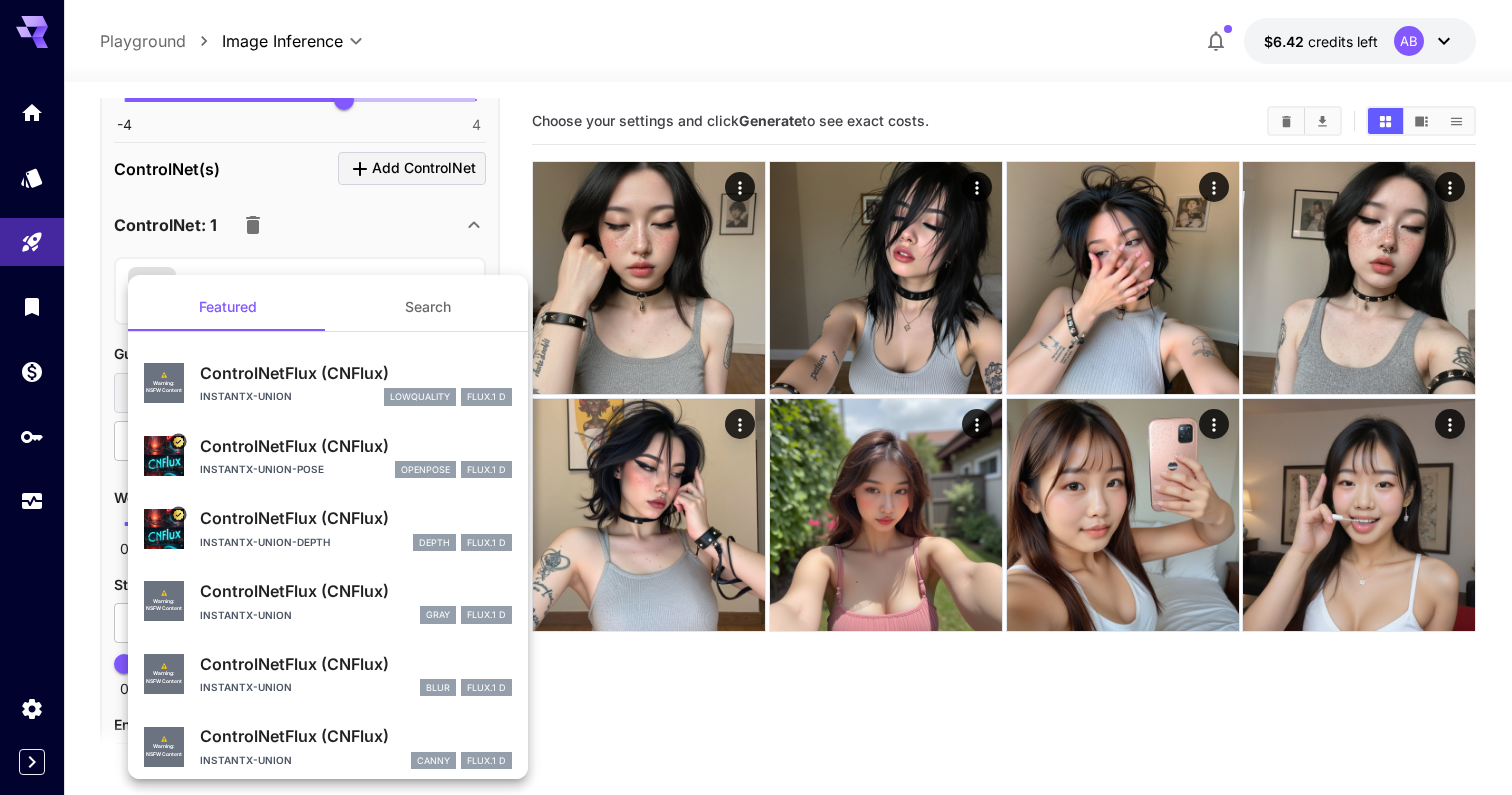 click on "ControlNetFlux (CNFlux)" at bounding box center (356, 373) 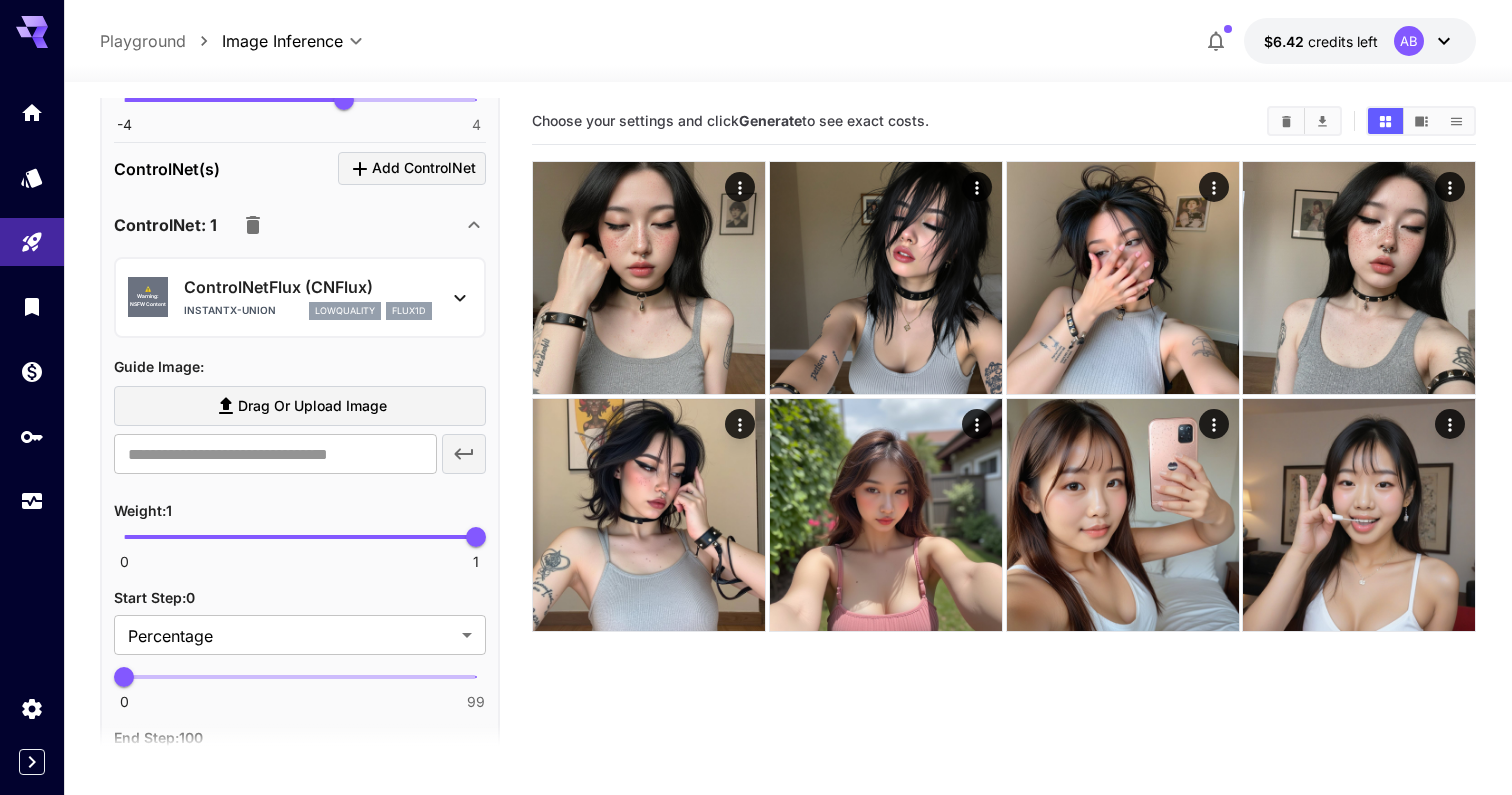 scroll, scrollTop: 85, scrollLeft: 0, axis: vertical 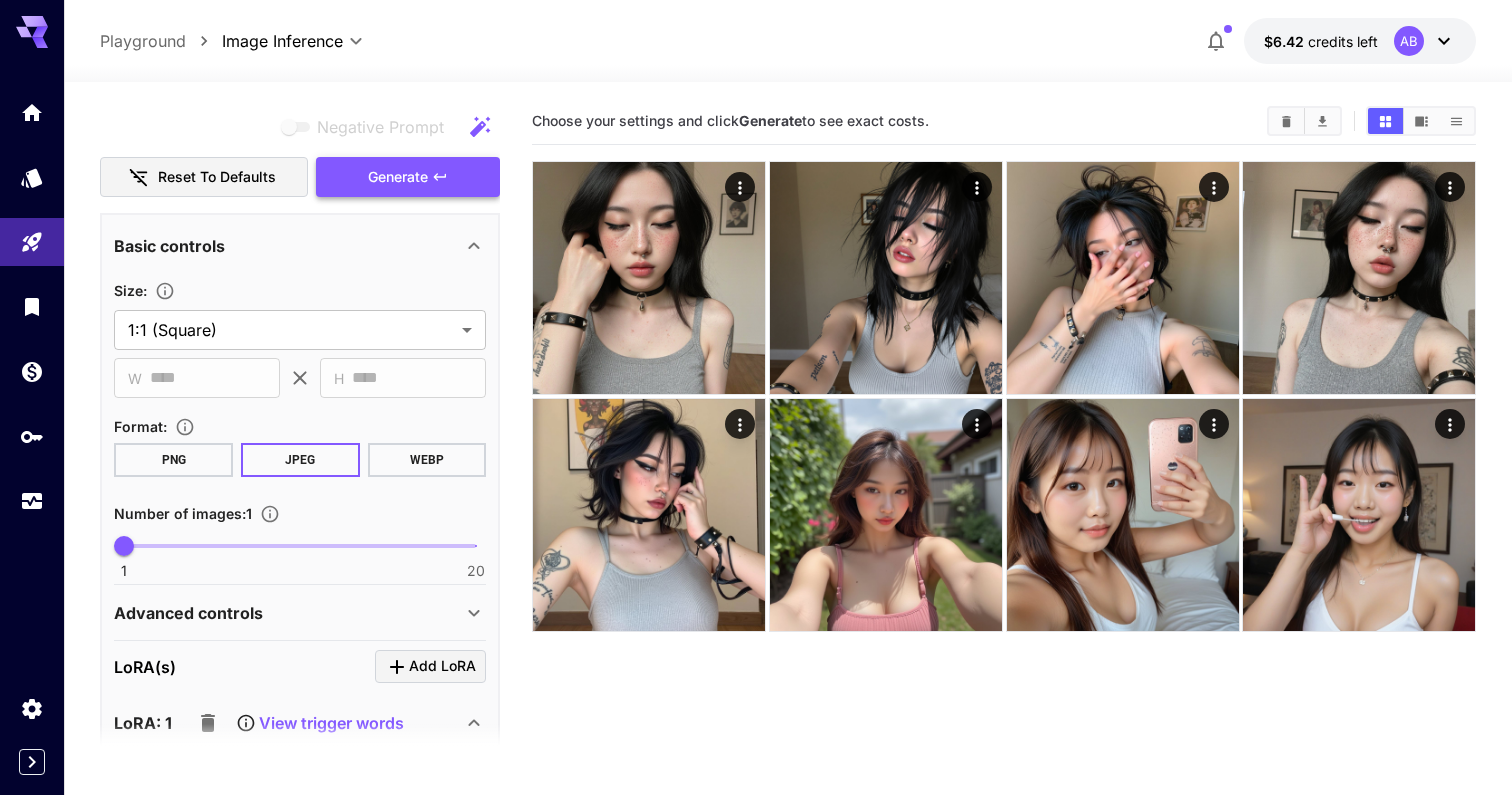 click on "Generate" at bounding box center [408, 177] 